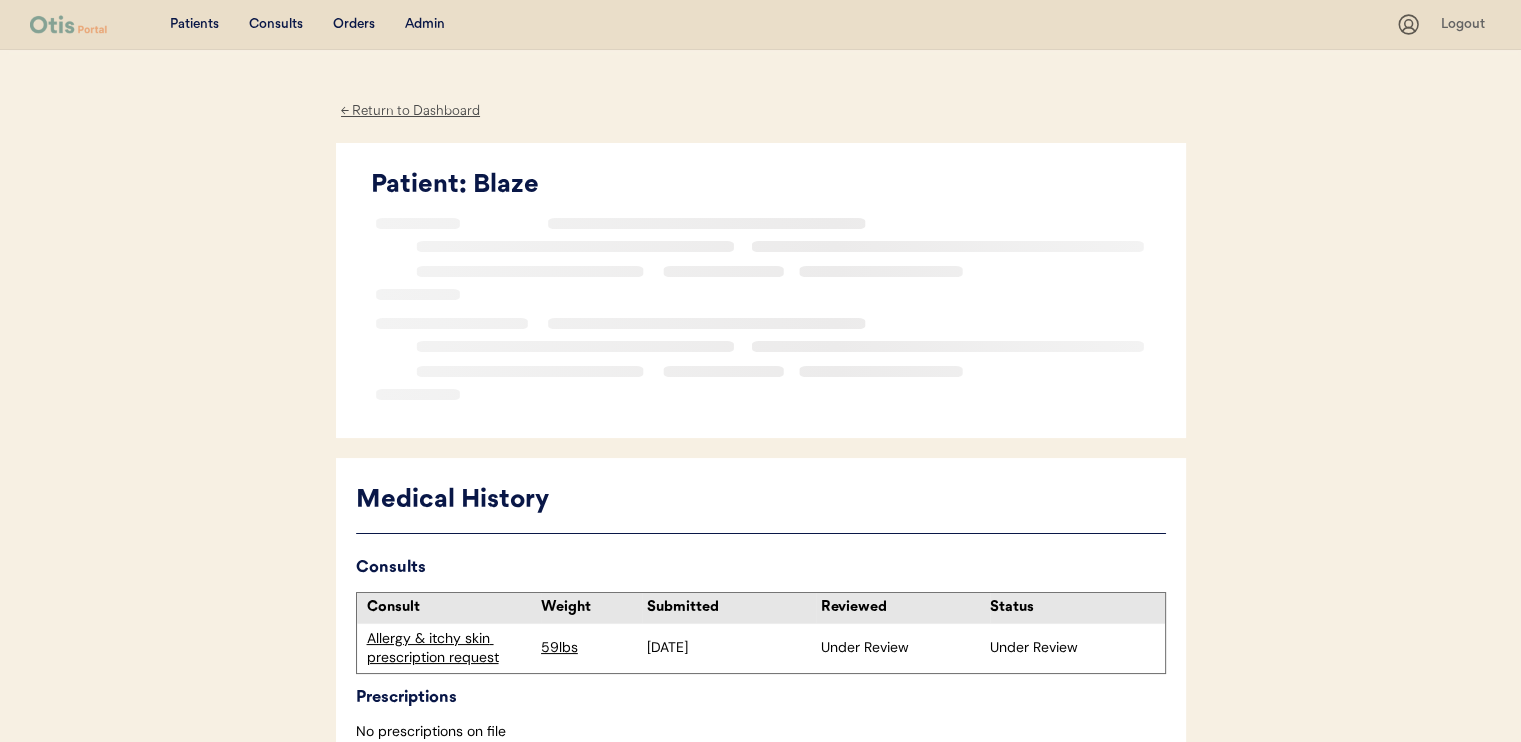 scroll, scrollTop: 0, scrollLeft: 0, axis: both 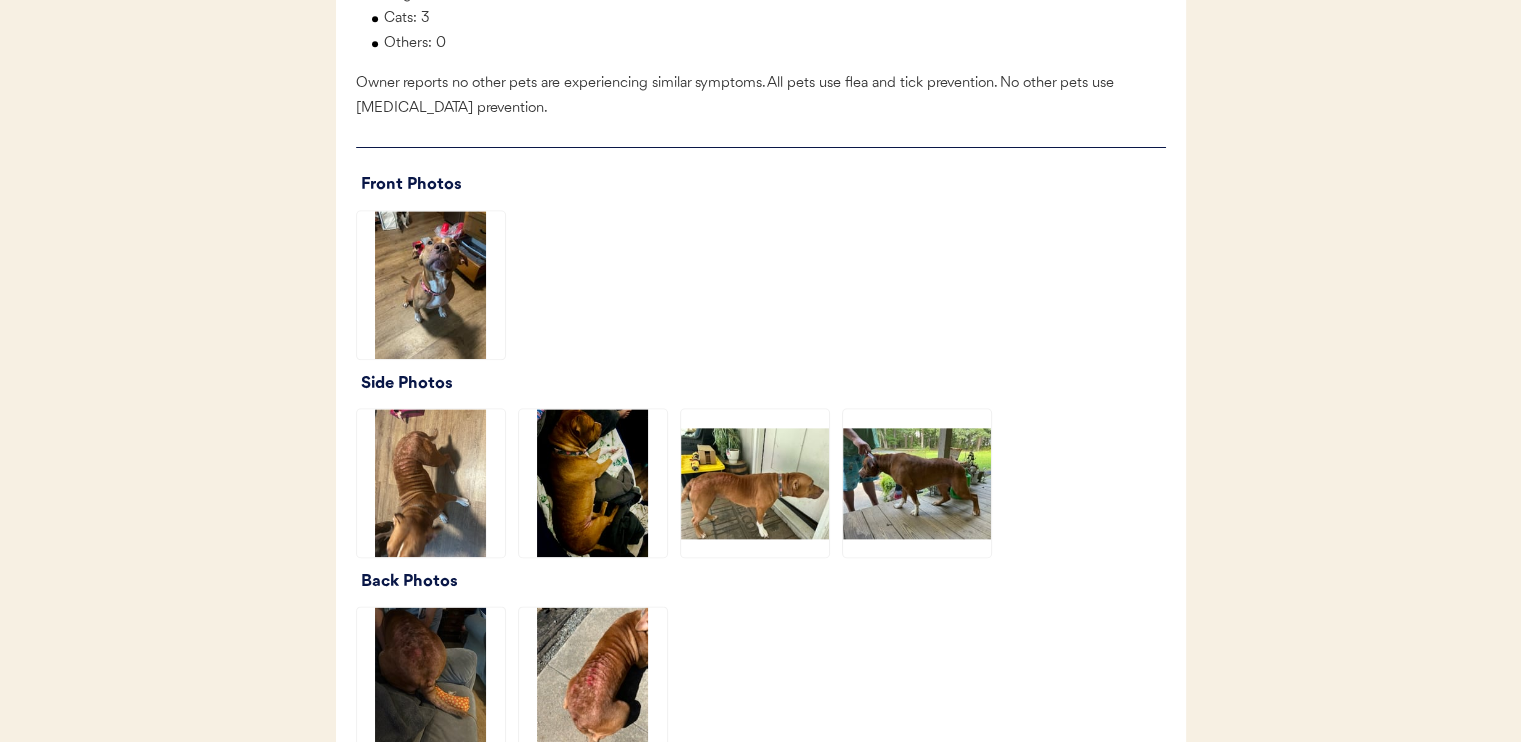 click 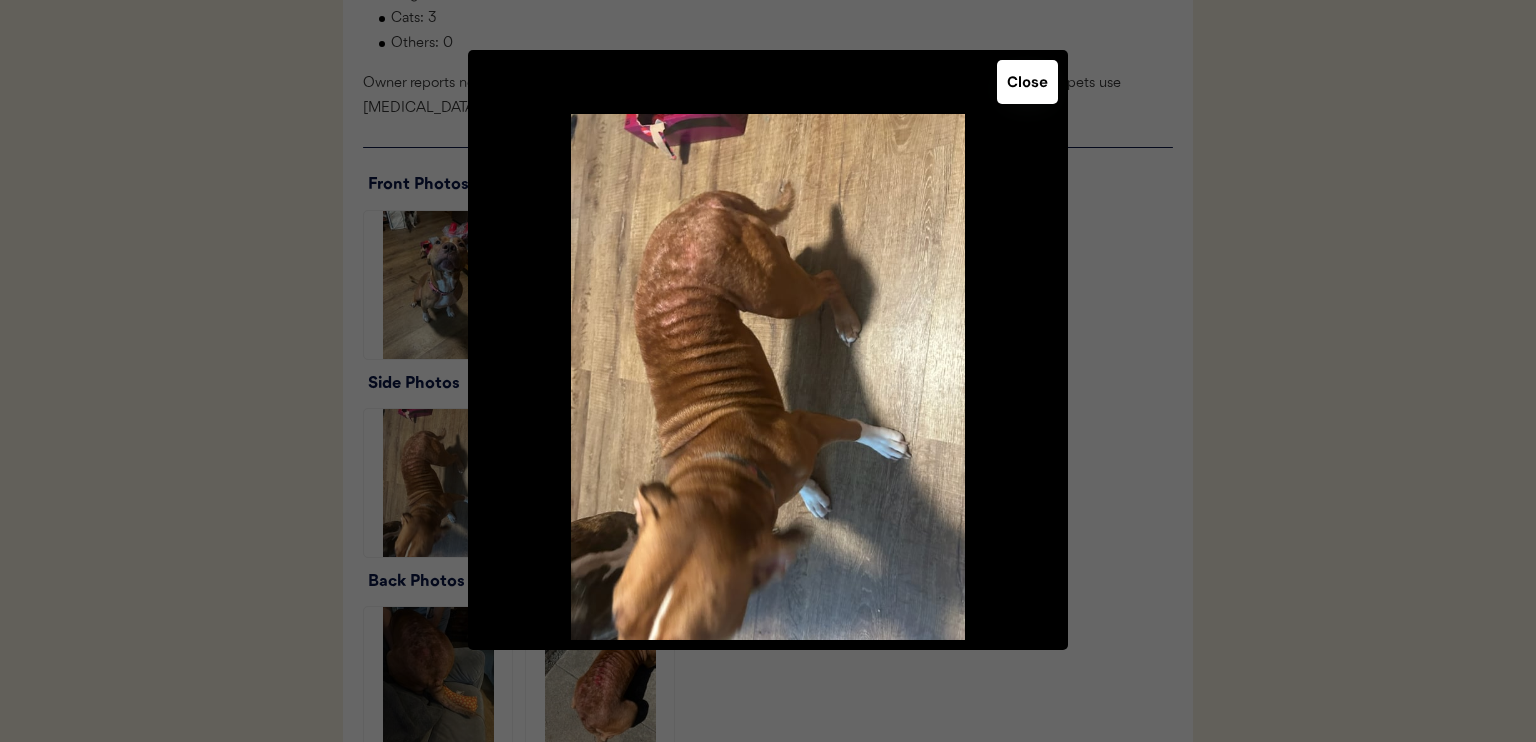 click on "Close" at bounding box center (1027, 82) 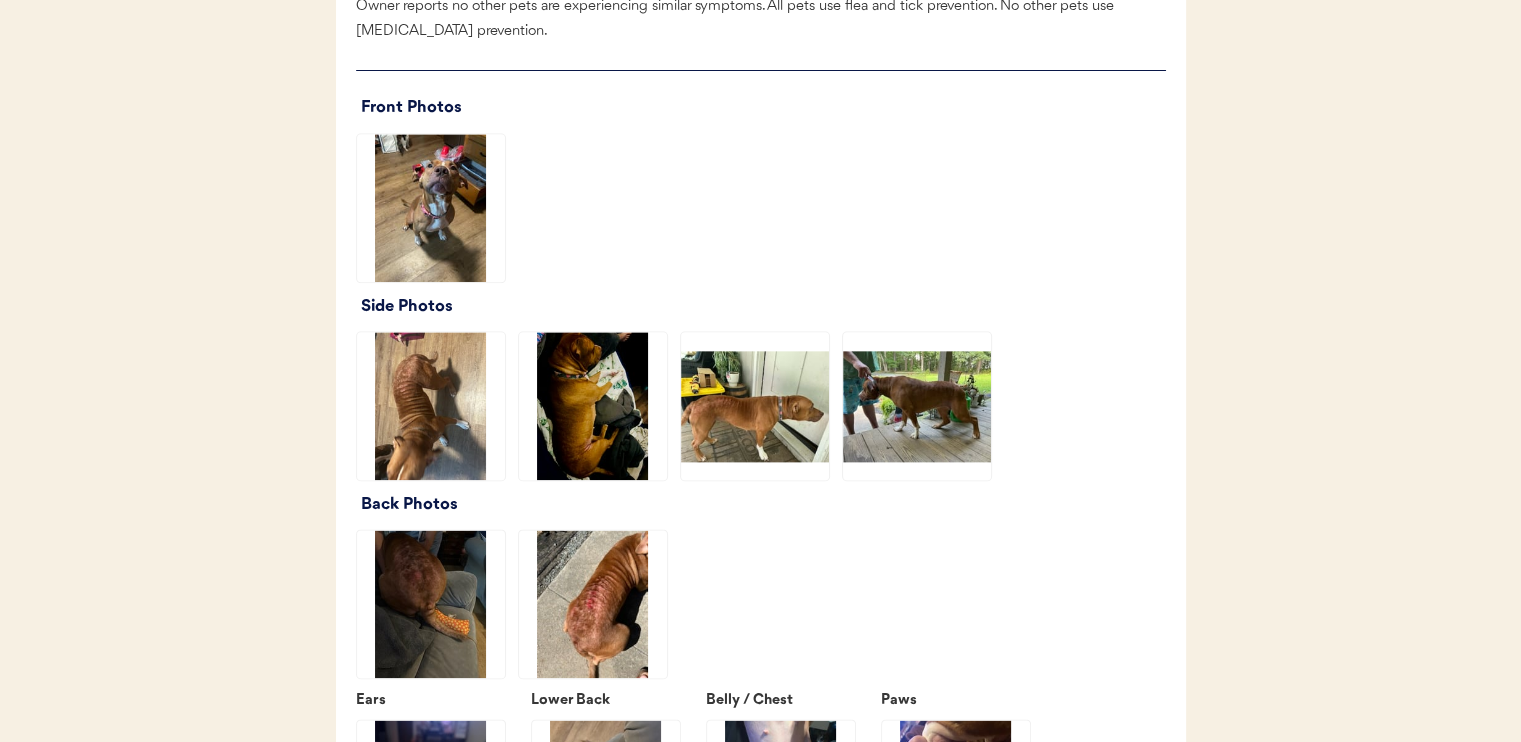 scroll, scrollTop: 2500, scrollLeft: 0, axis: vertical 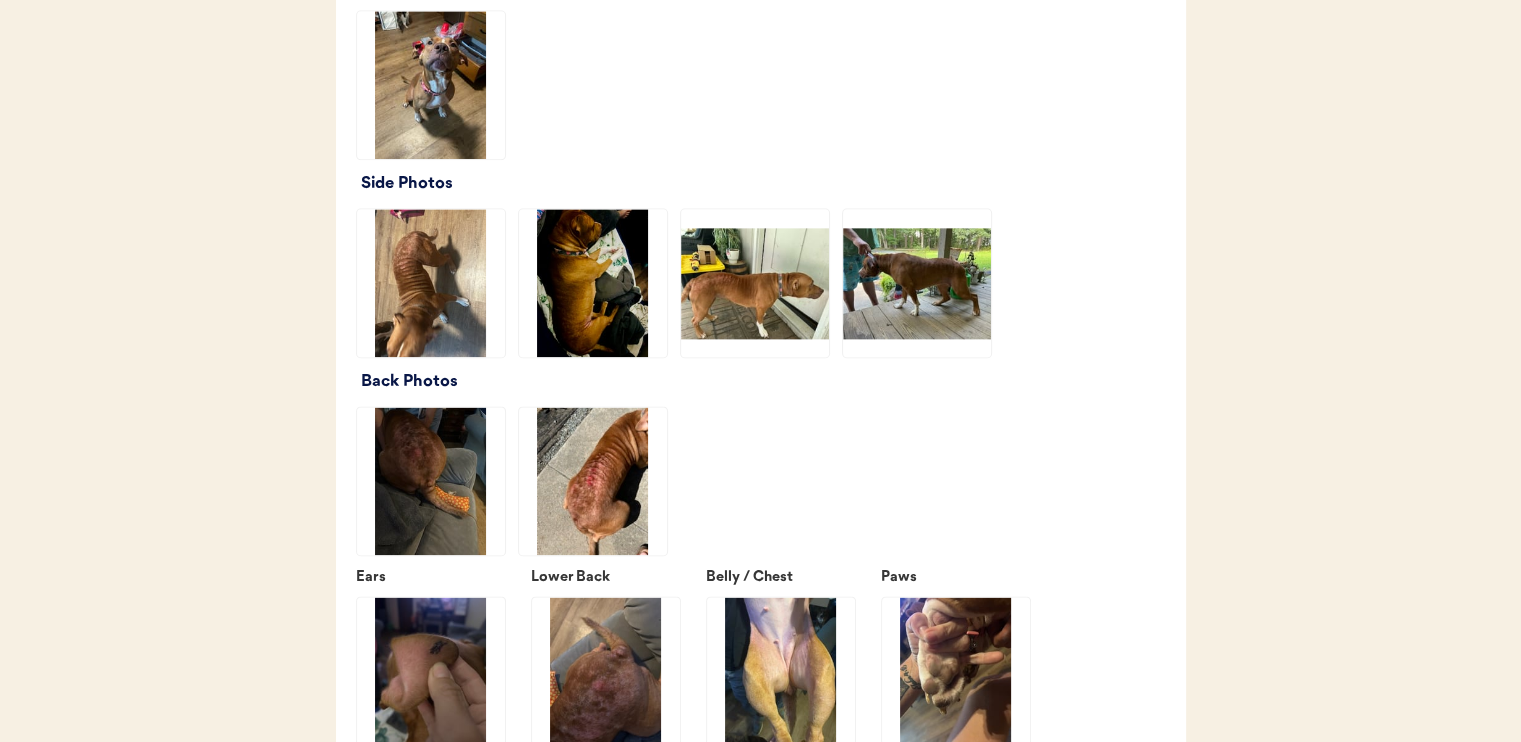 click 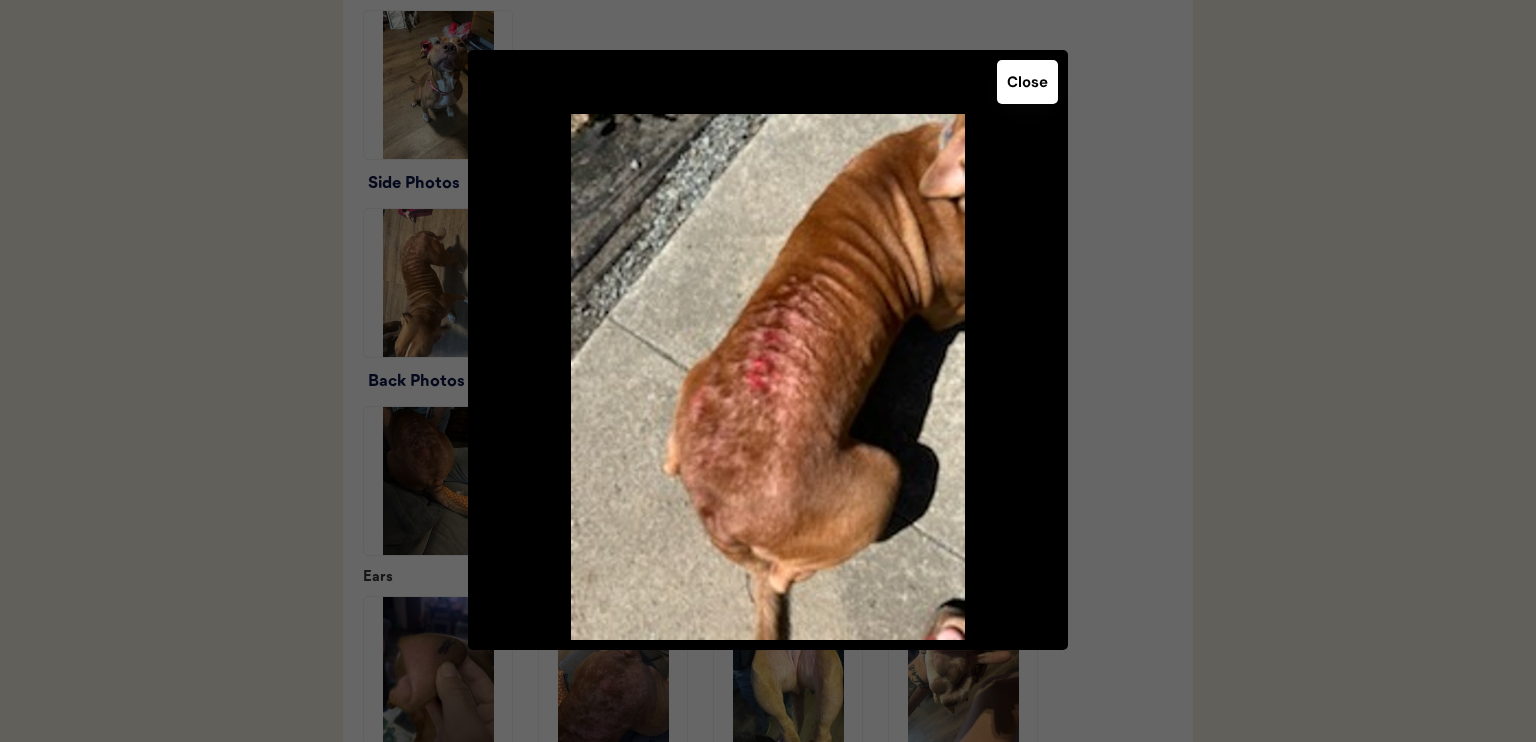 click on "Close" at bounding box center (1027, 82) 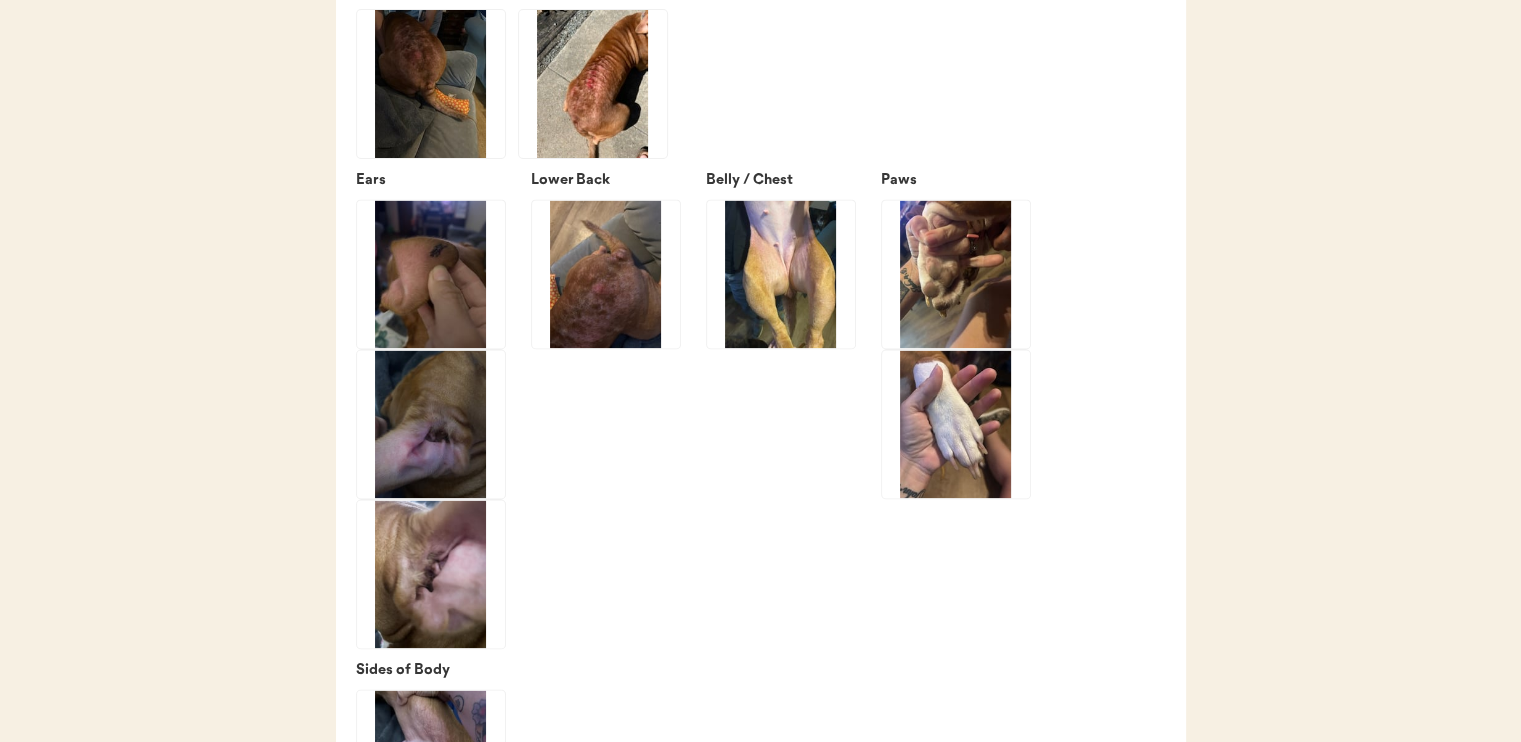 scroll, scrollTop: 2900, scrollLeft: 0, axis: vertical 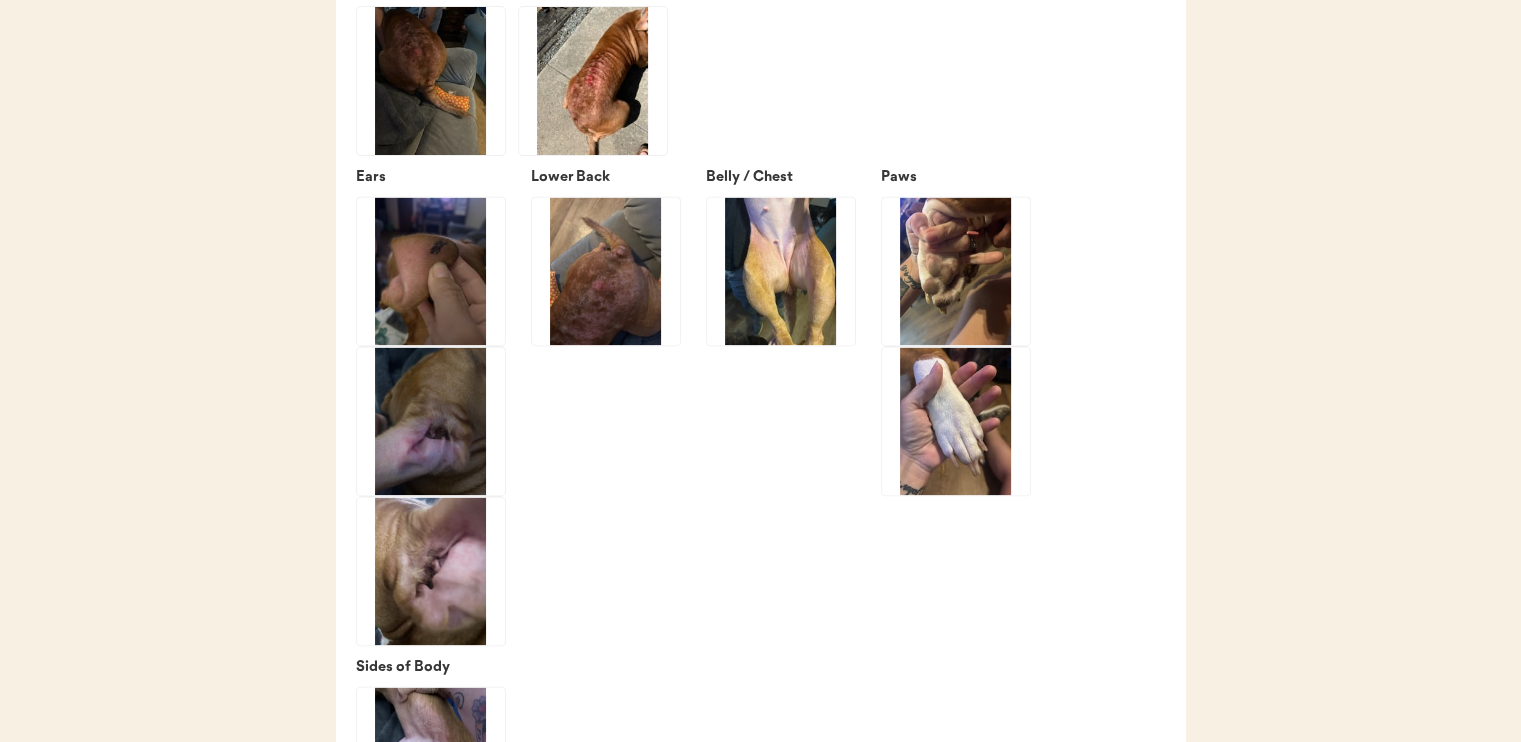 click 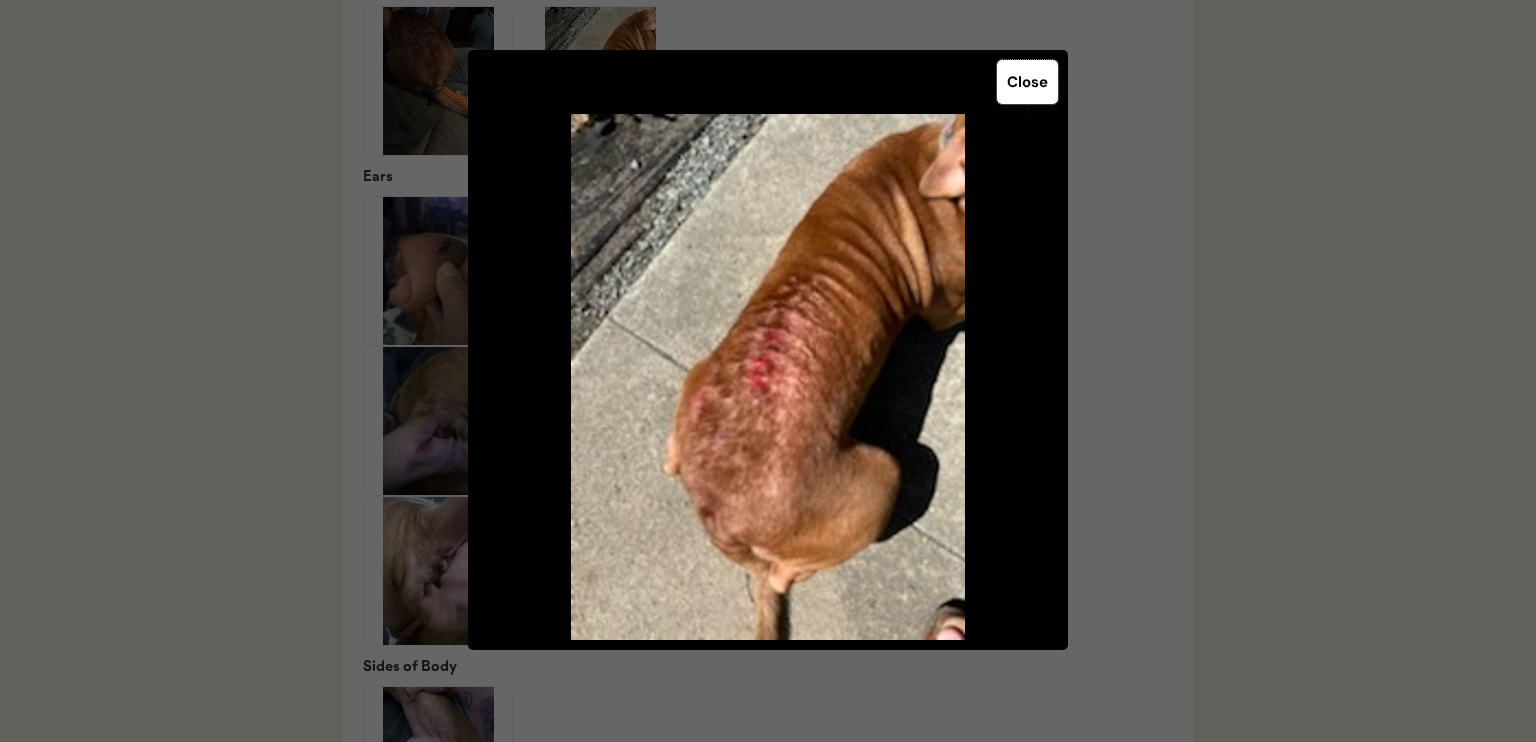 click on "Close" at bounding box center [1027, 82] 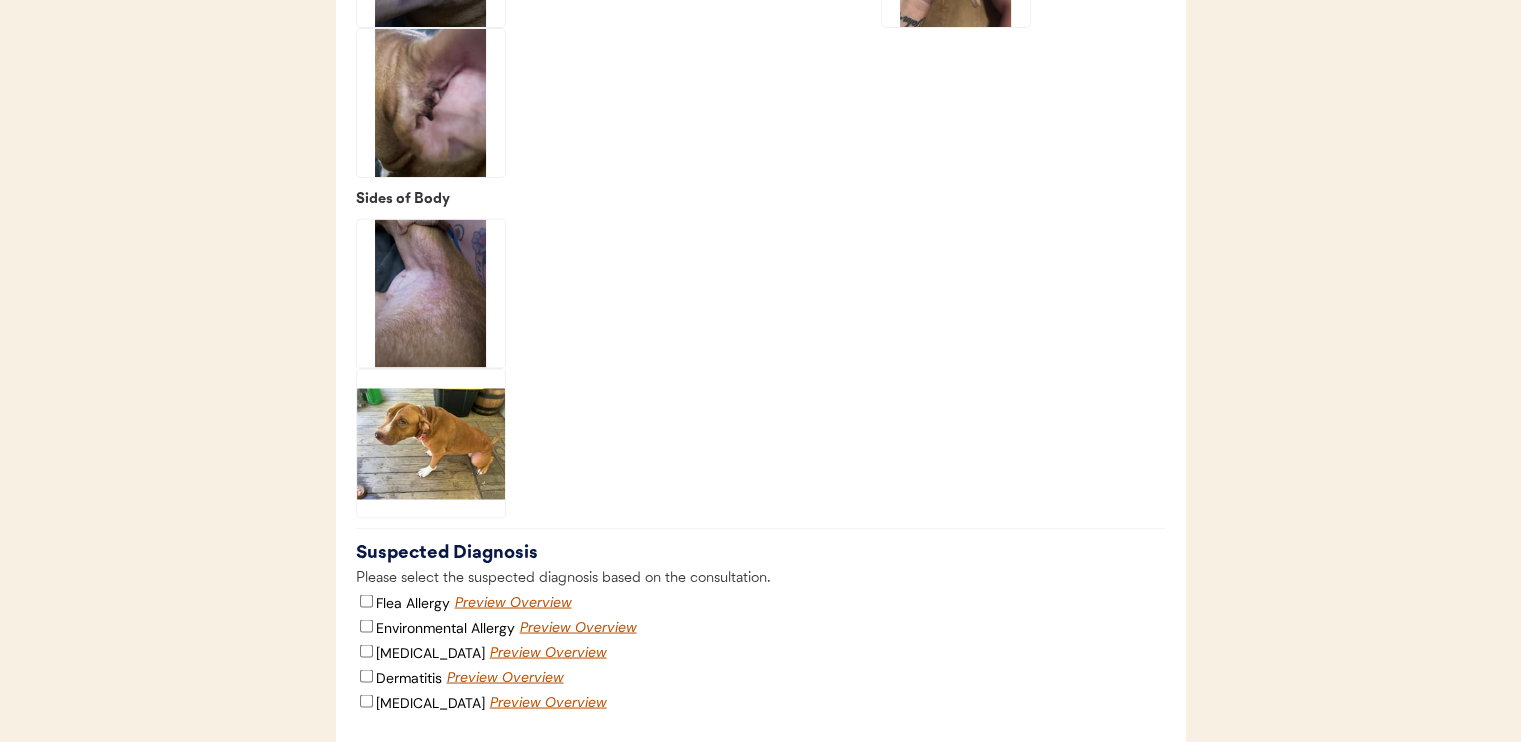 scroll, scrollTop: 3400, scrollLeft: 0, axis: vertical 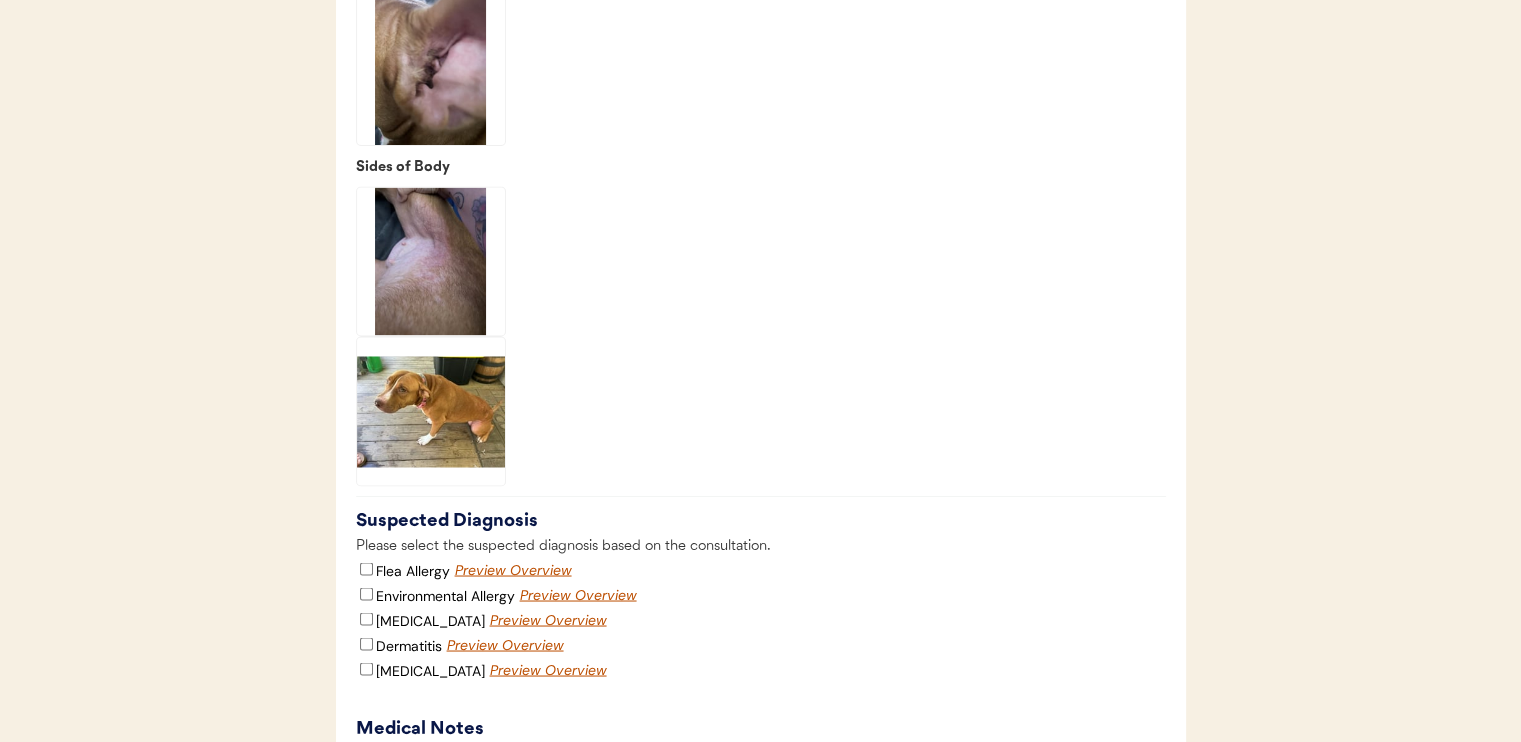 click 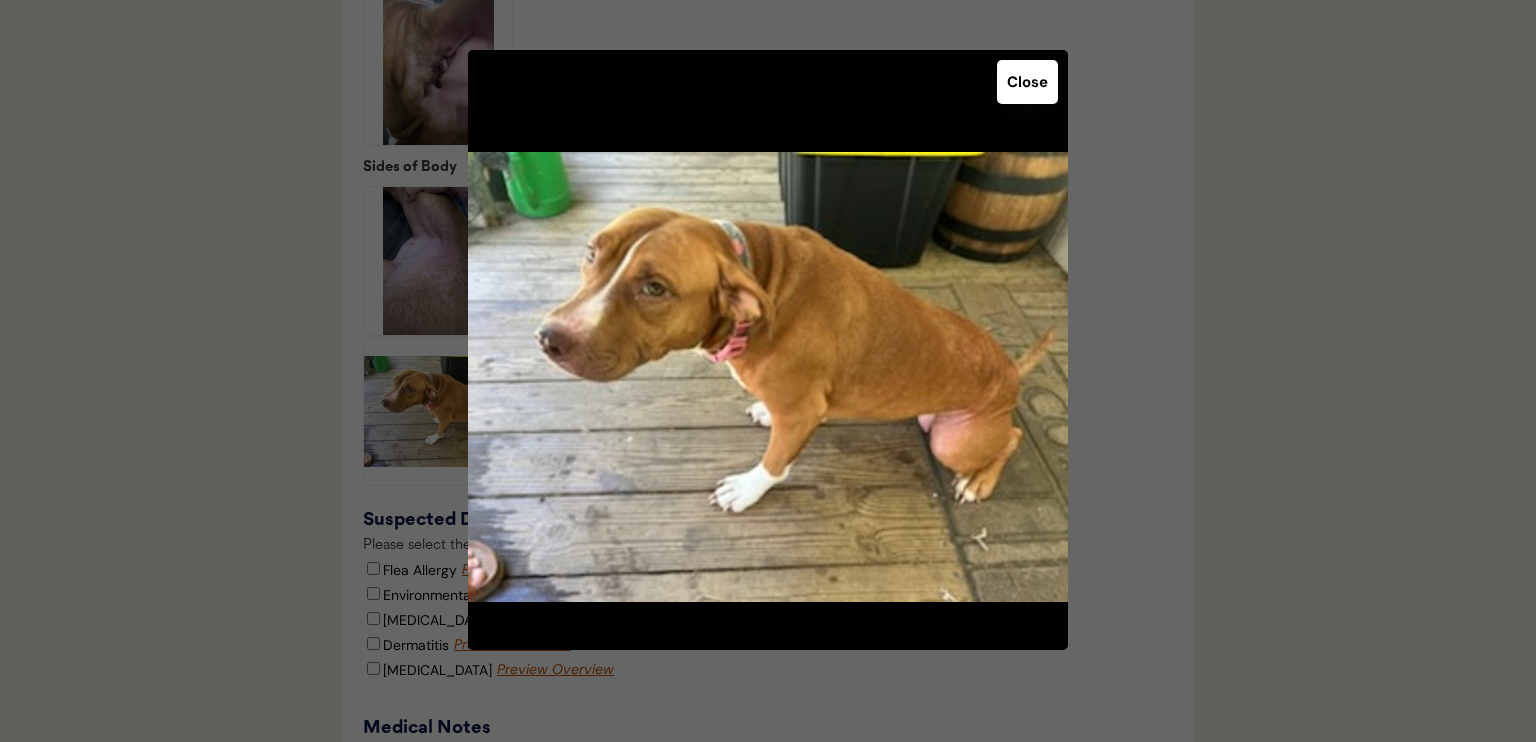 click on "Close" at bounding box center [1027, 82] 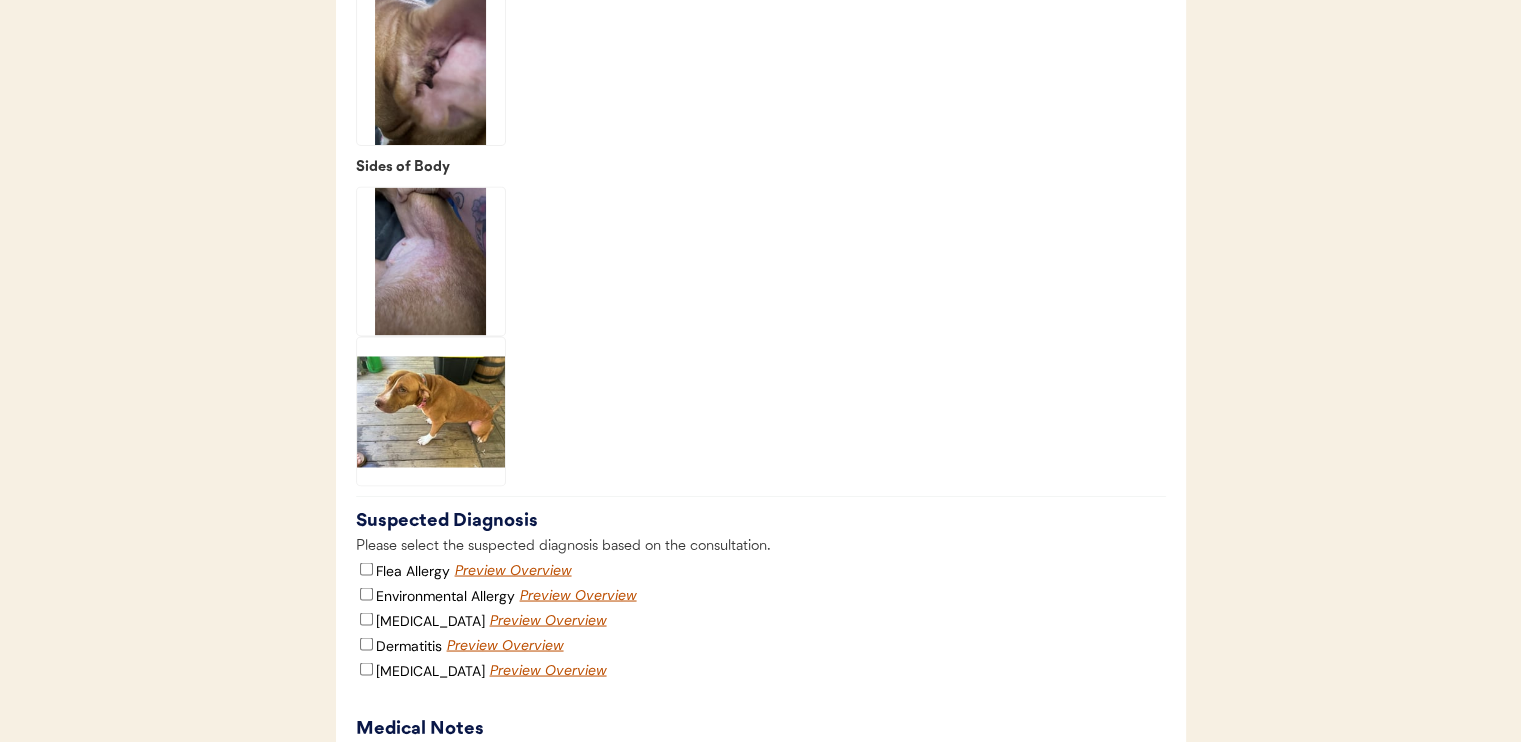click 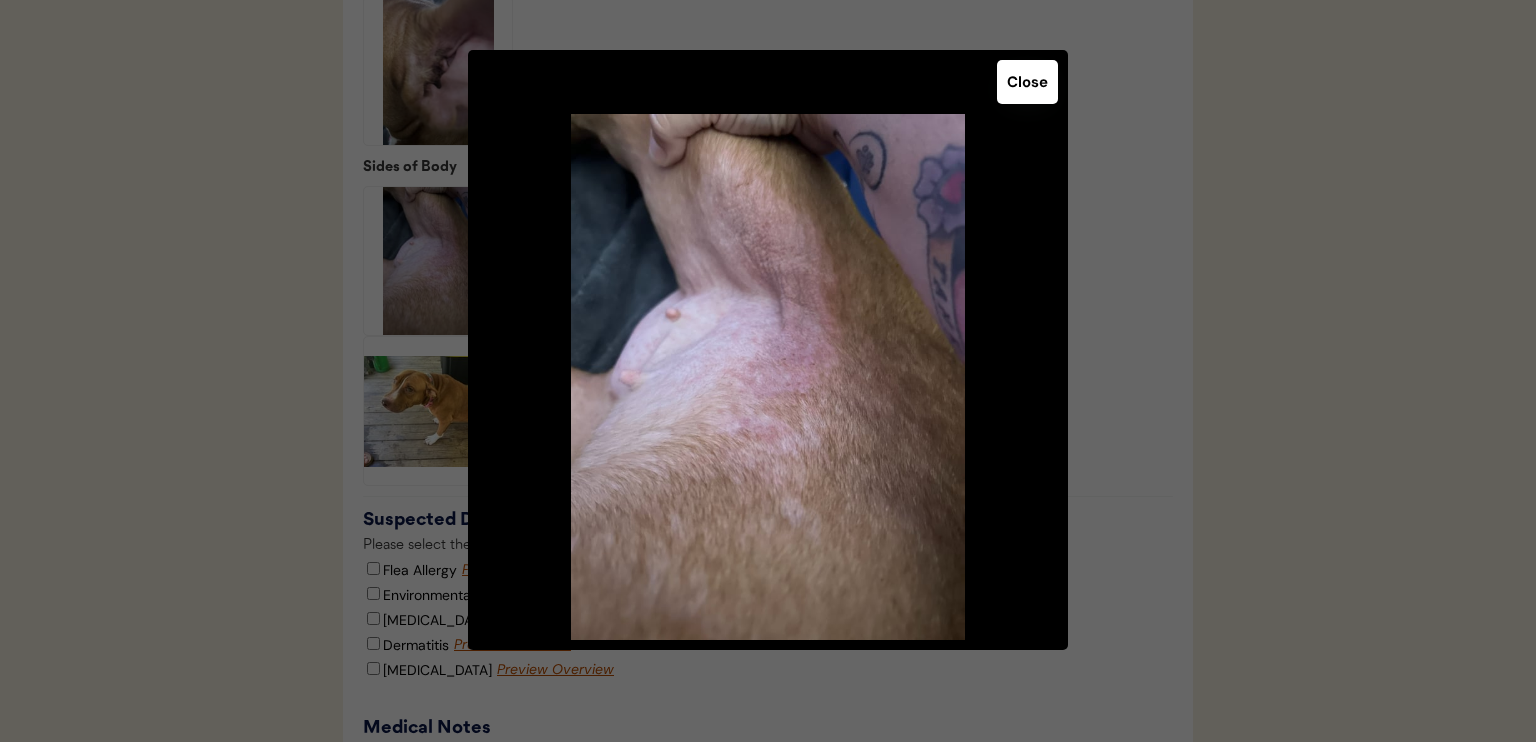 click on "Close" at bounding box center (1027, 82) 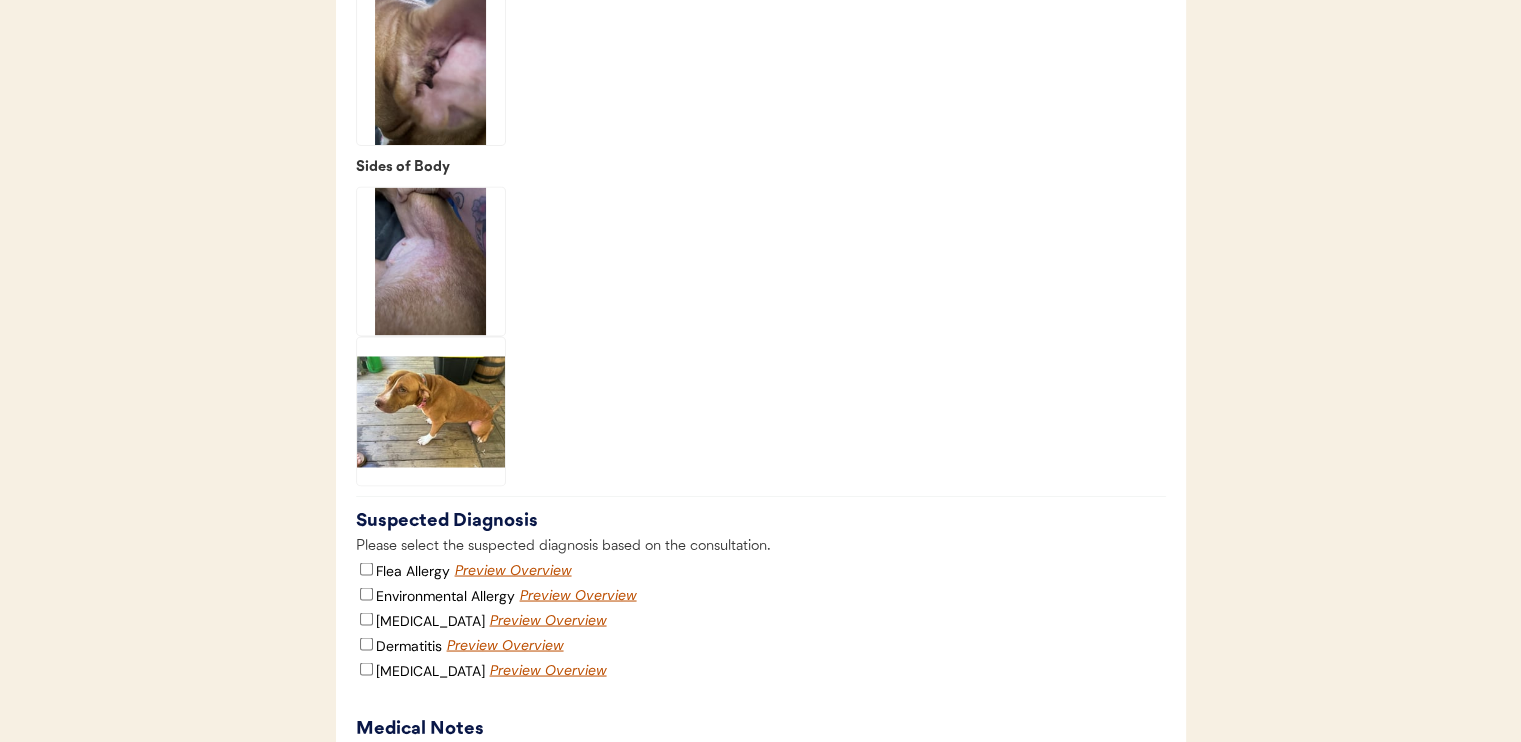 click 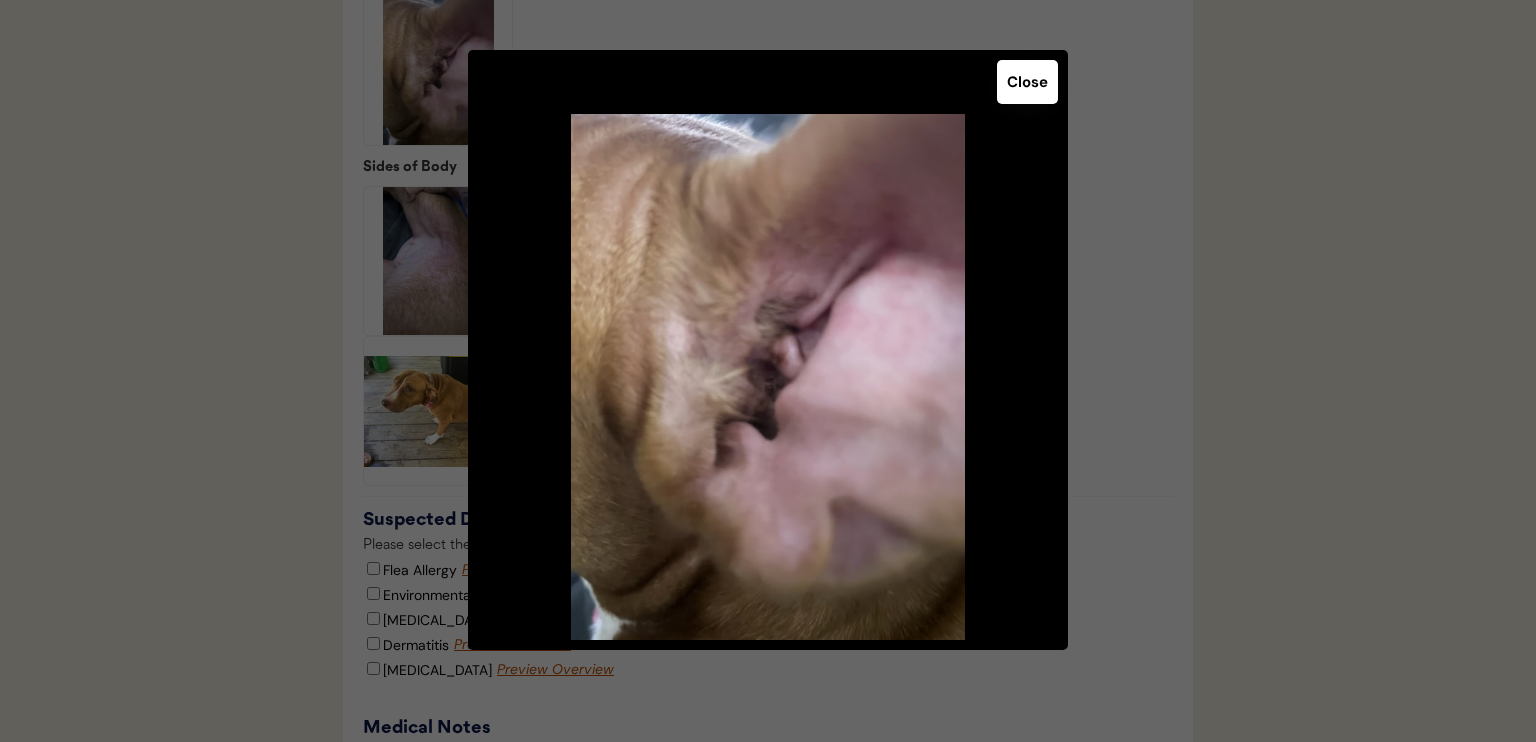 click on "Close" at bounding box center (1027, 82) 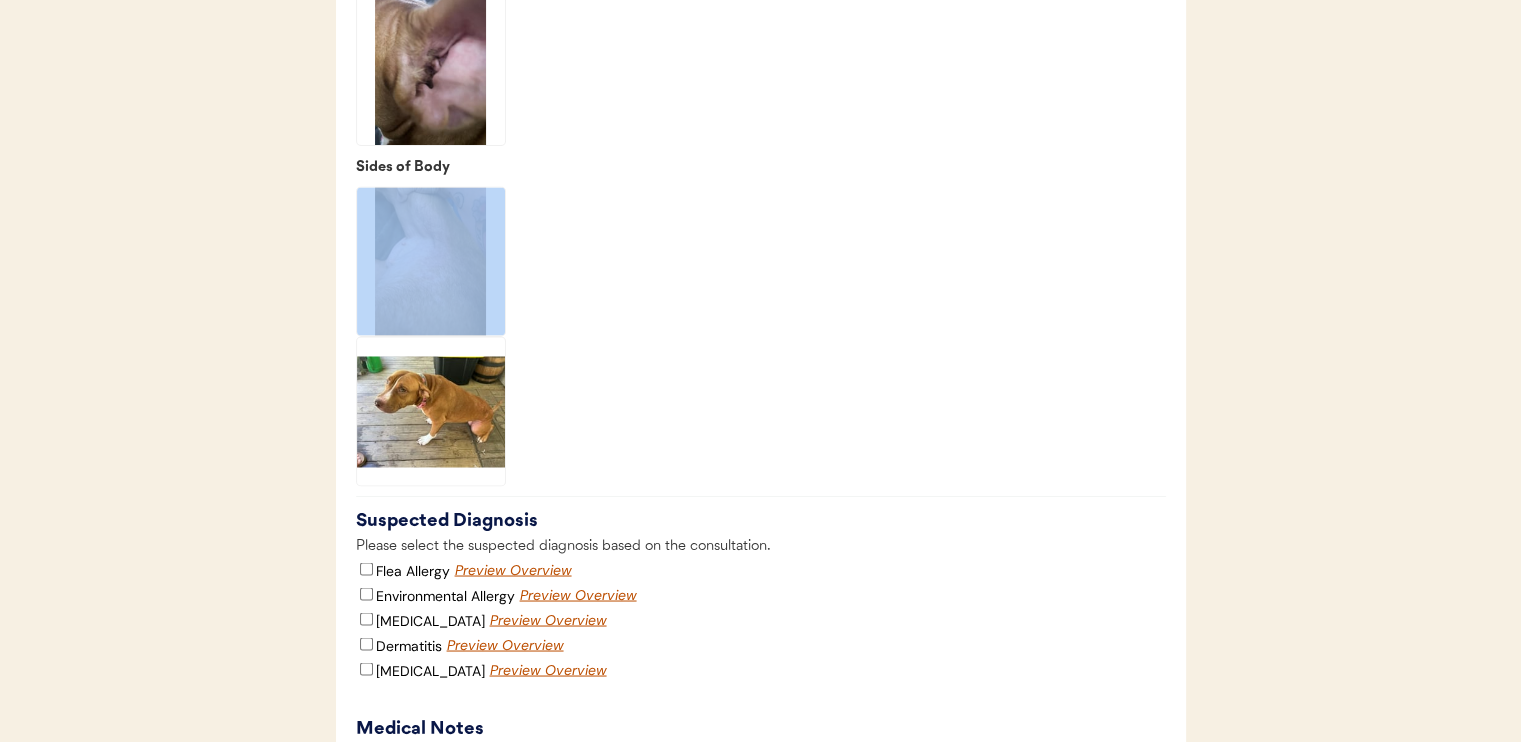 drag, startPoint x: 632, startPoint y: 221, endPoint x: 928, endPoint y: 497, distance: 404.71225 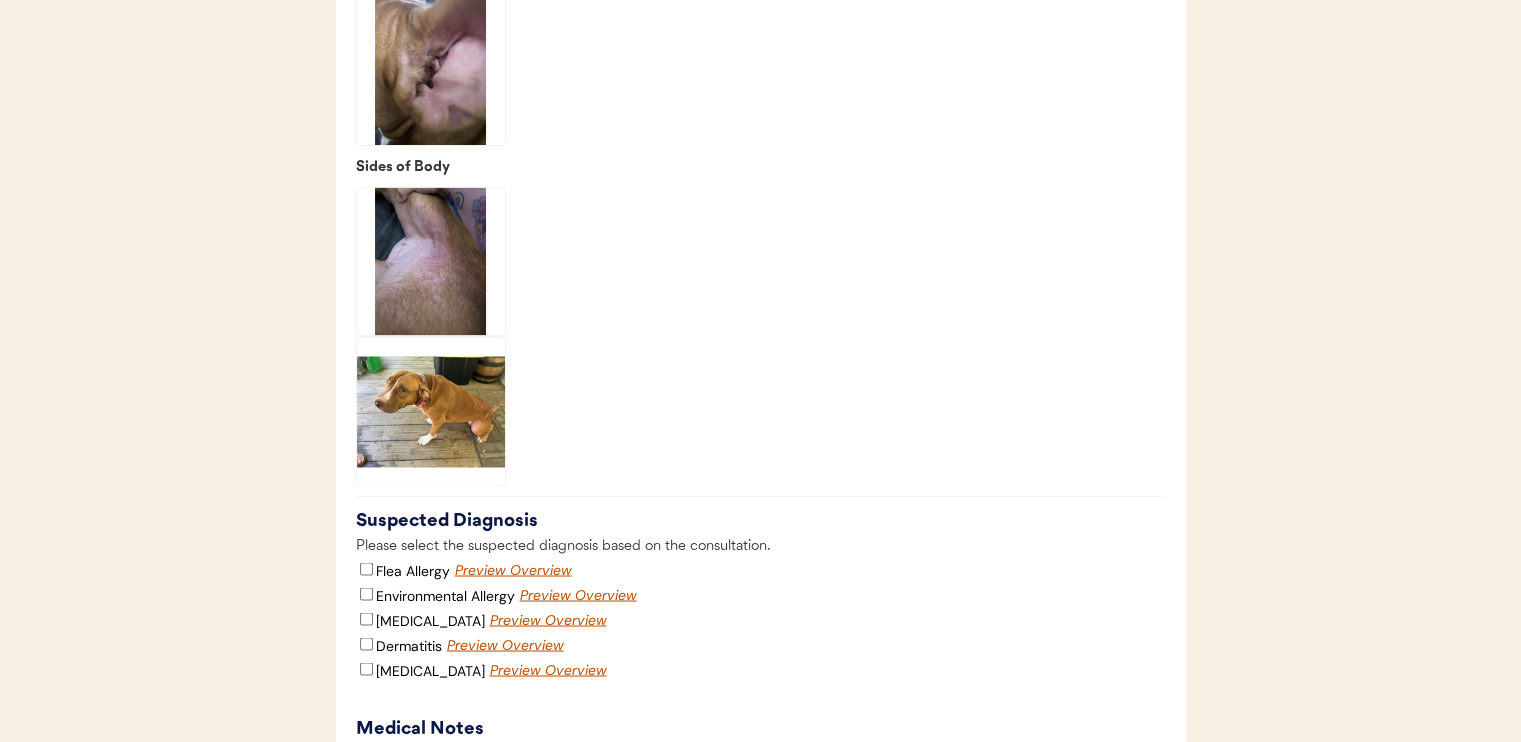 click on "Ears Lower Back Belly / Chest Paws Sides of Body" at bounding box center [761, 76] 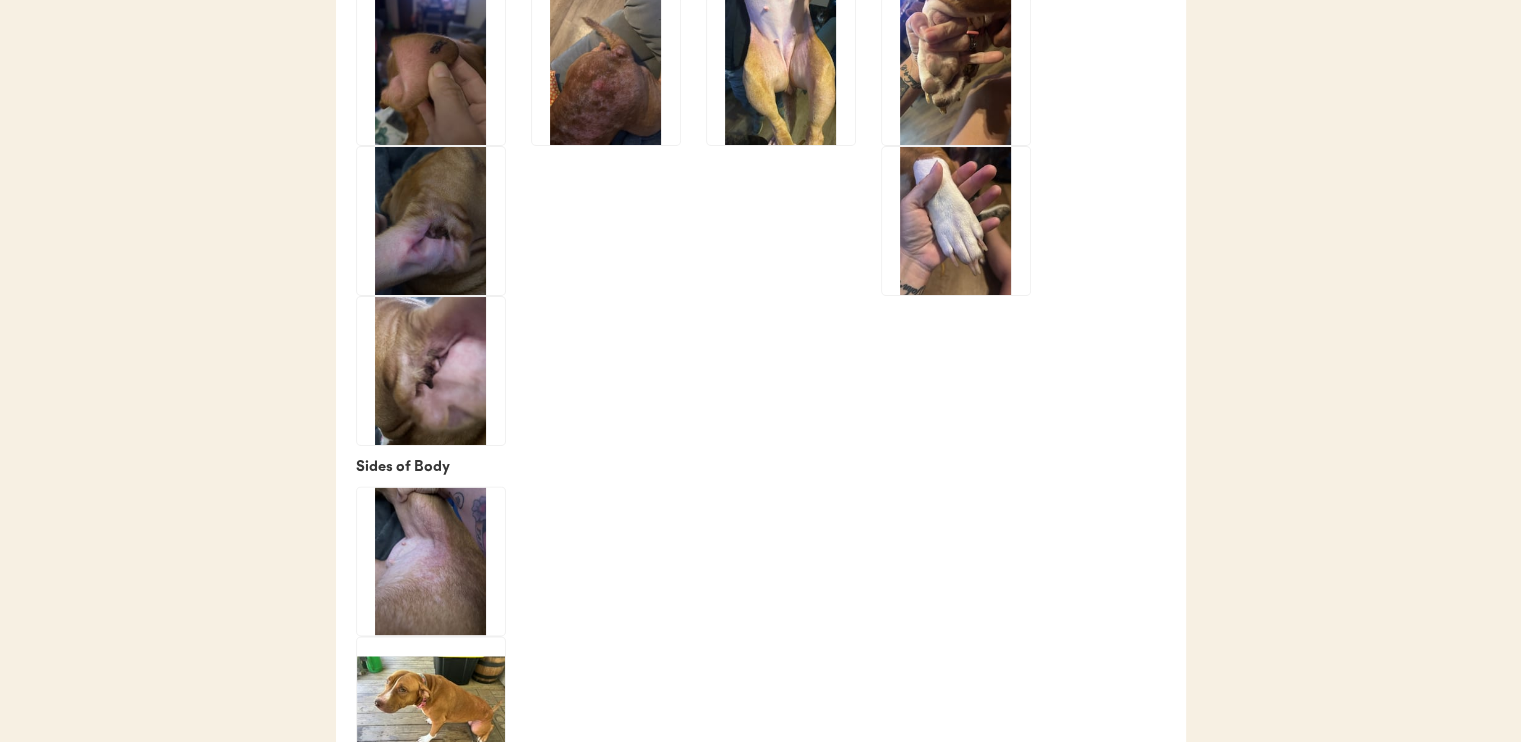 scroll, scrollTop: 3000, scrollLeft: 0, axis: vertical 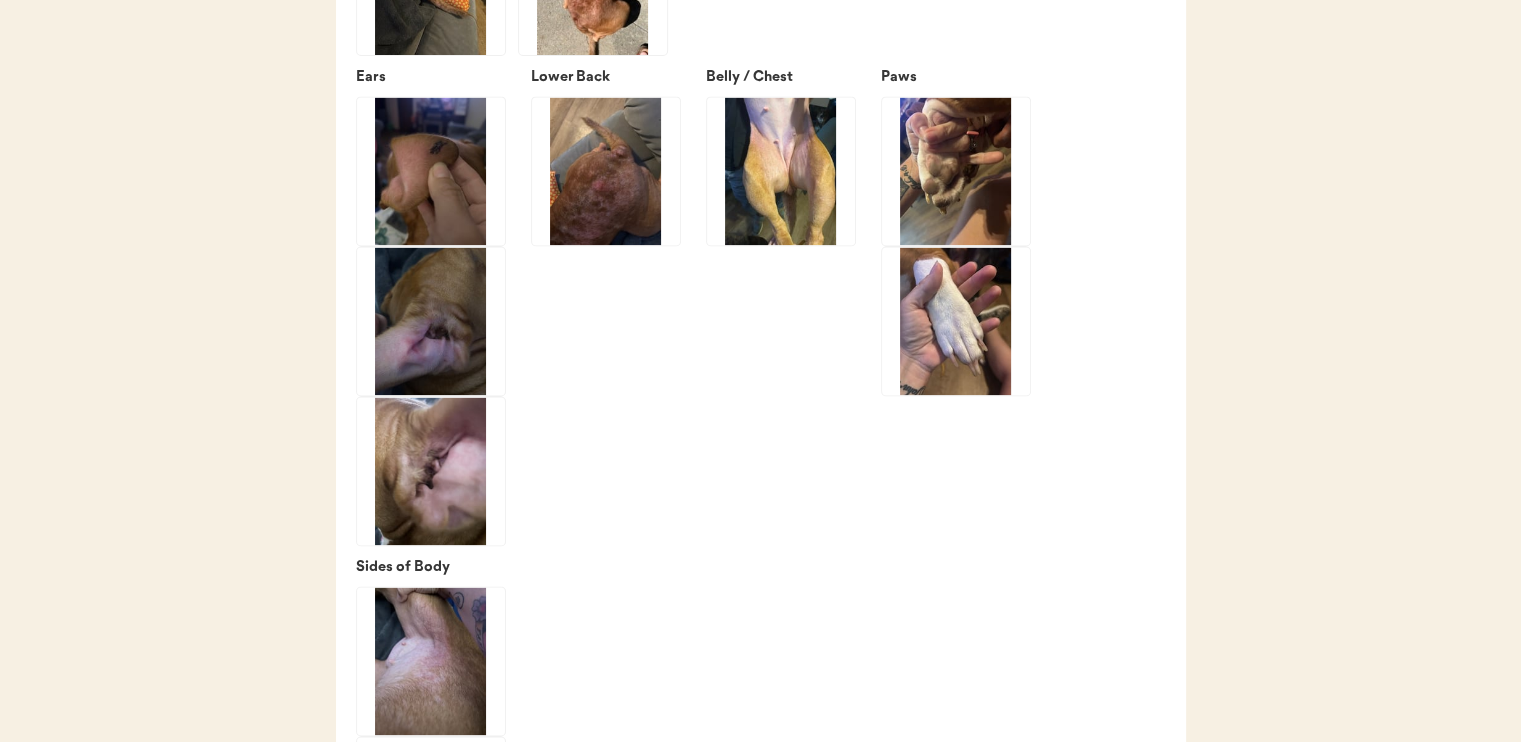 click 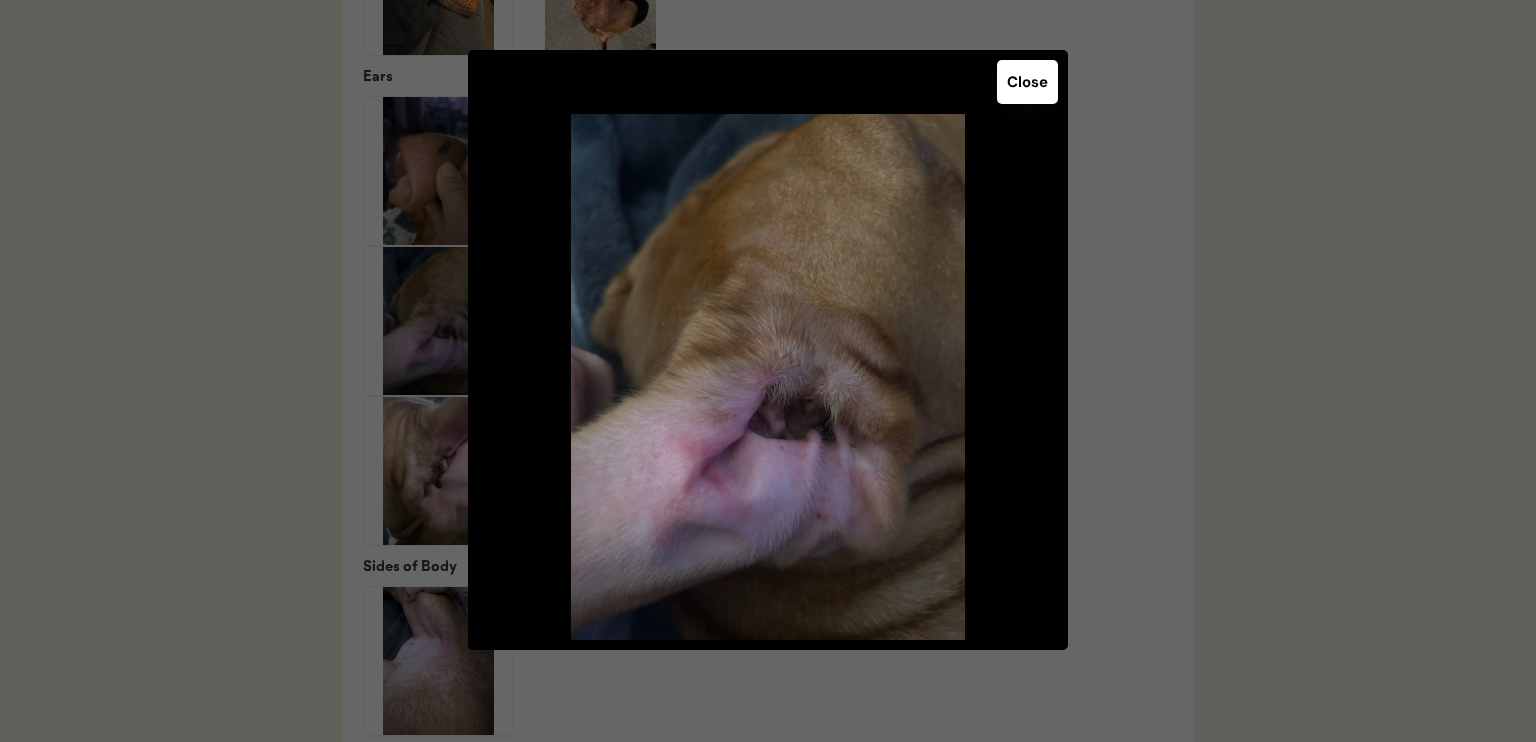 click on "Close" at bounding box center (1027, 82) 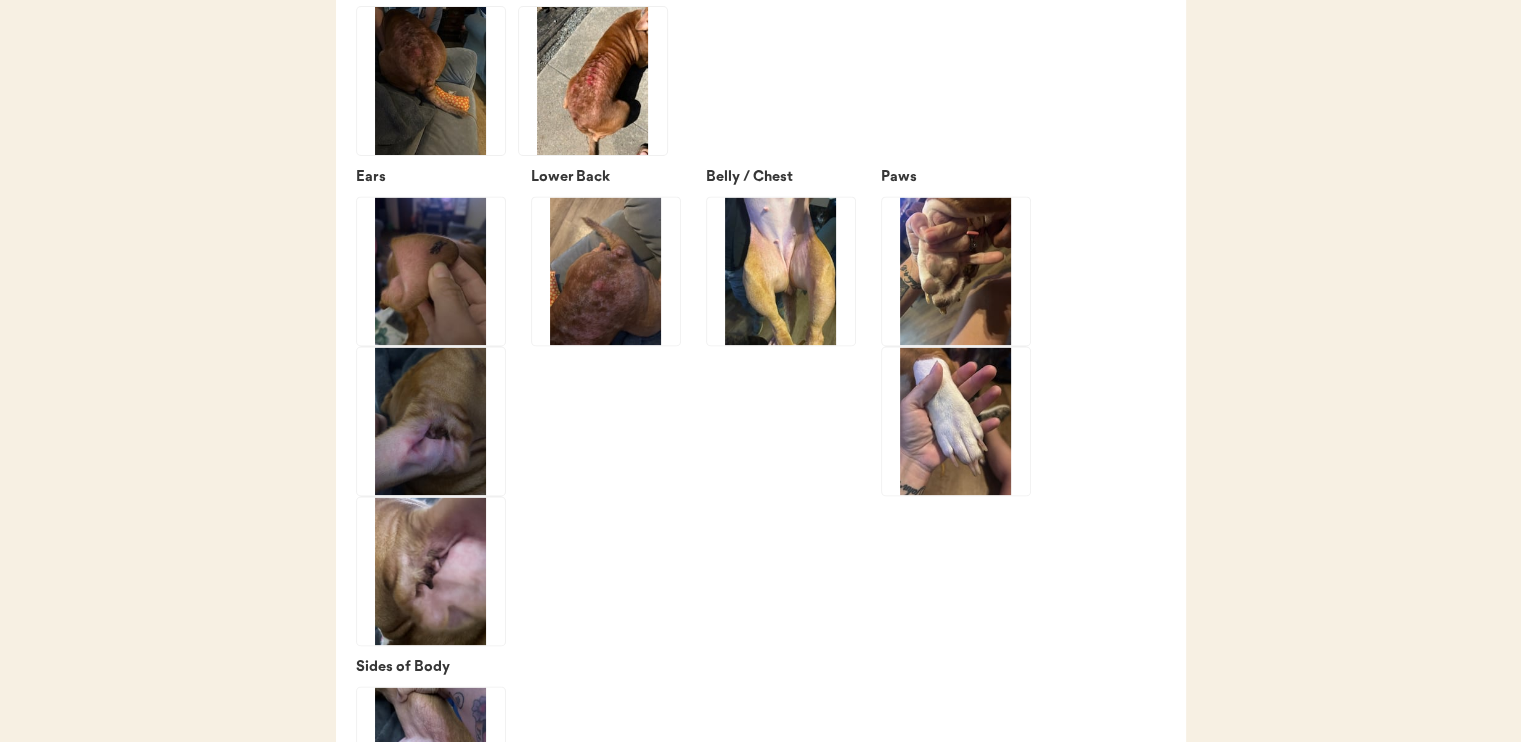 scroll, scrollTop: 2800, scrollLeft: 0, axis: vertical 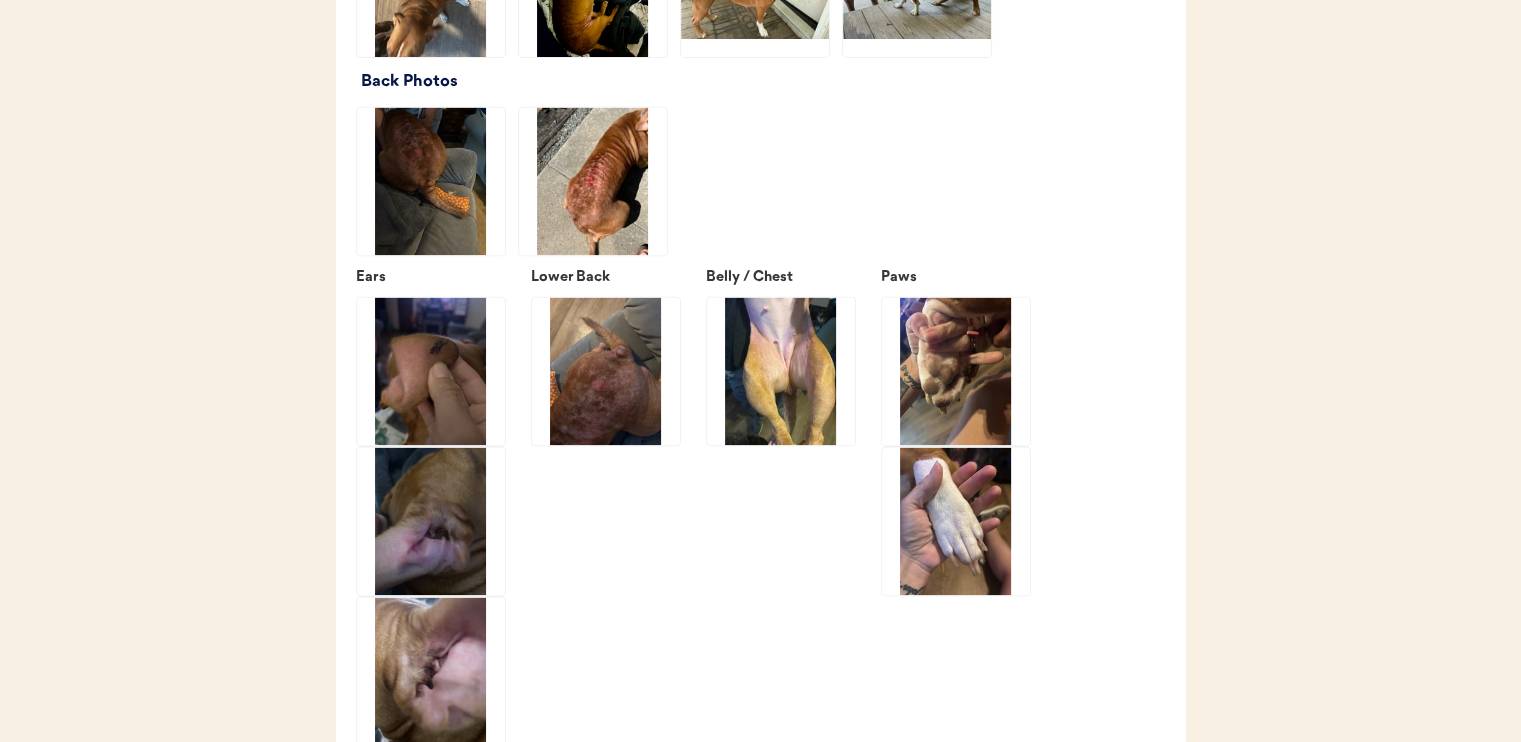 click 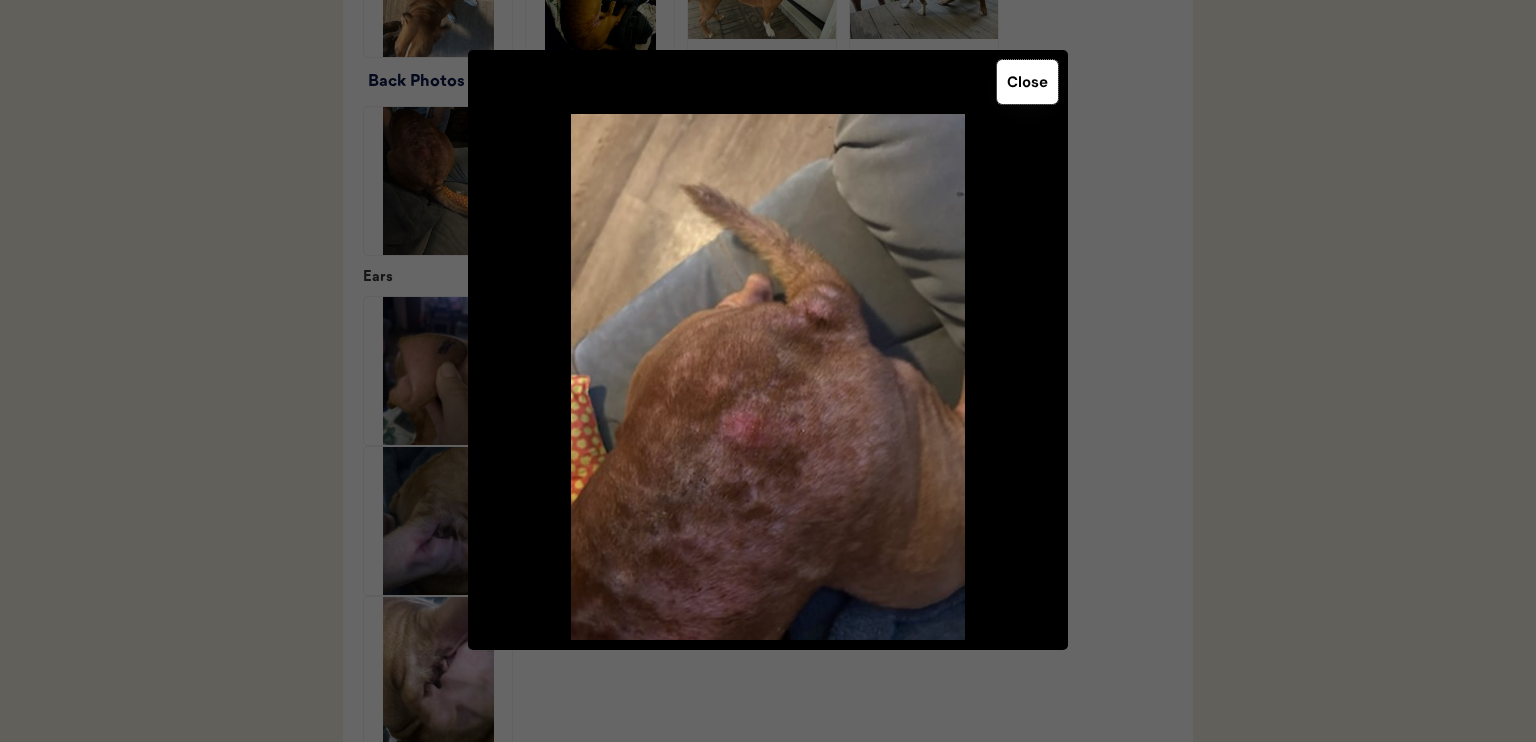 click on "Close" at bounding box center [1027, 82] 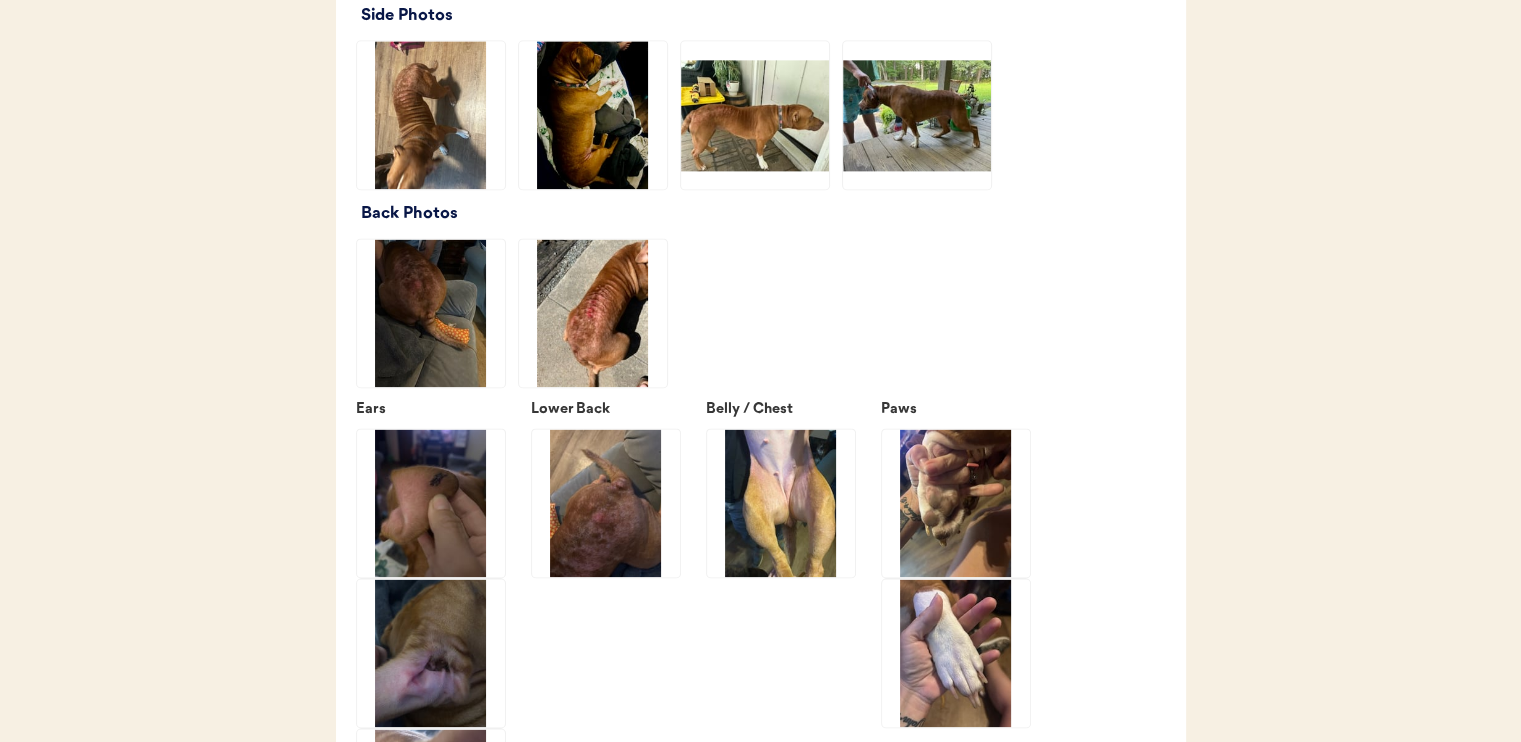 scroll, scrollTop: 2600, scrollLeft: 0, axis: vertical 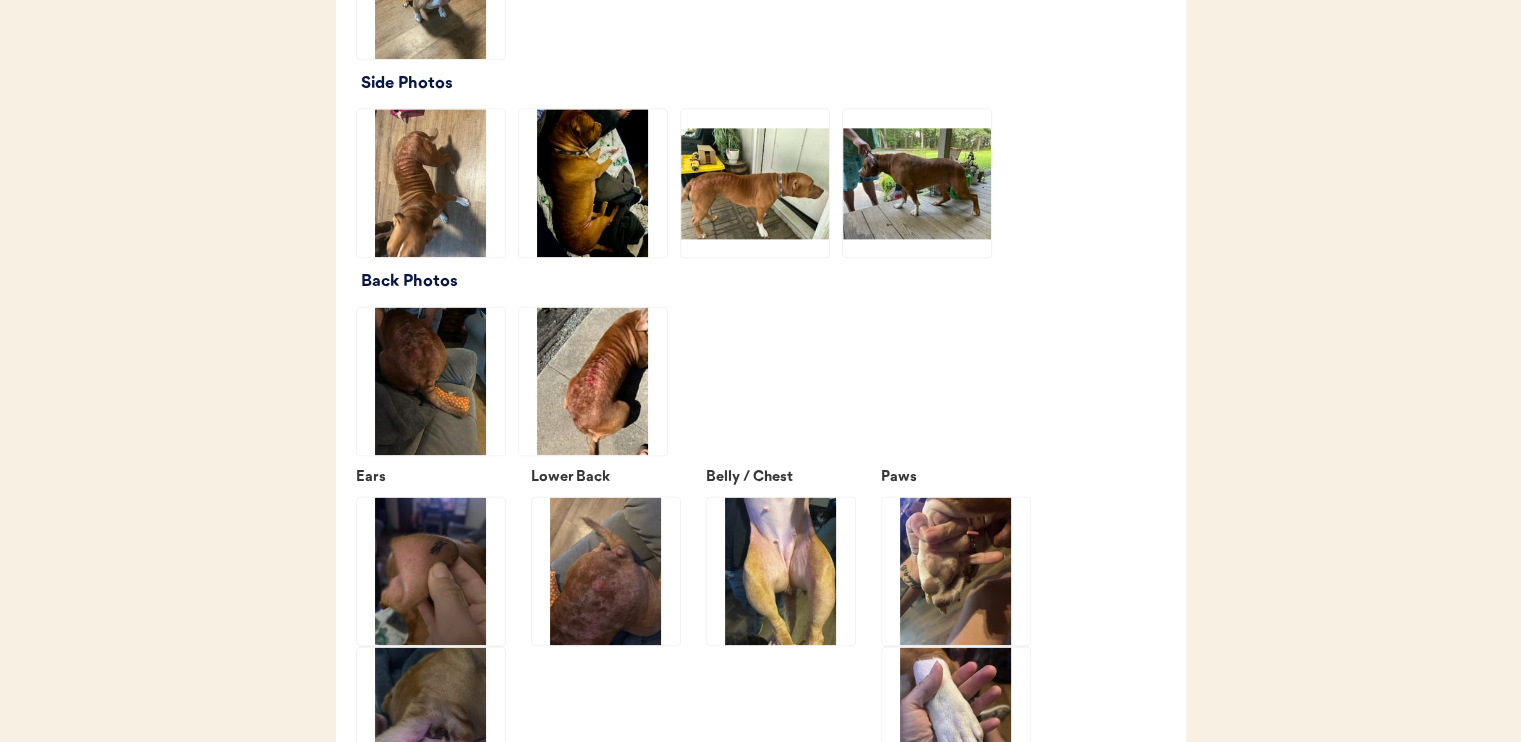 click 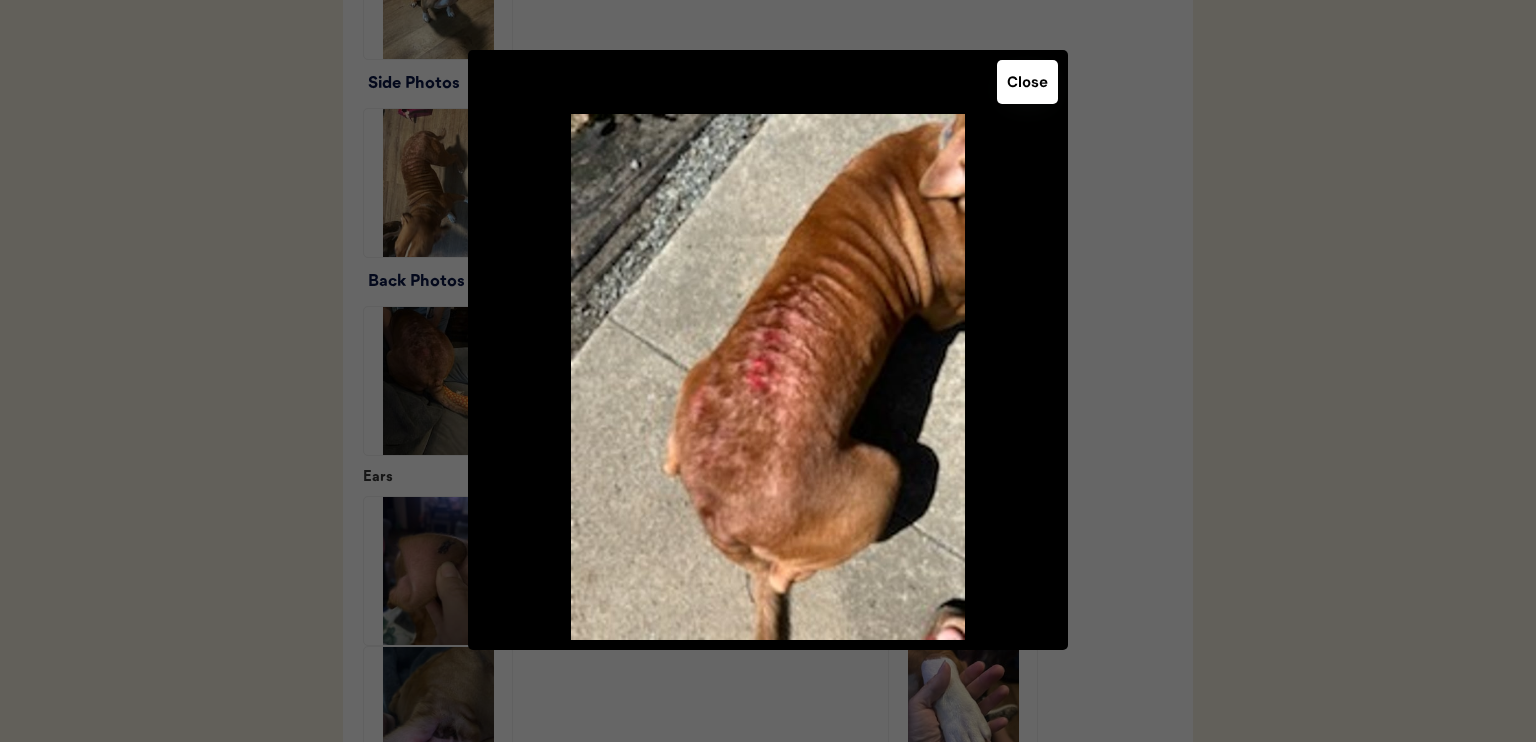 click on "Close" at bounding box center [1027, 82] 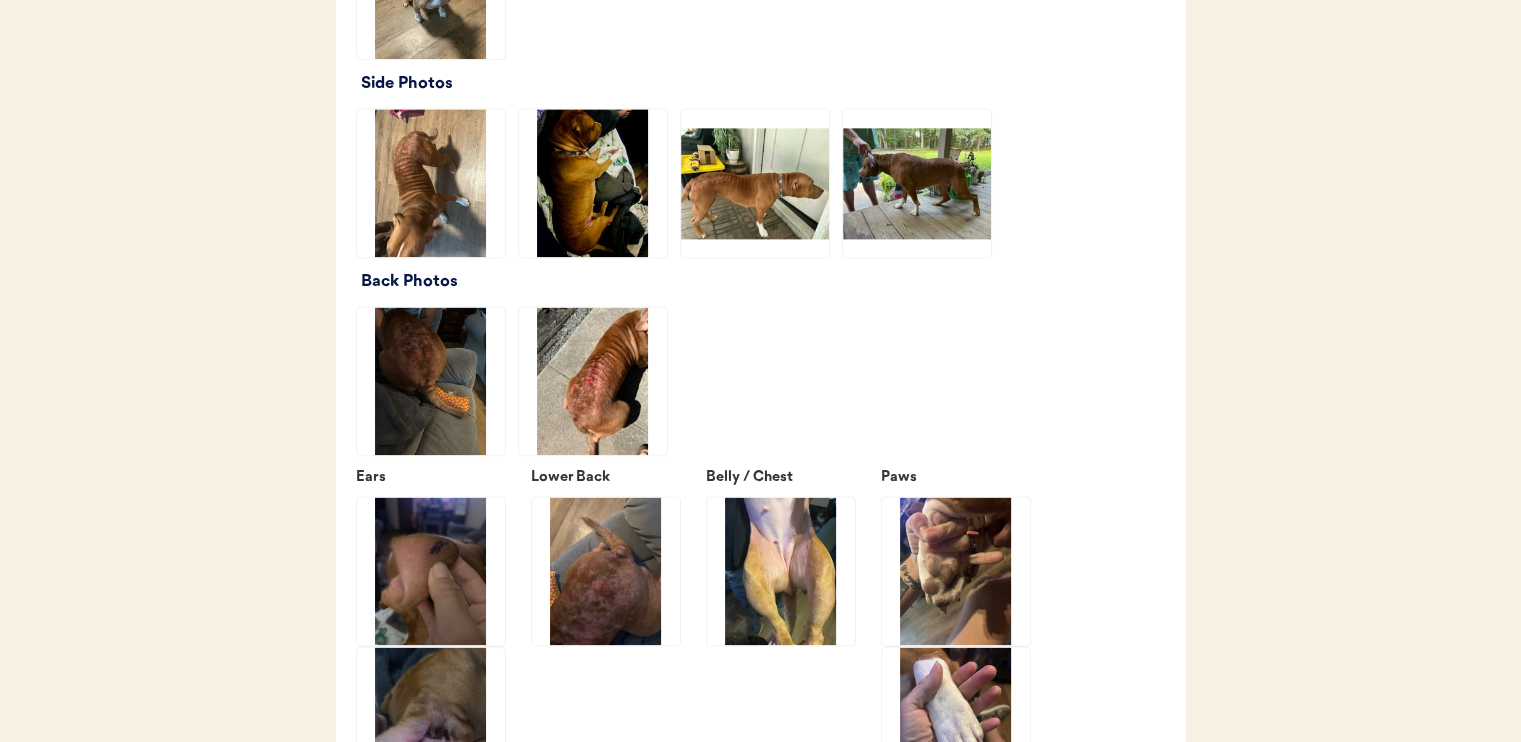 click 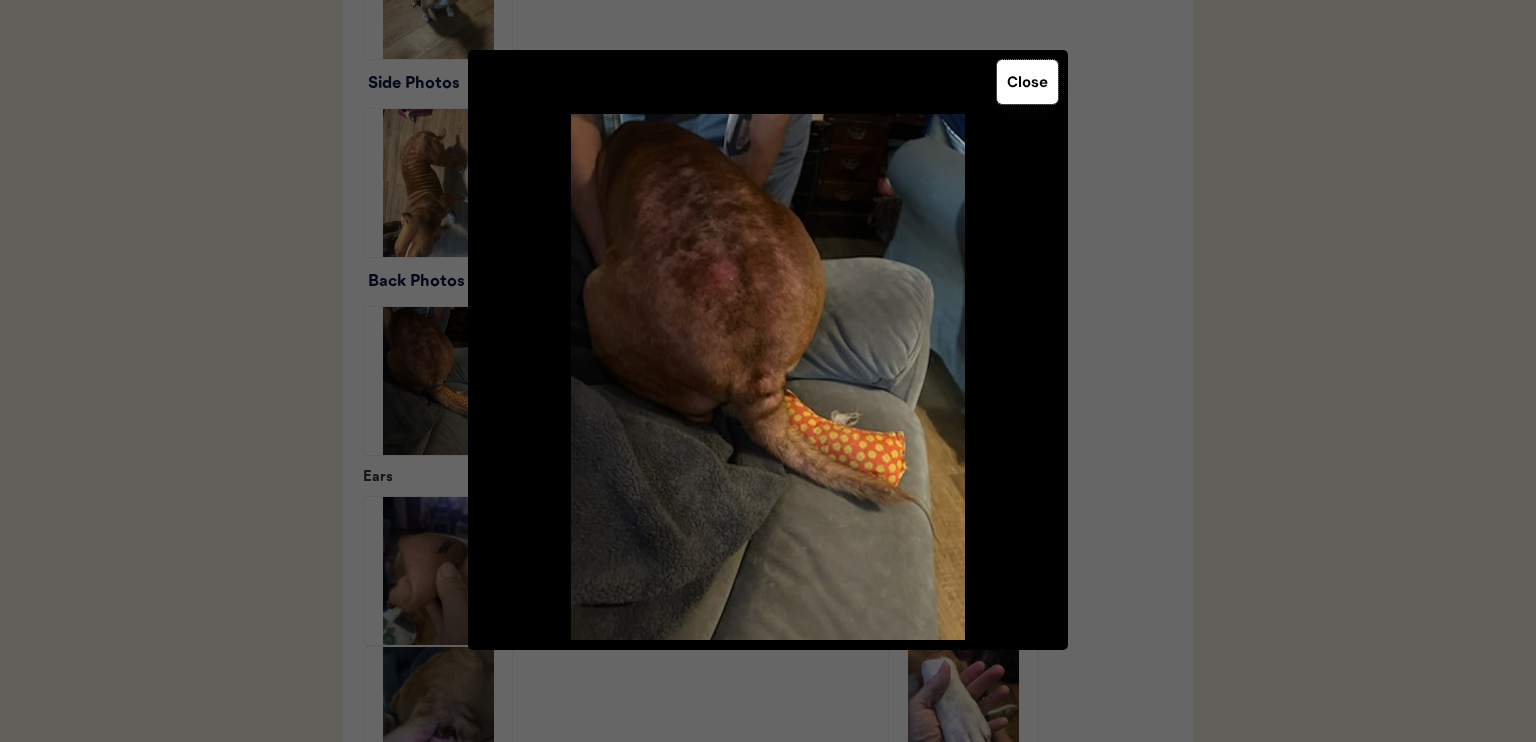 click on "Close" at bounding box center (1027, 82) 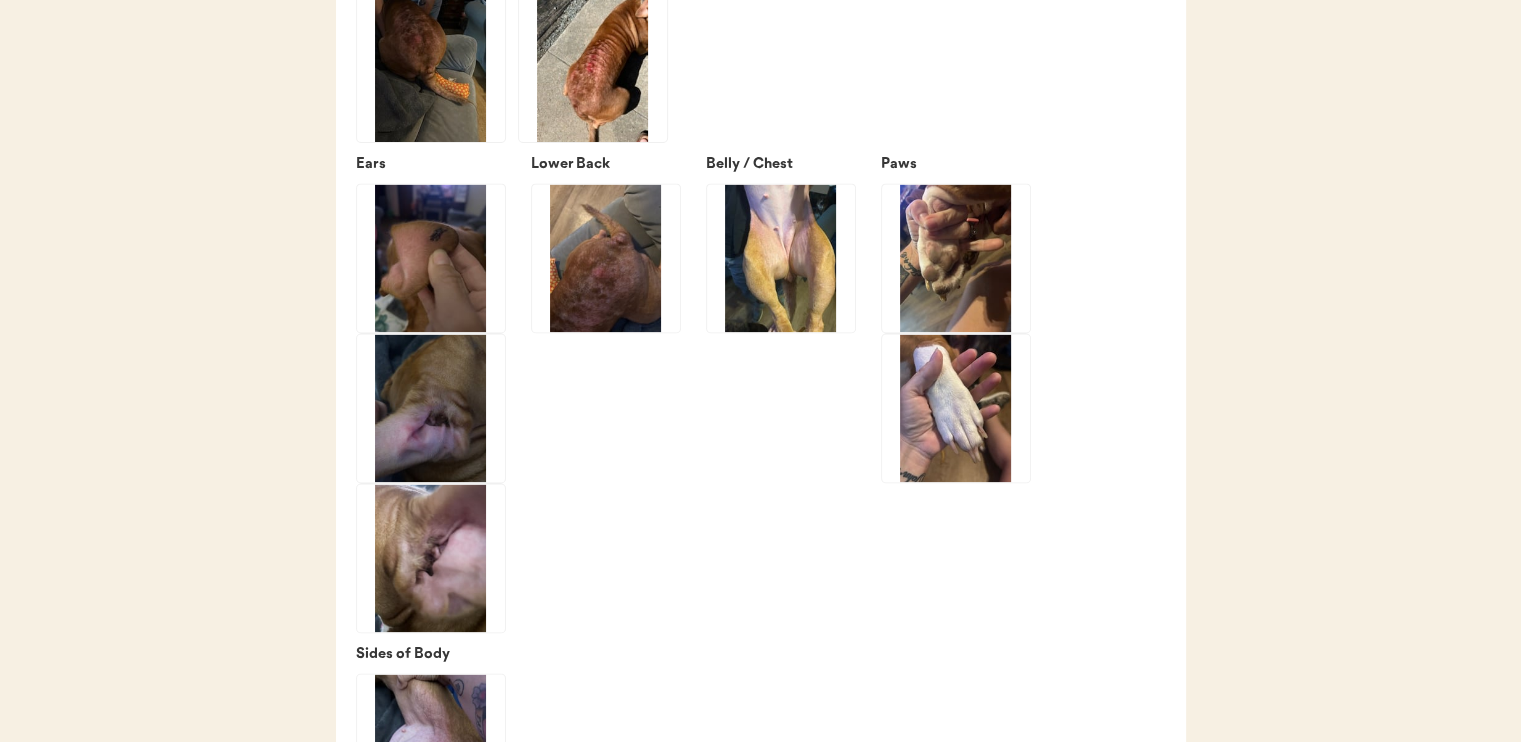 scroll, scrollTop: 3000, scrollLeft: 0, axis: vertical 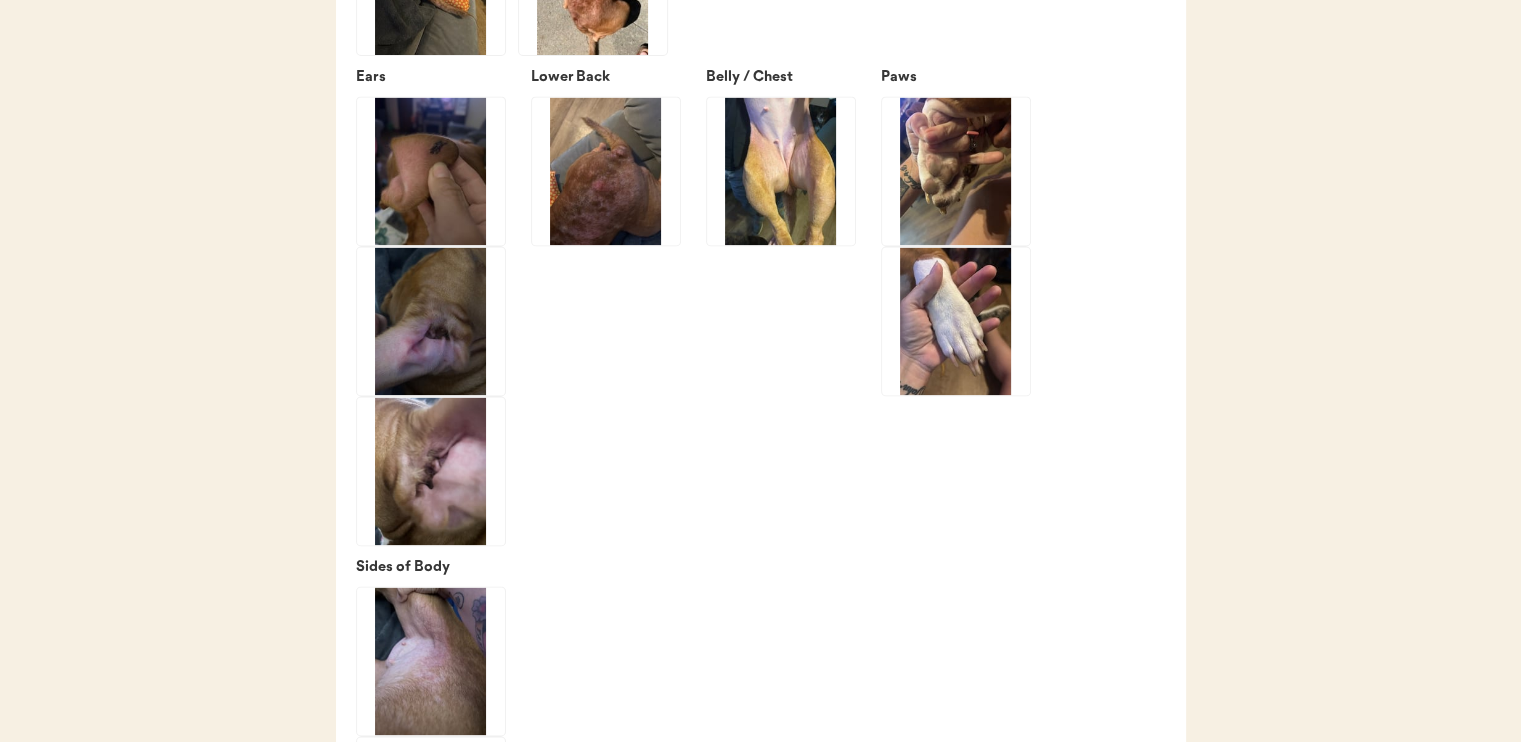 click 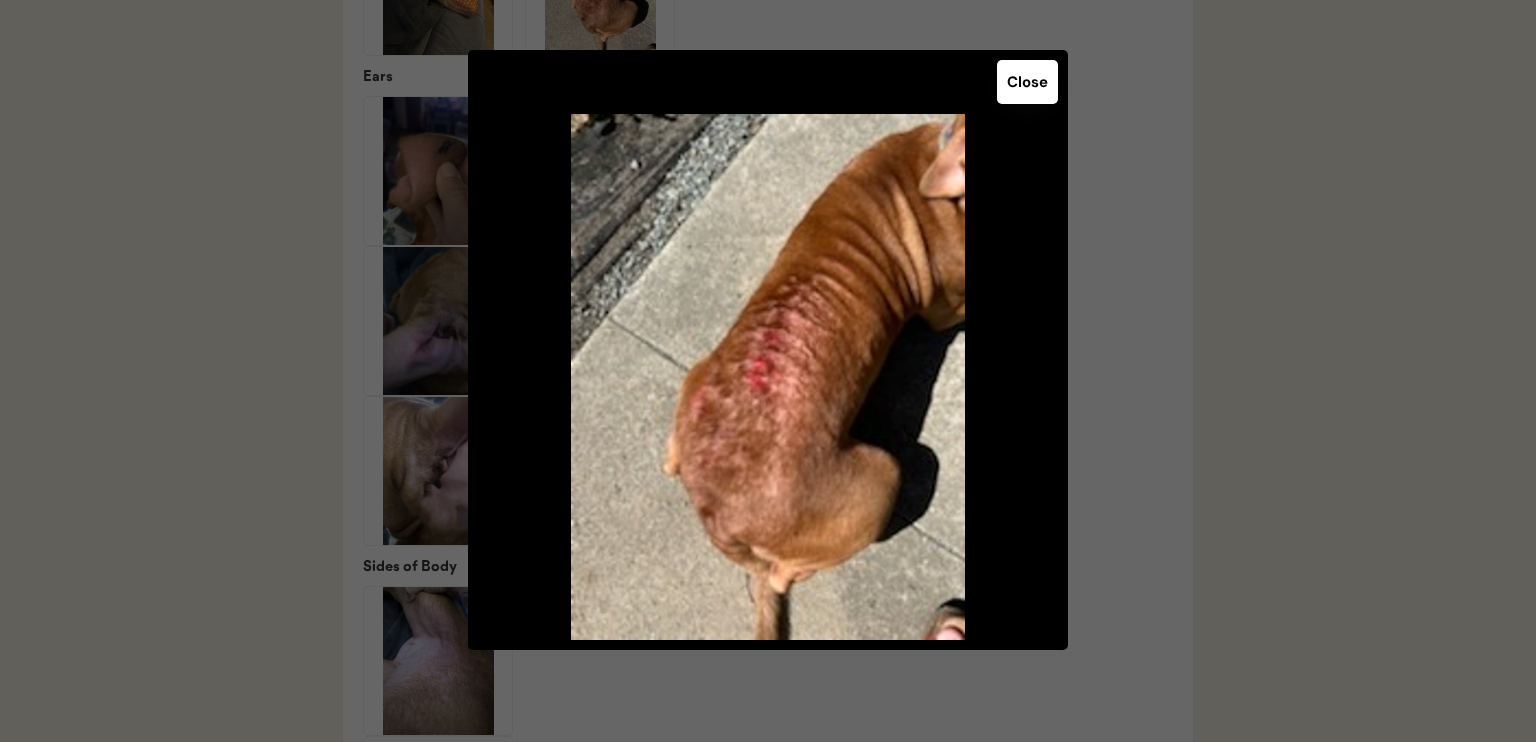 click on "Close" at bounding box center [1027, 82] 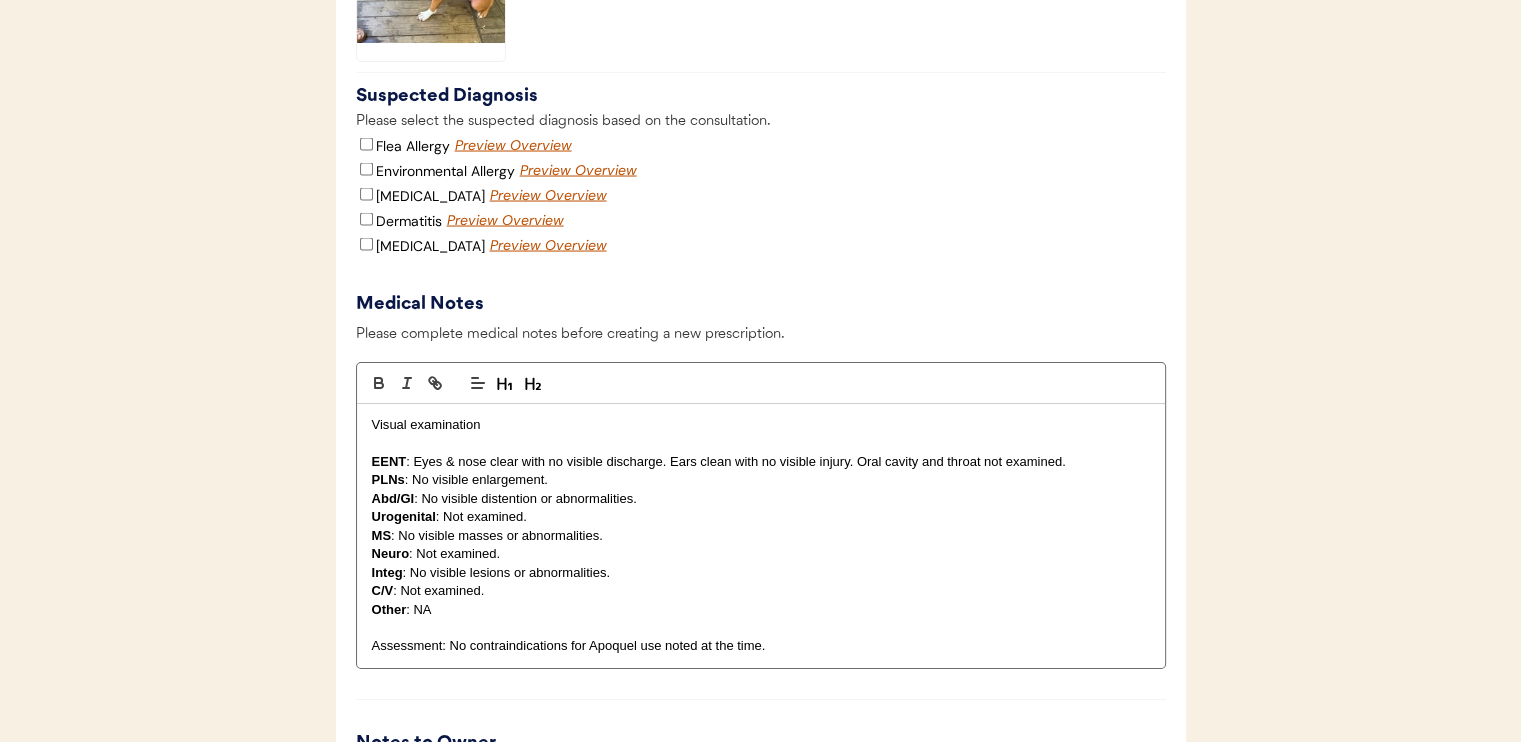scroll, scrollTop: 4100, scrollLeft: 0, axis: vertical 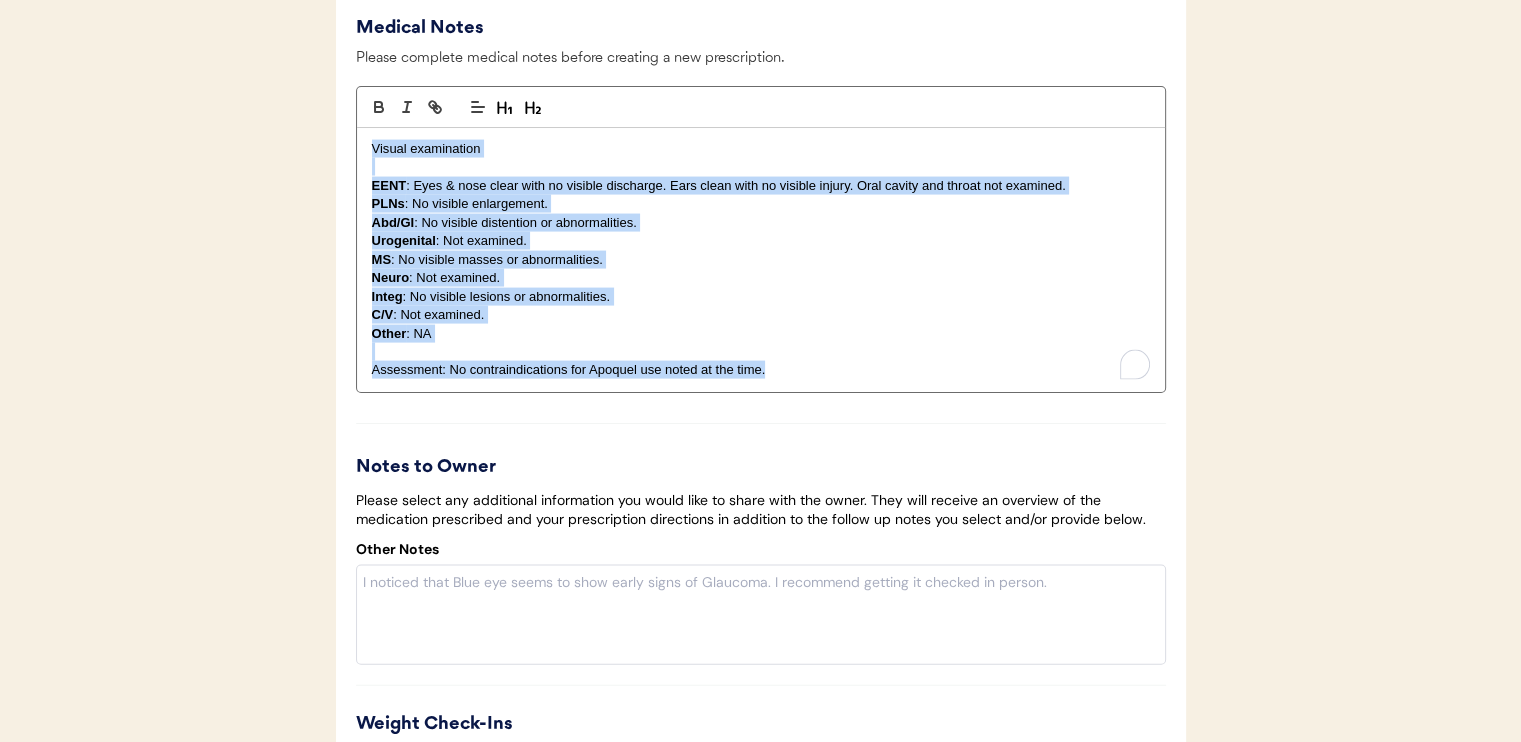 drag, startPoint x: 360, startPoint y: 187, endPoint x: 895, endPoint y: 432, distance: 588.4301 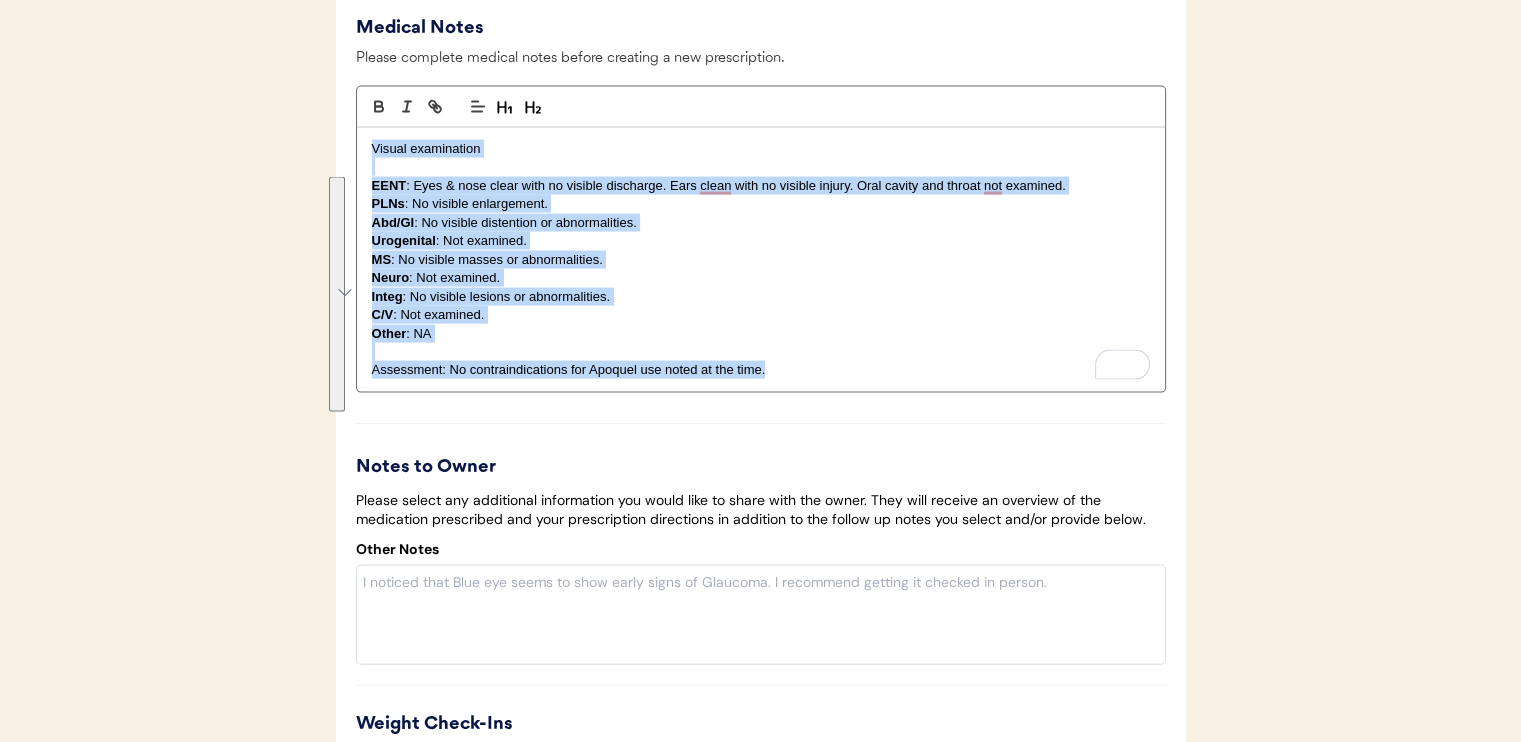 type 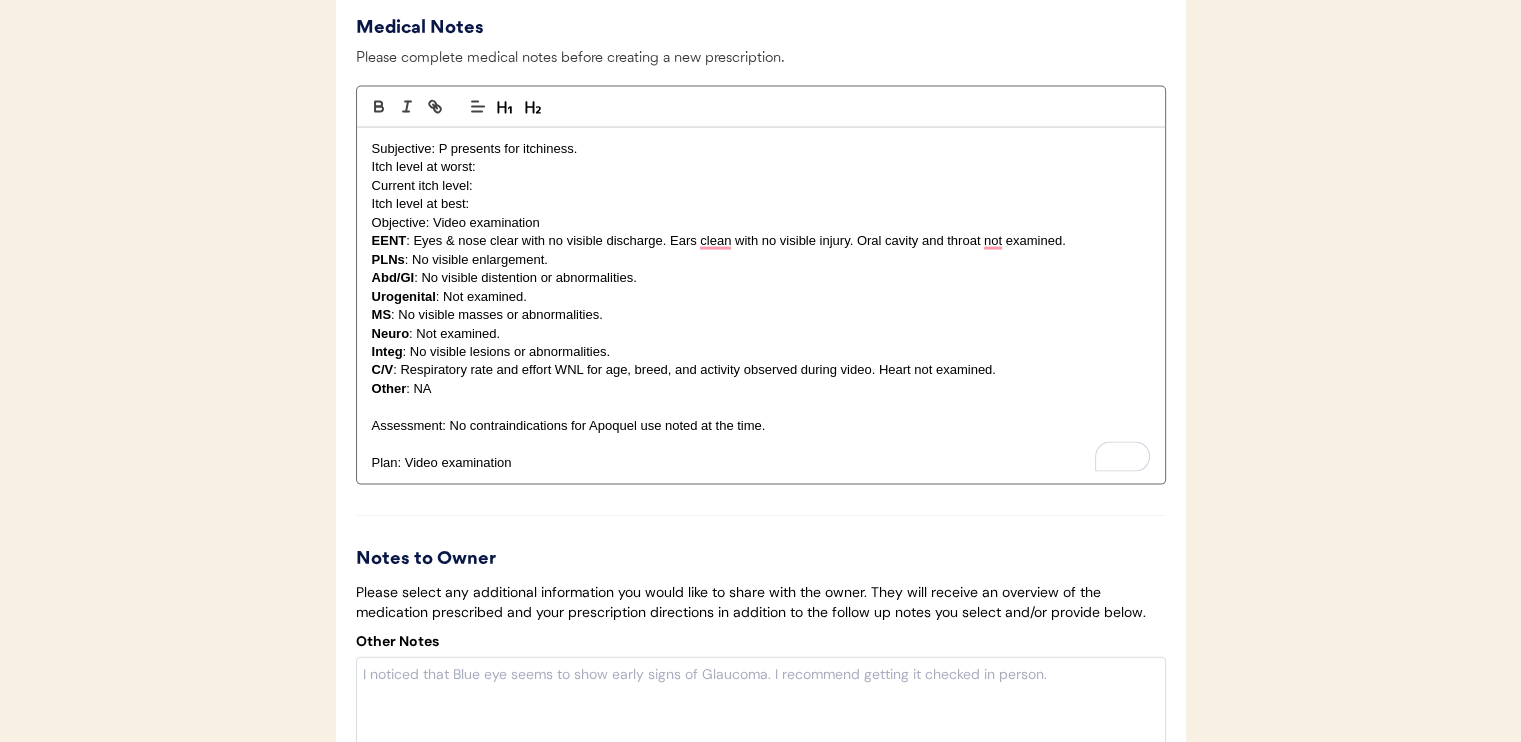 click on "Itch level at best:" at bounding box center (761, 204) 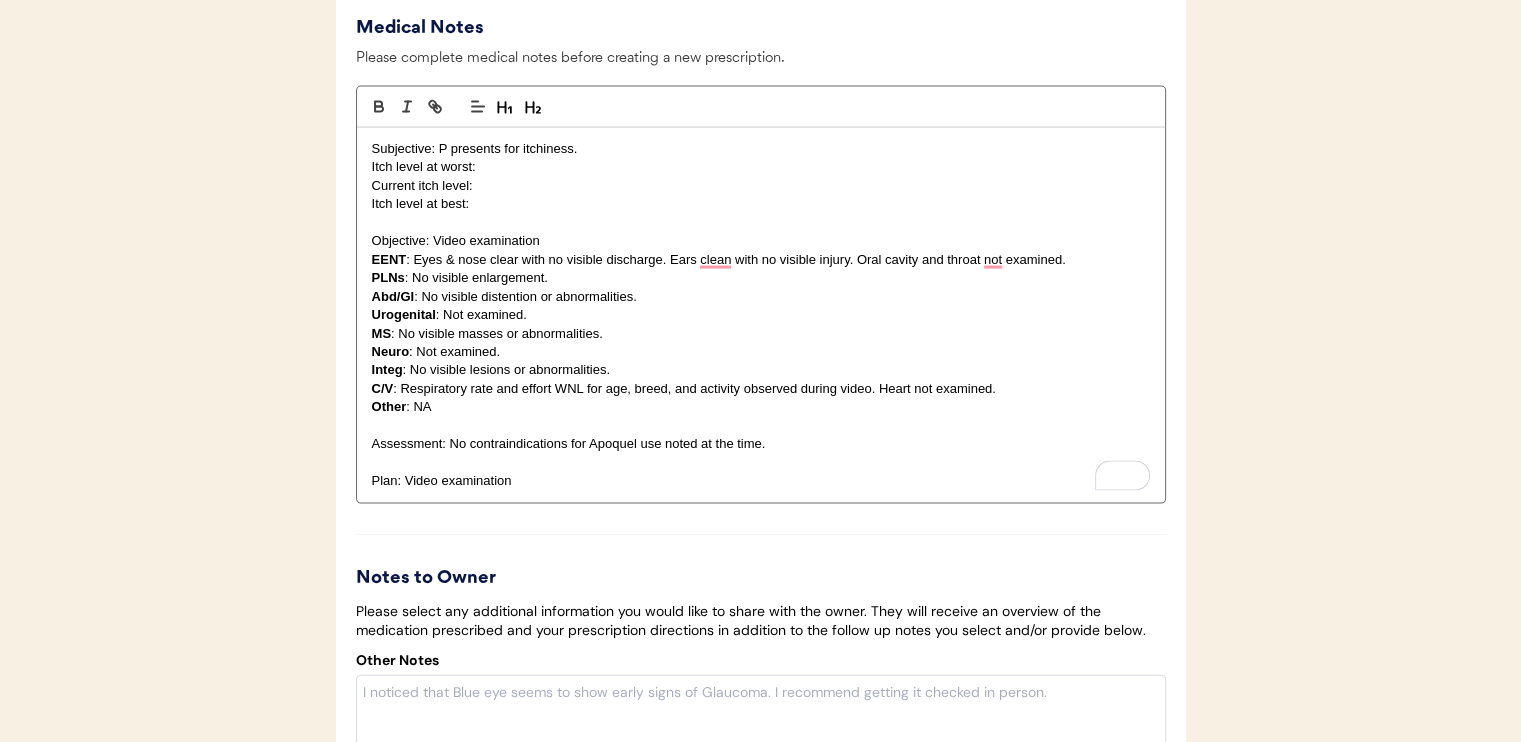 click on "Current itch level:" at bounding box center (761, 186) 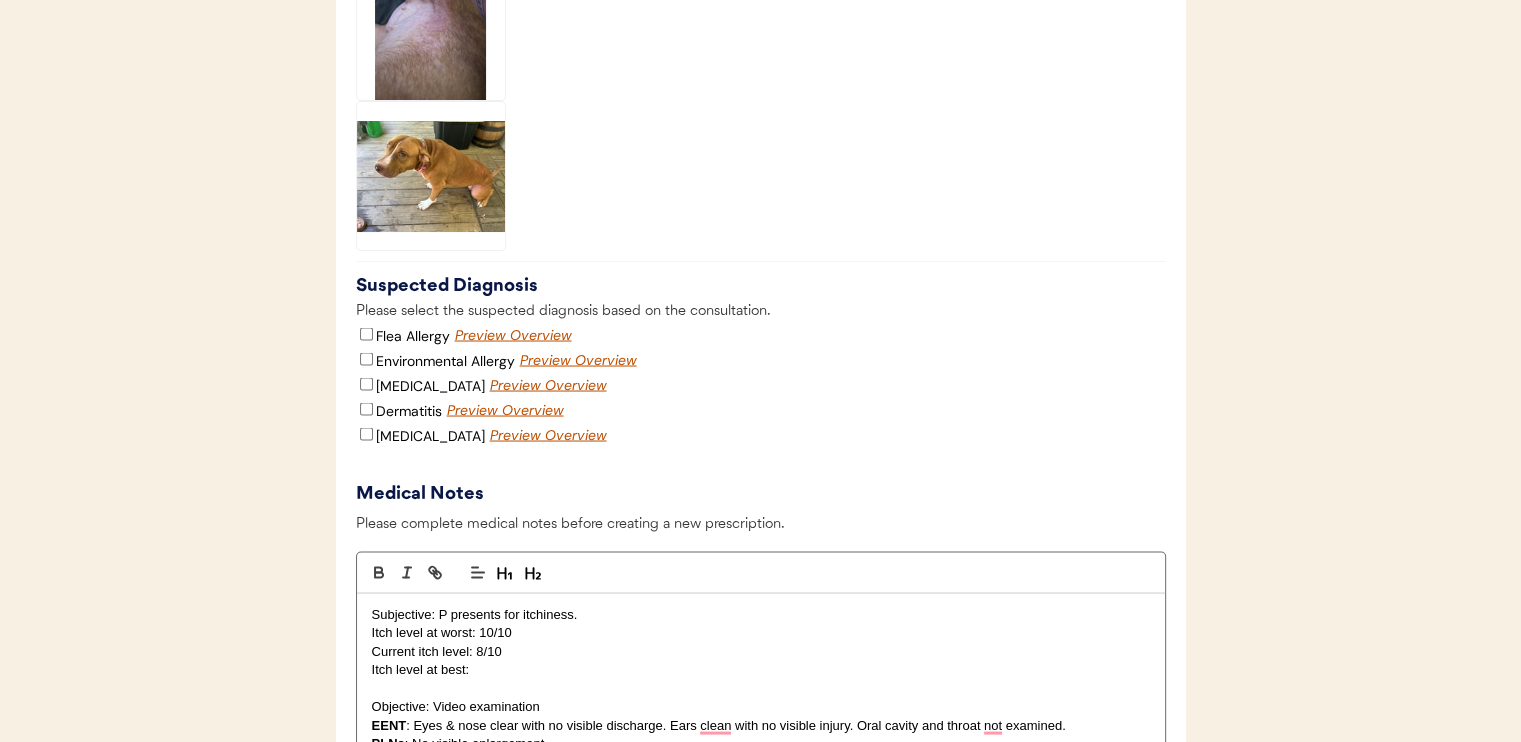 scroll, scrollTop: 3600, scrollLeft: 0, axis: vertical 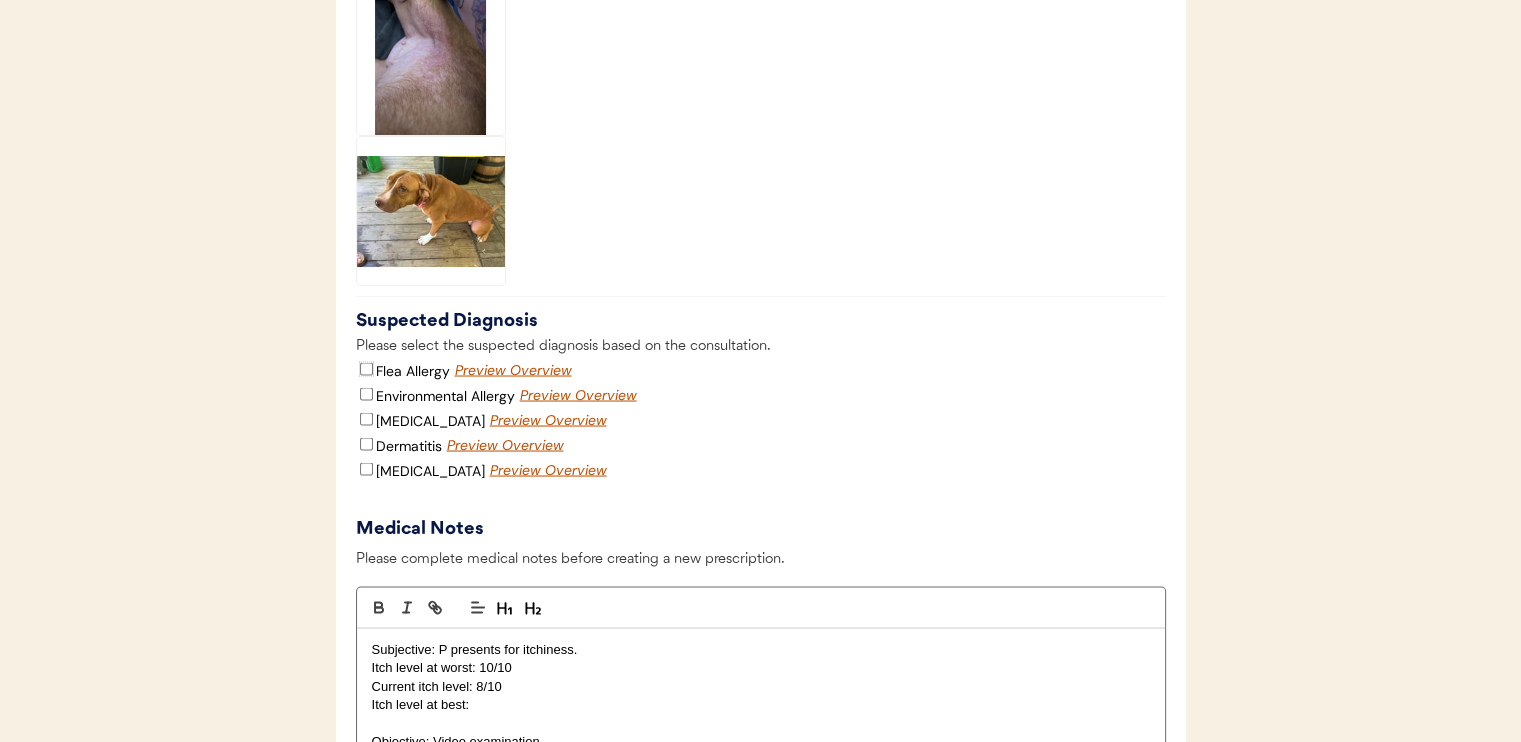 click on "Flea Allergy" at bounding box center (366, 368) 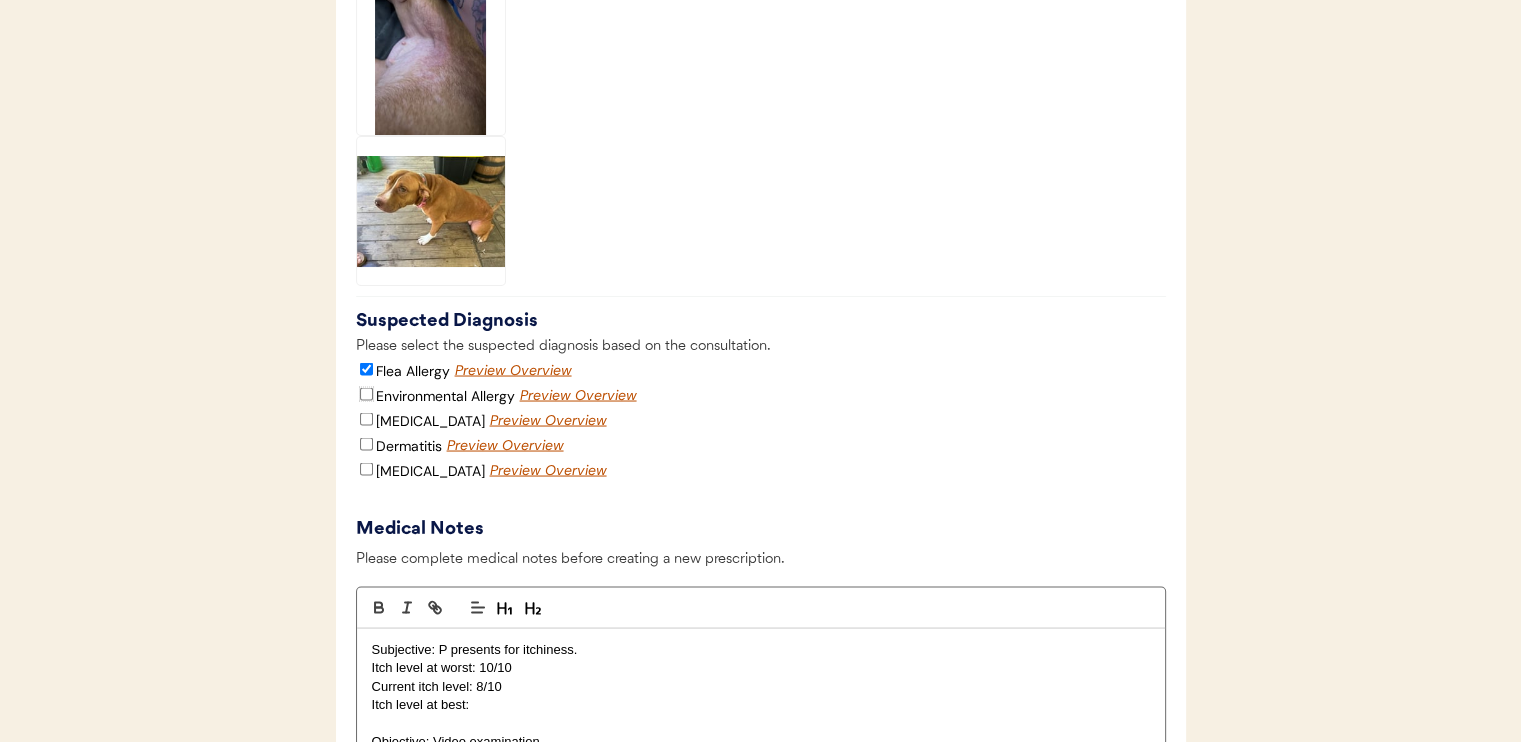 click on "Environmental Allergy" at bounding box center (366, 393) 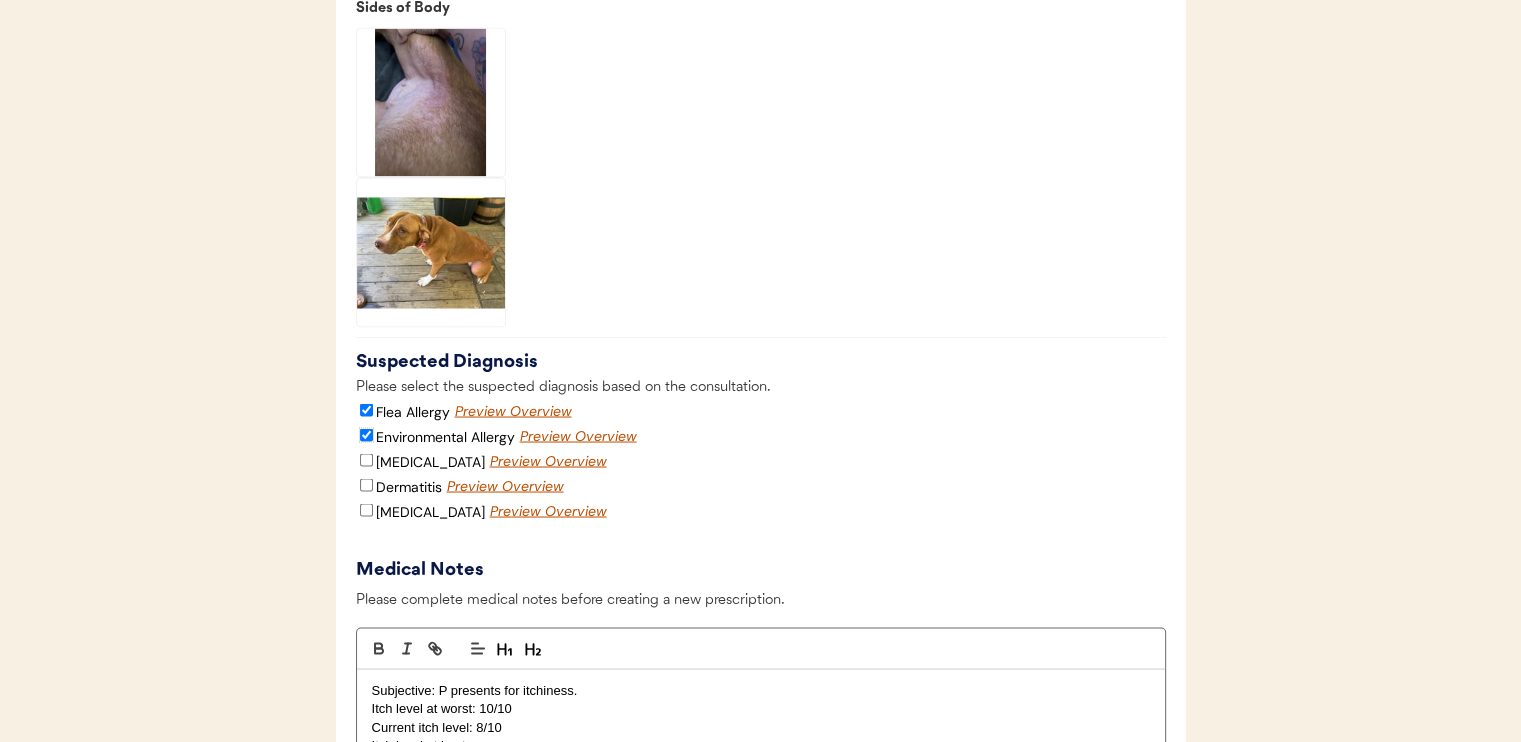 scroll, scrollTop: 3600, scrollLeft: 0, axis: vertical 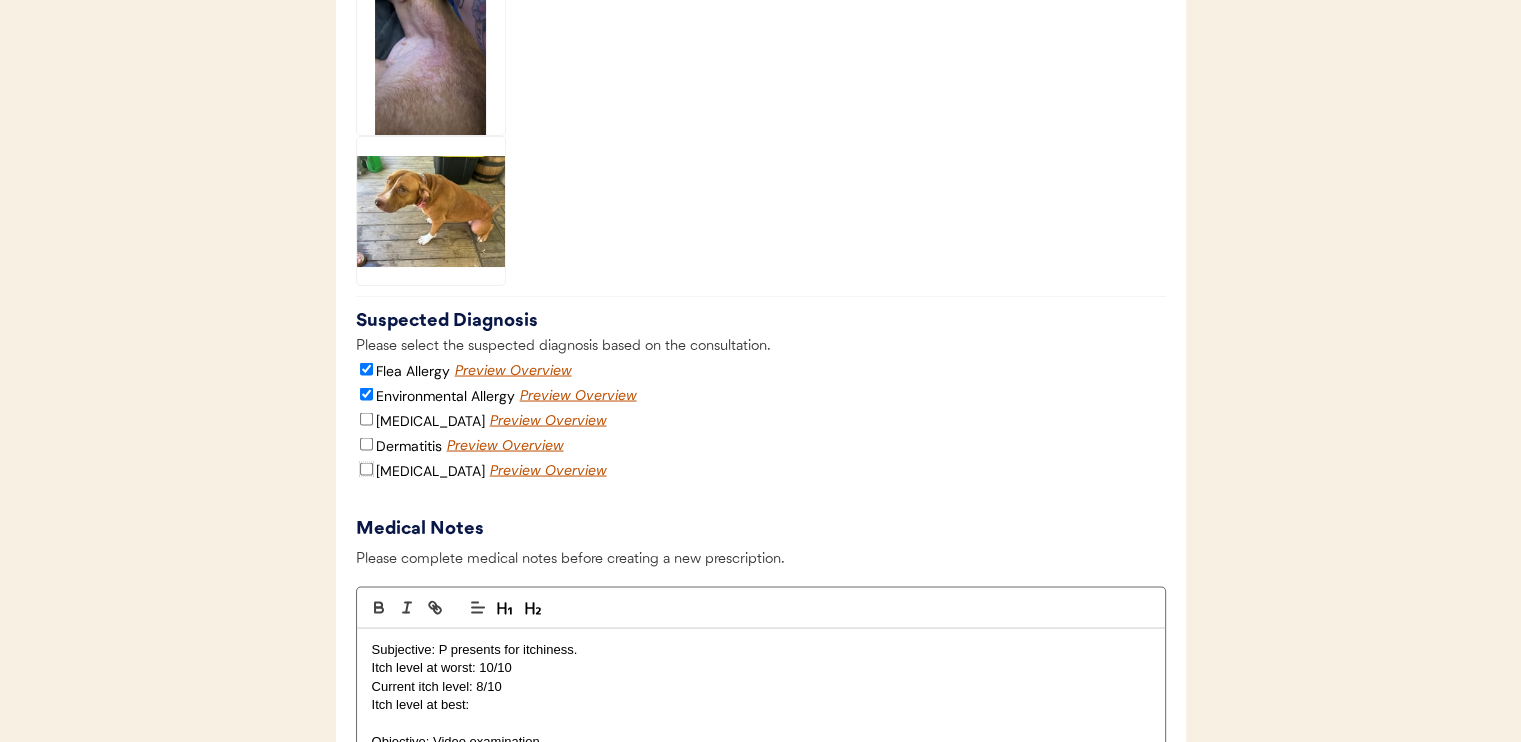 click on "[MEDICAL_DATA]" at bounding box center [366, 468] 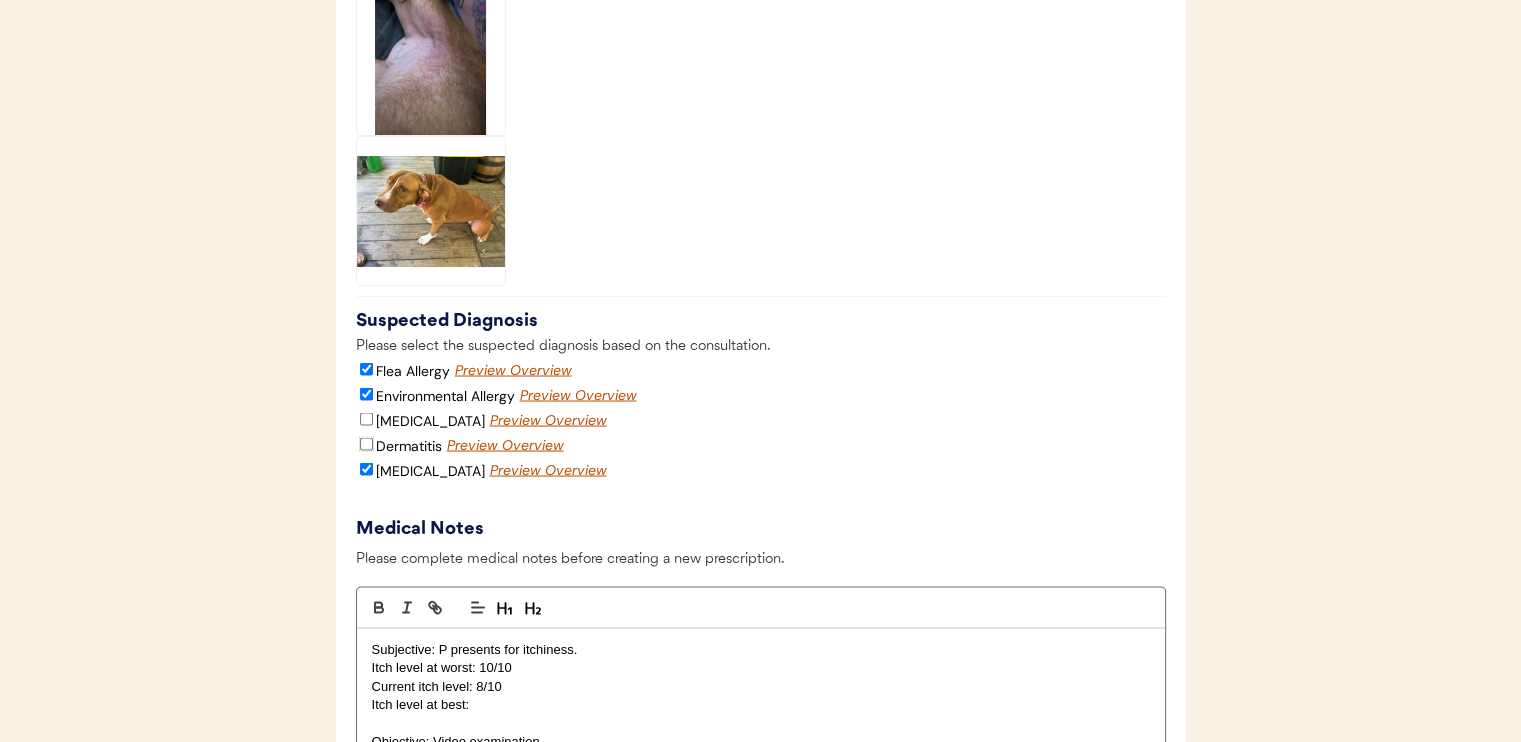 click on "Dermatitis" at bounding box center (366, 443) 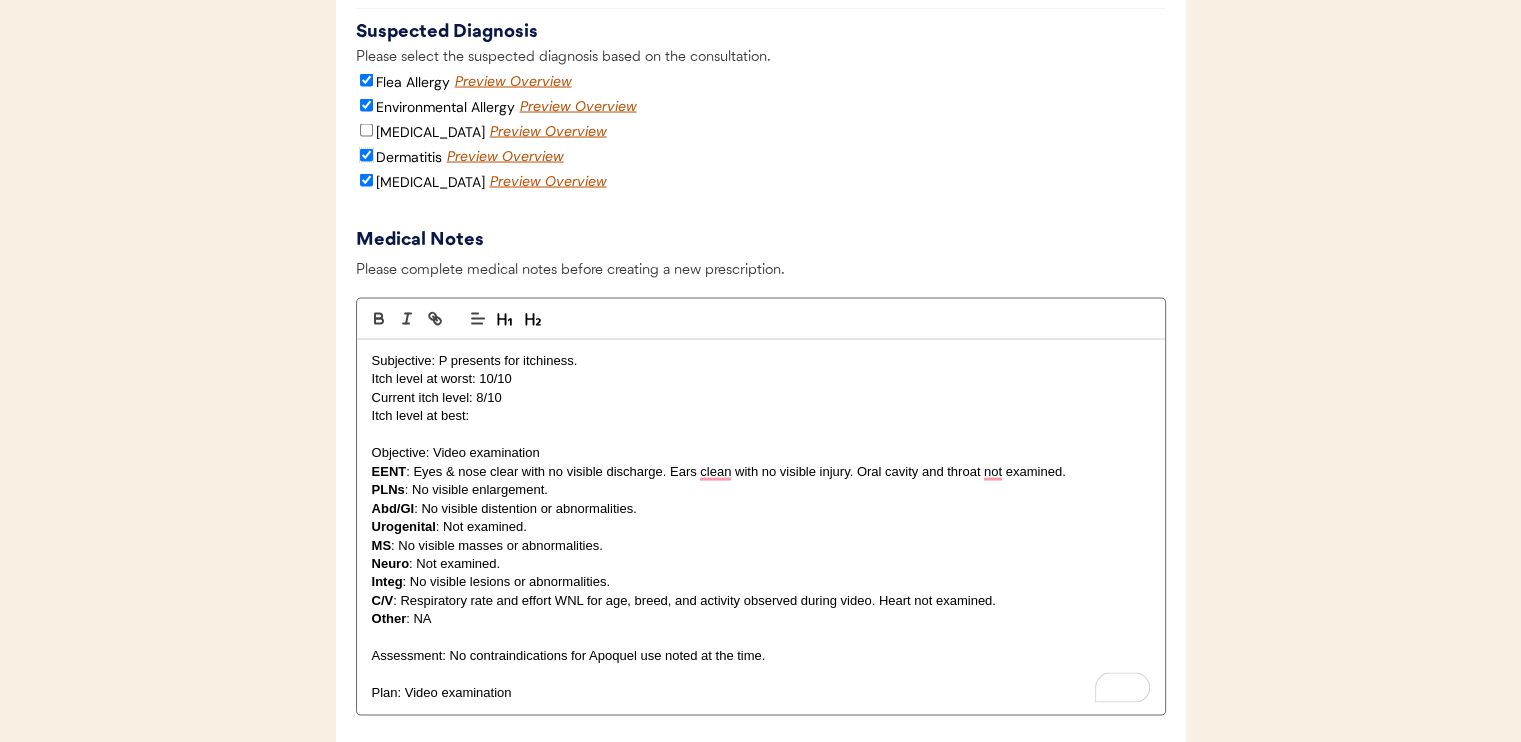 scroll, scrollTop: 3800, scrollLeft: 0, axis: vertical 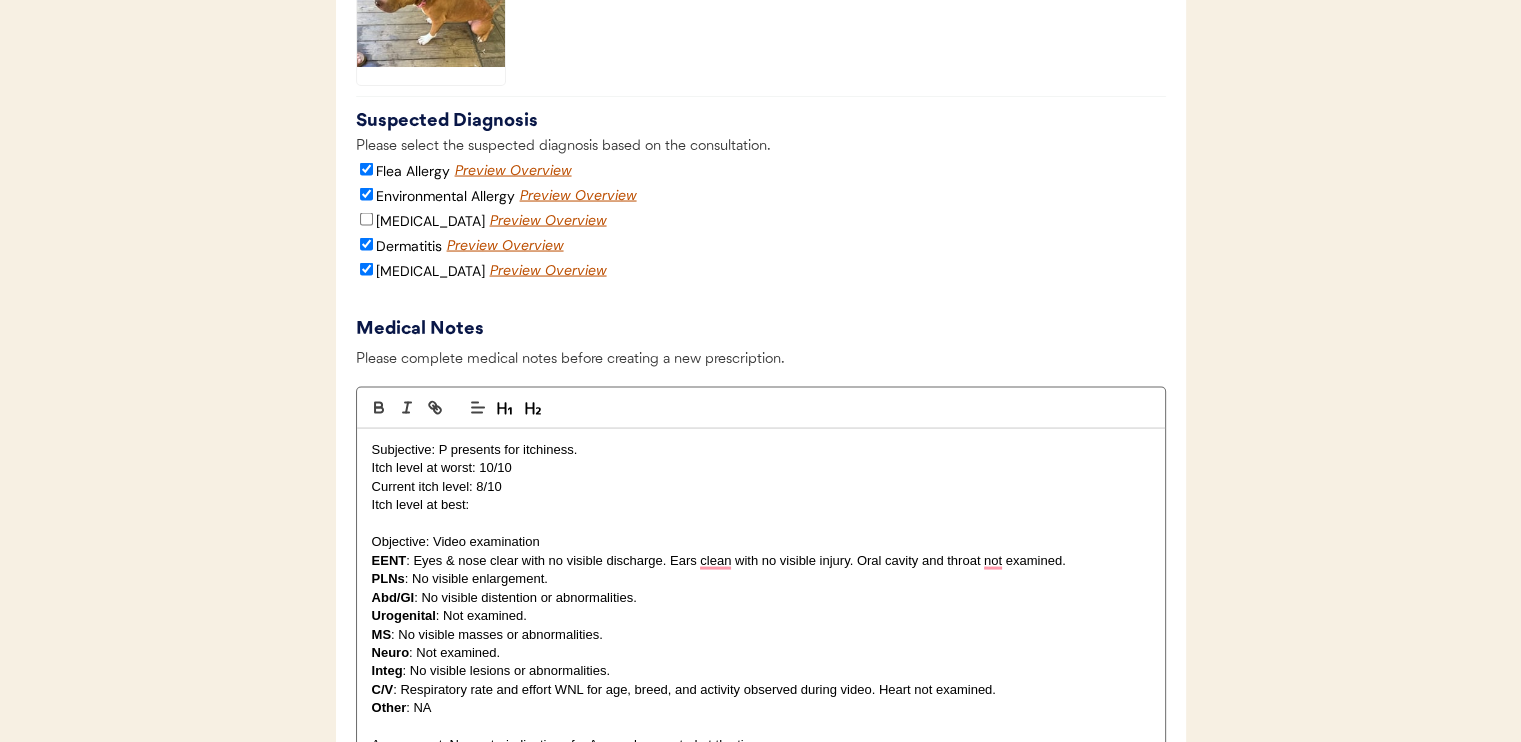 click on "Itch level at best:" at bounding box center (761, 504) 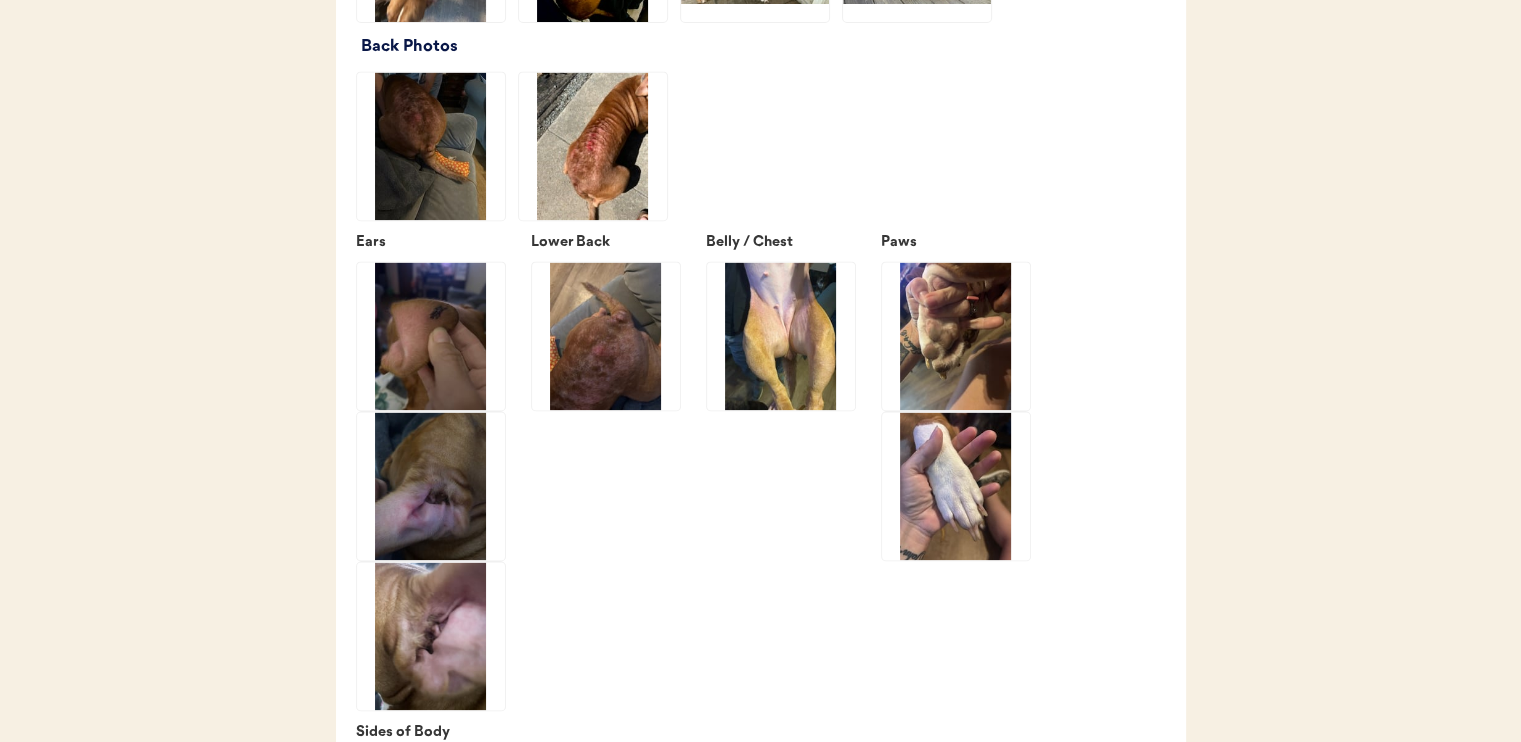 scroll, scrollTop: 2800, scrollLeft: 0, axis: vertical 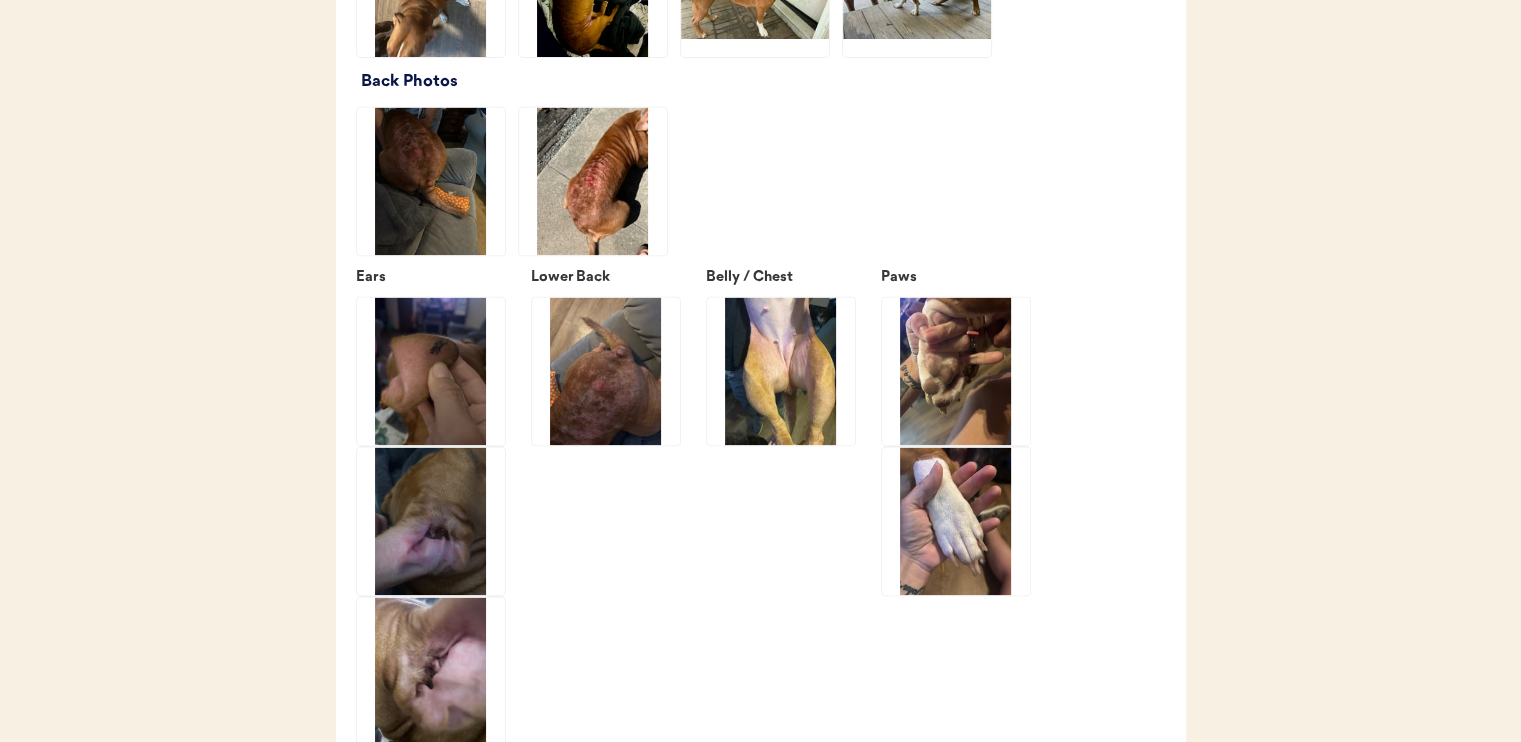 click 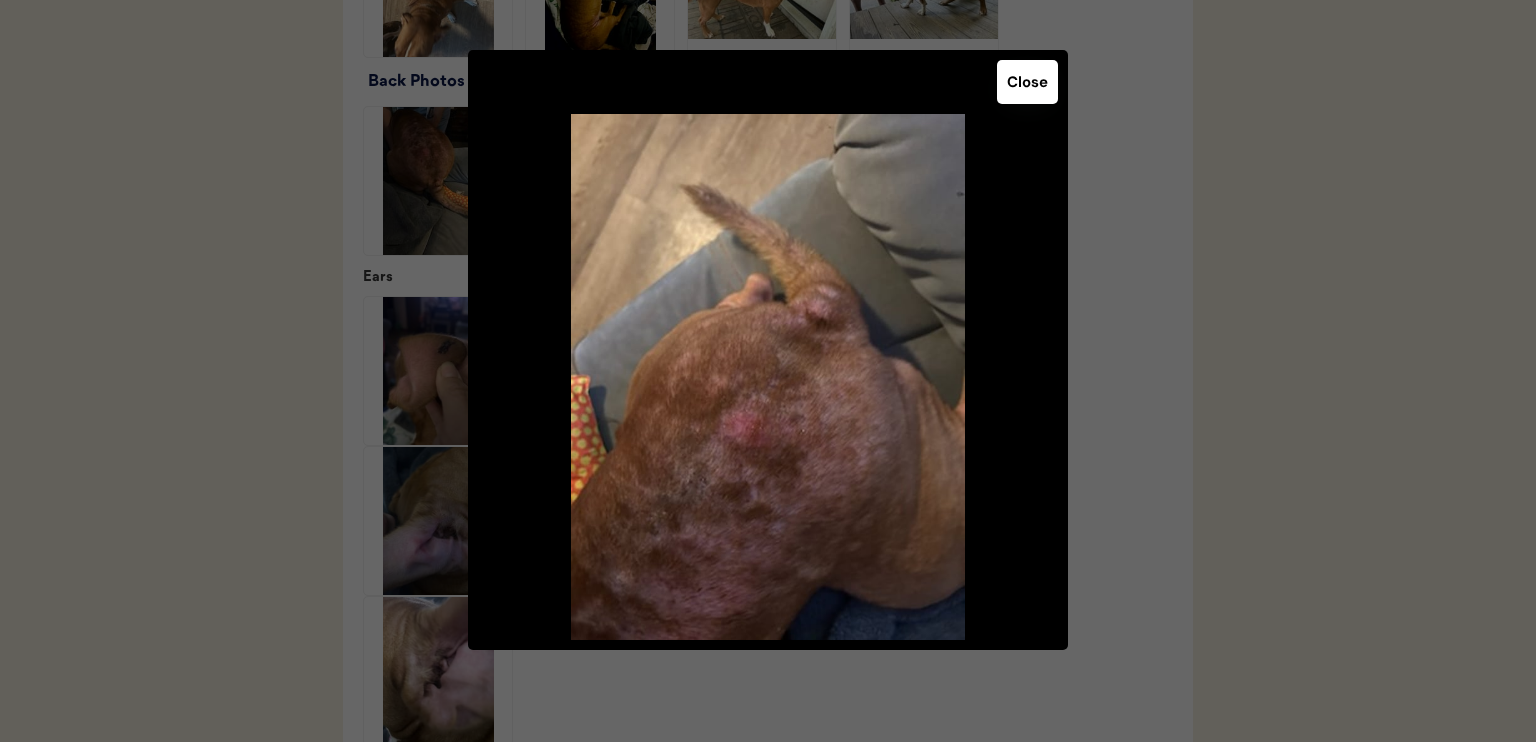 click on "Close" at bounding box center (1027, 82) 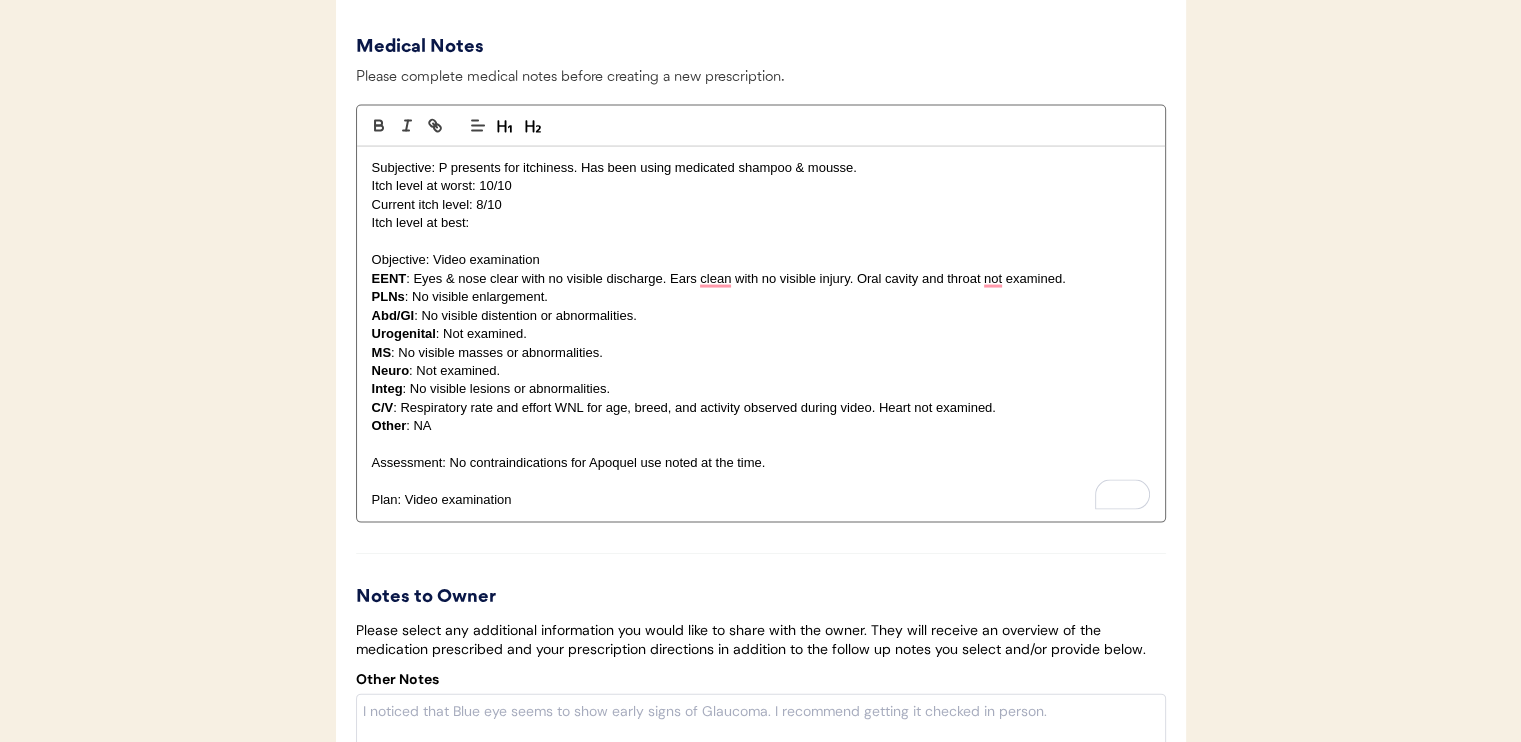 scroll, scrollTop: 4100, scrollLeft: 0, axis: vertical 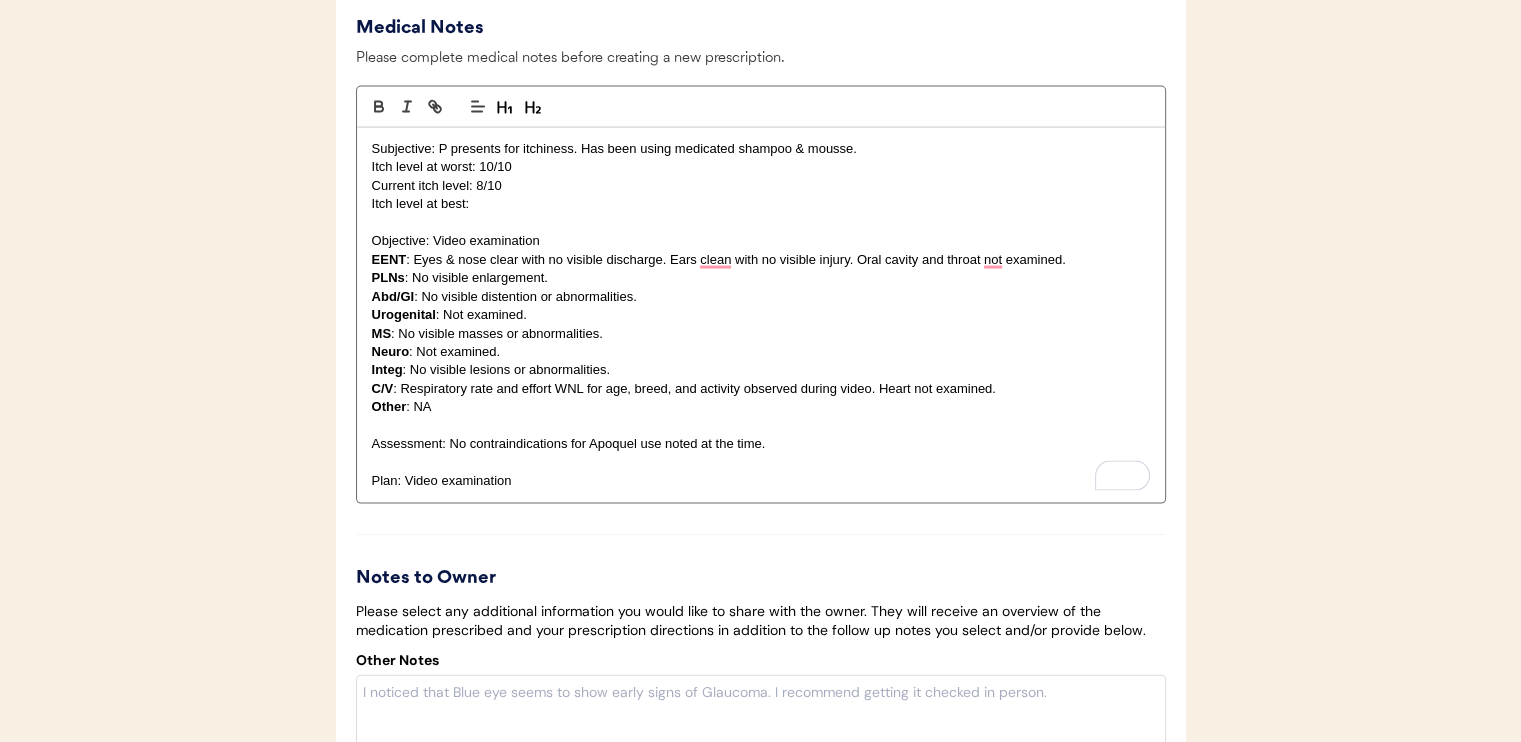 click on "Subjective: P presents for itchiness. Has been using medicated shampoo & mousse." at bounding box center [761, 149] 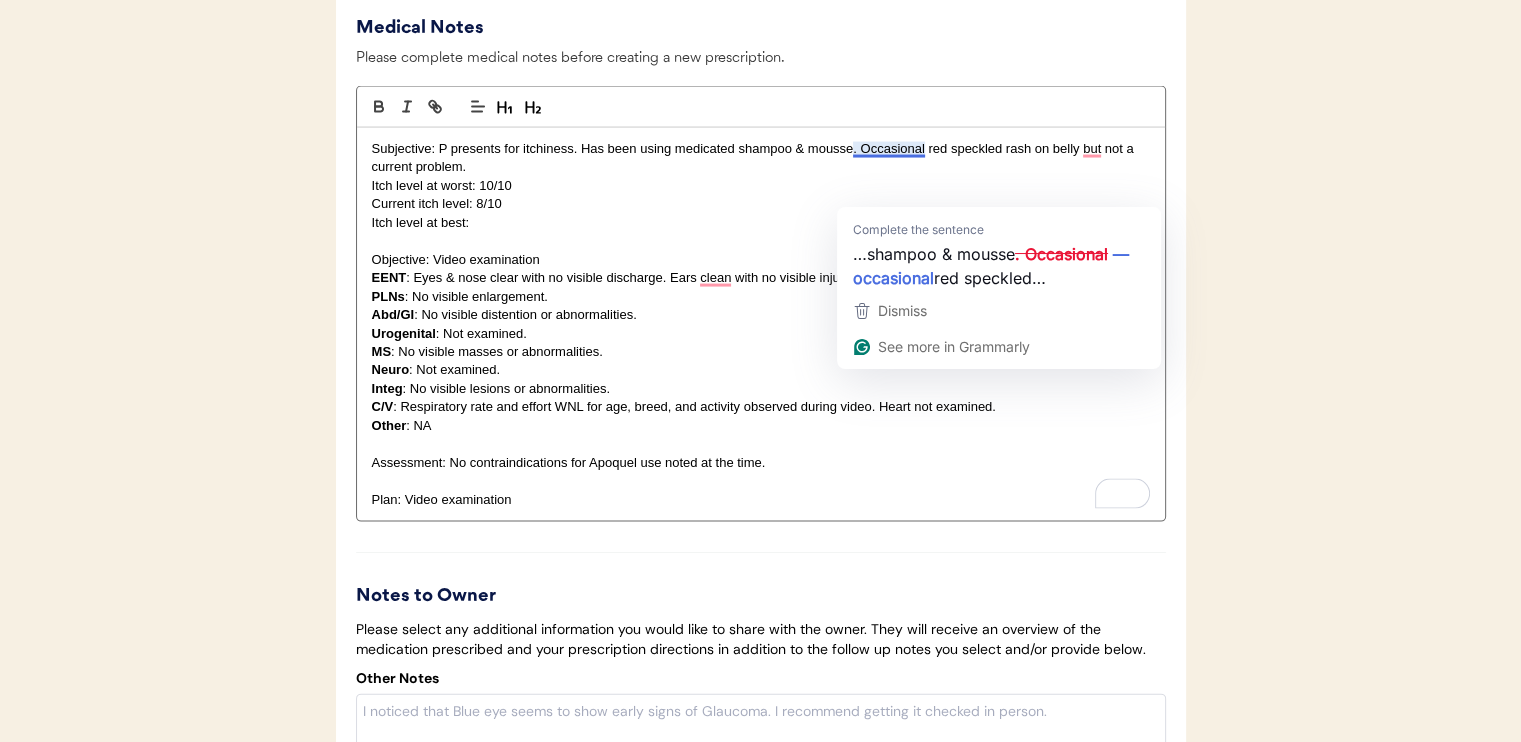 click on "Subjective: P presents for itchiness. Has been using medicated shampoo & mousse. Occasional red speckled rash on belly but not a current problem." at bounding box center (761, 158) 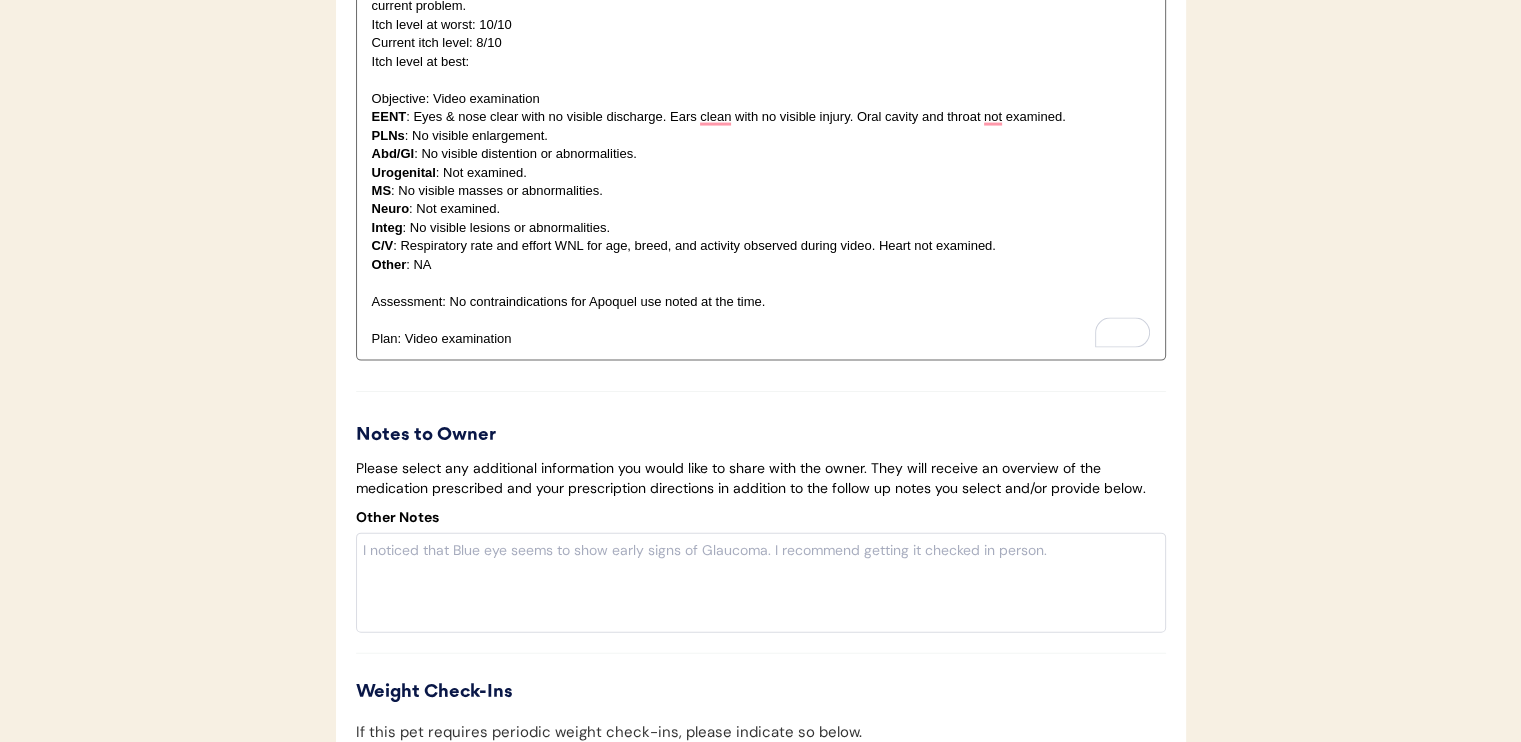 scroll, scrollTop: 4161, scrollLeft: 0, axis: vertical 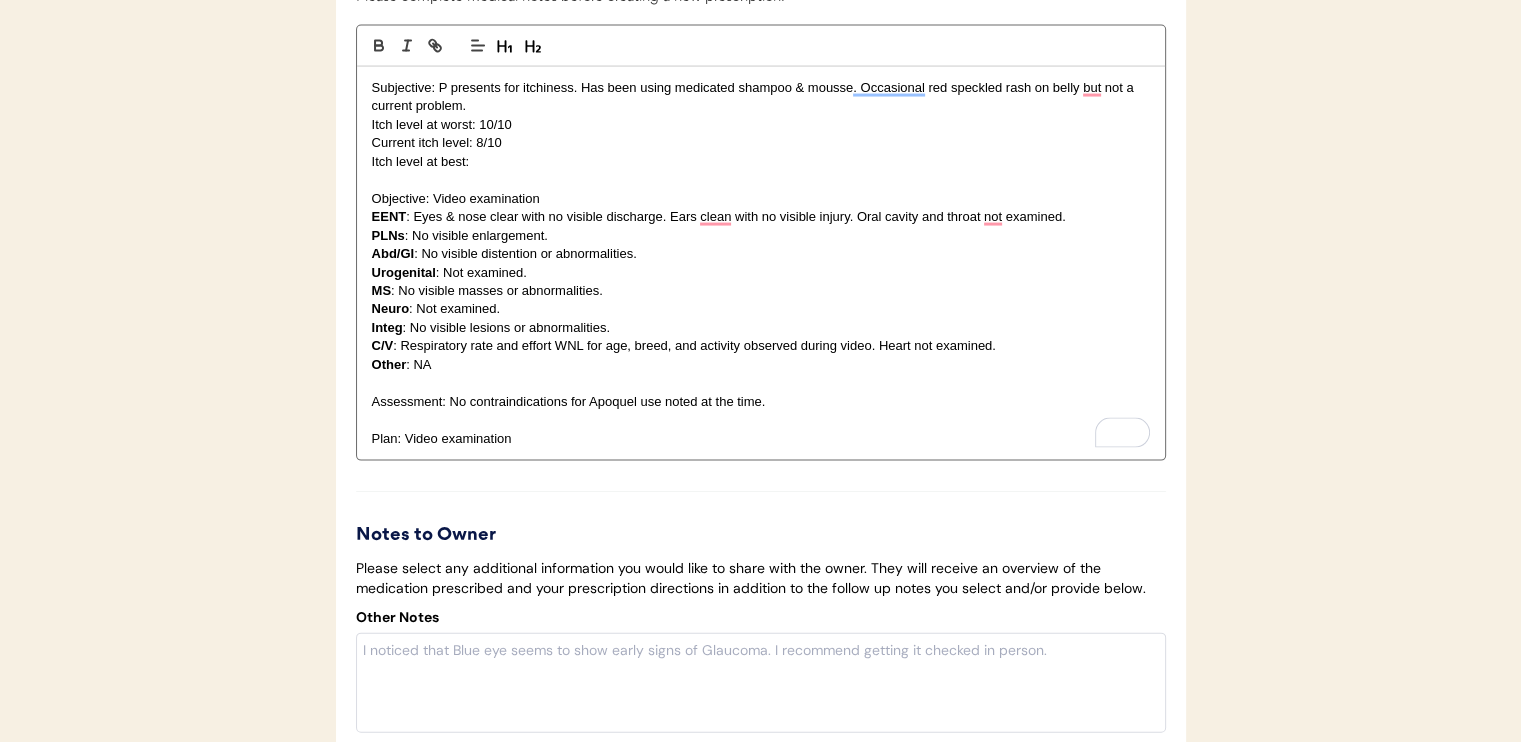 click on "Itch level at best:" at bounding box center [761, 162] 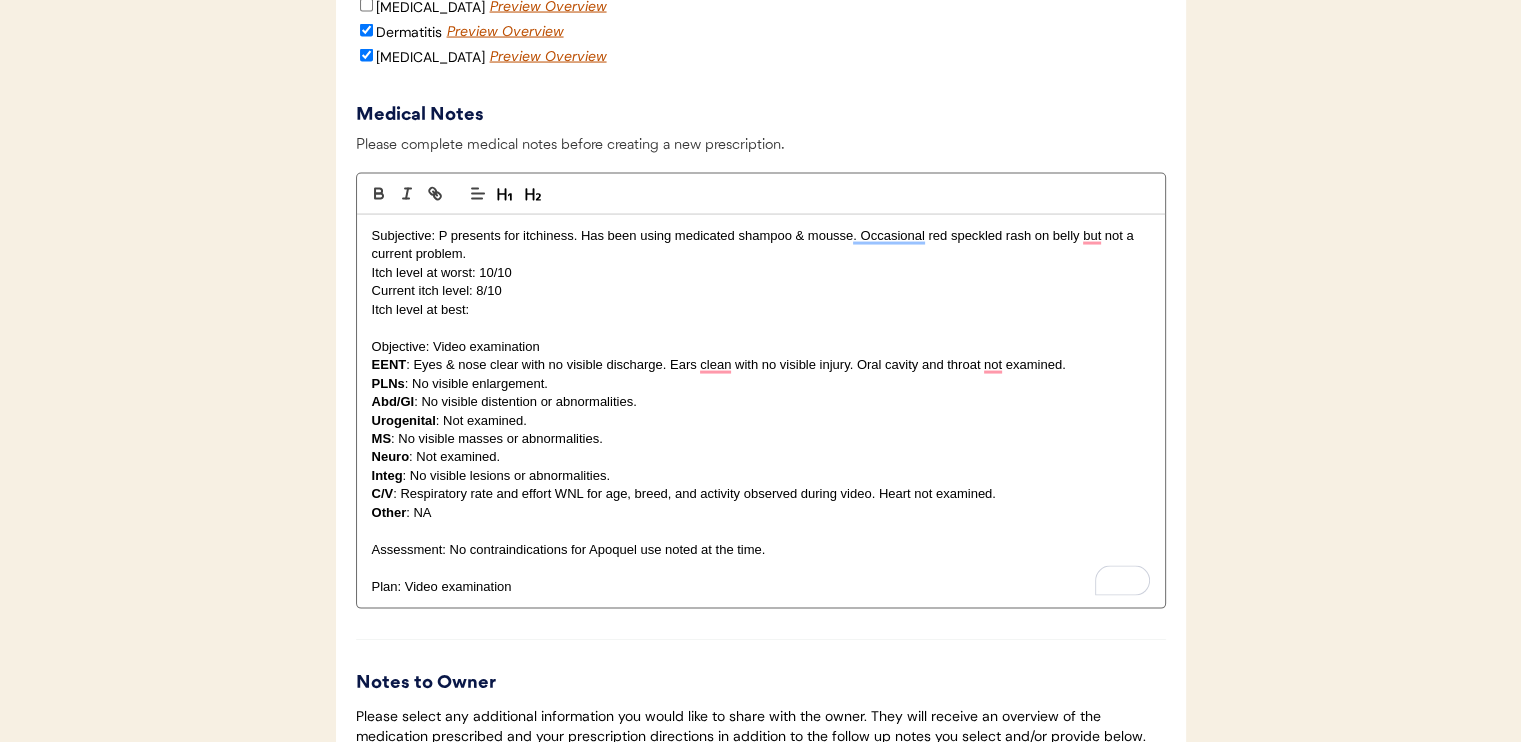 scroll, scrollTop: 4061, scrollLeft: 0, axis: vertical 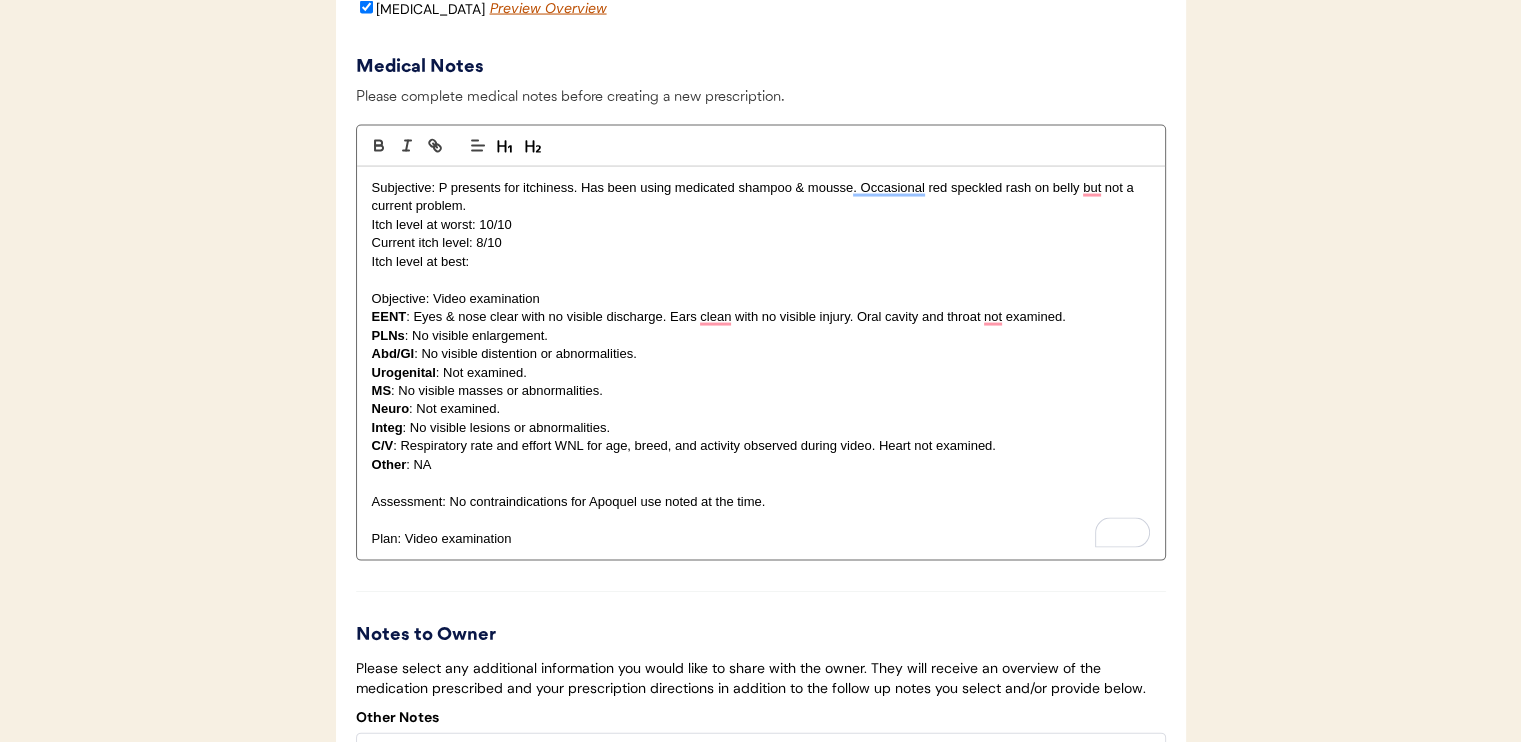 click on "Itch level at best:" at bounding box center (761, 262) 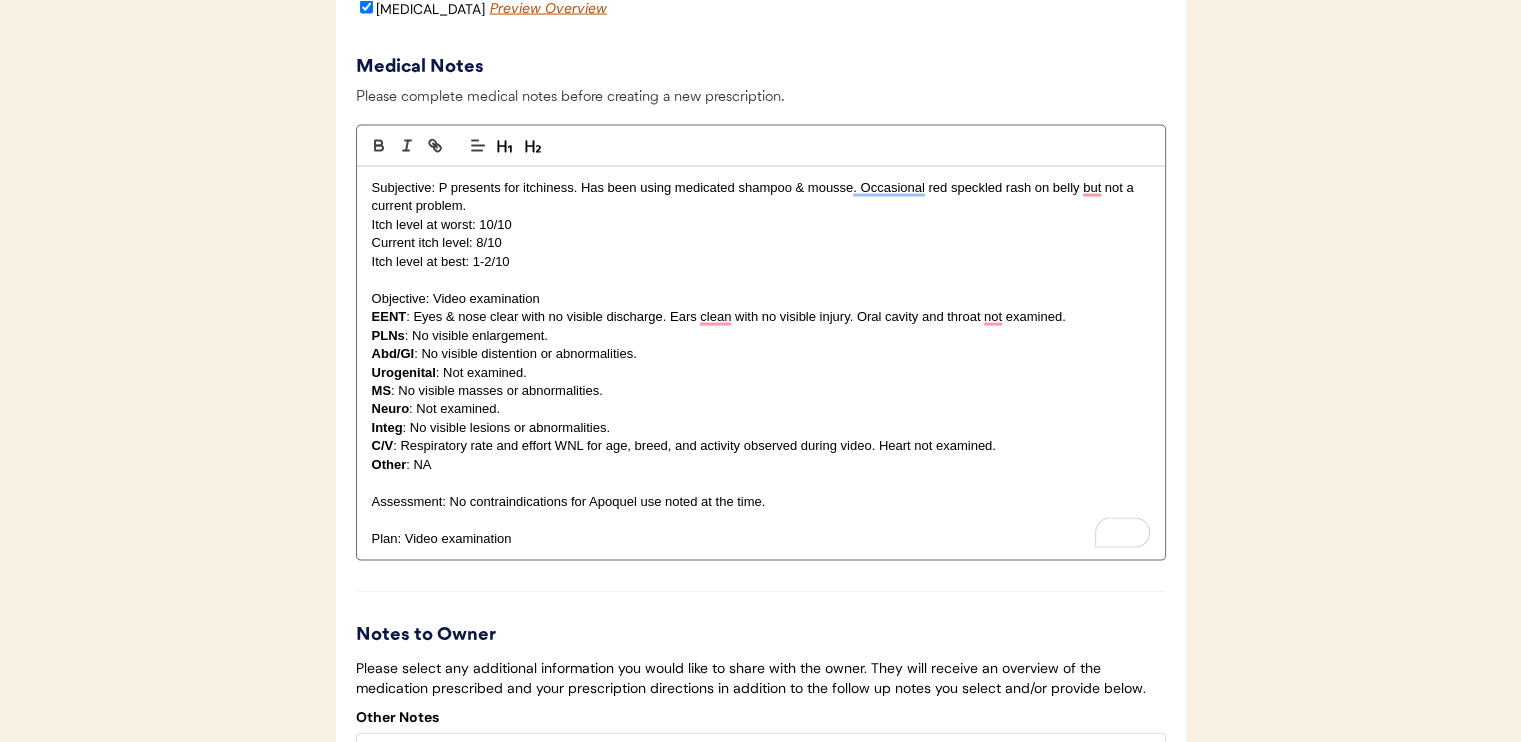 click on "Plan: Video examination" at bounding box center (761, 539) 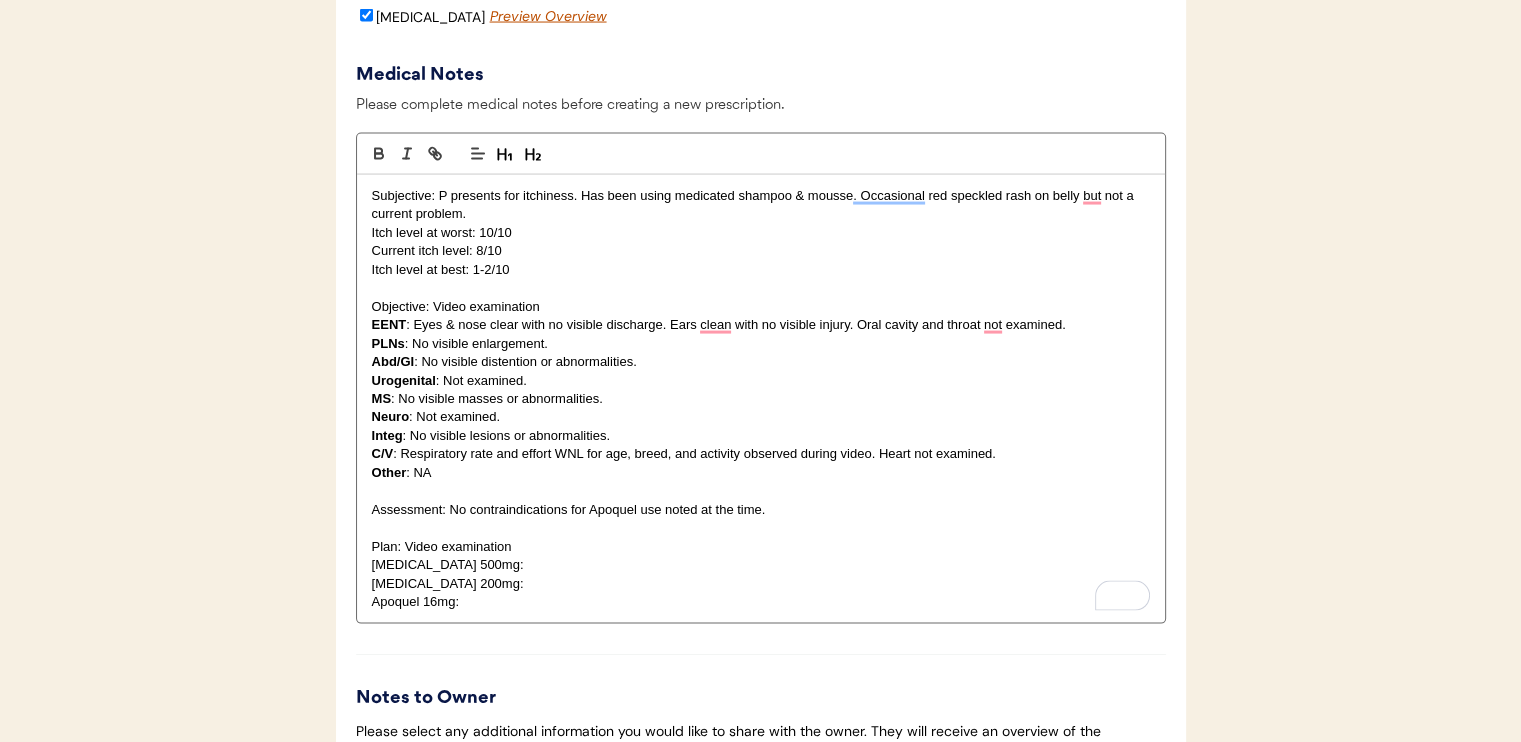 scroll, scrollTop: 4161, scrollLeft: 0, axis: vertical 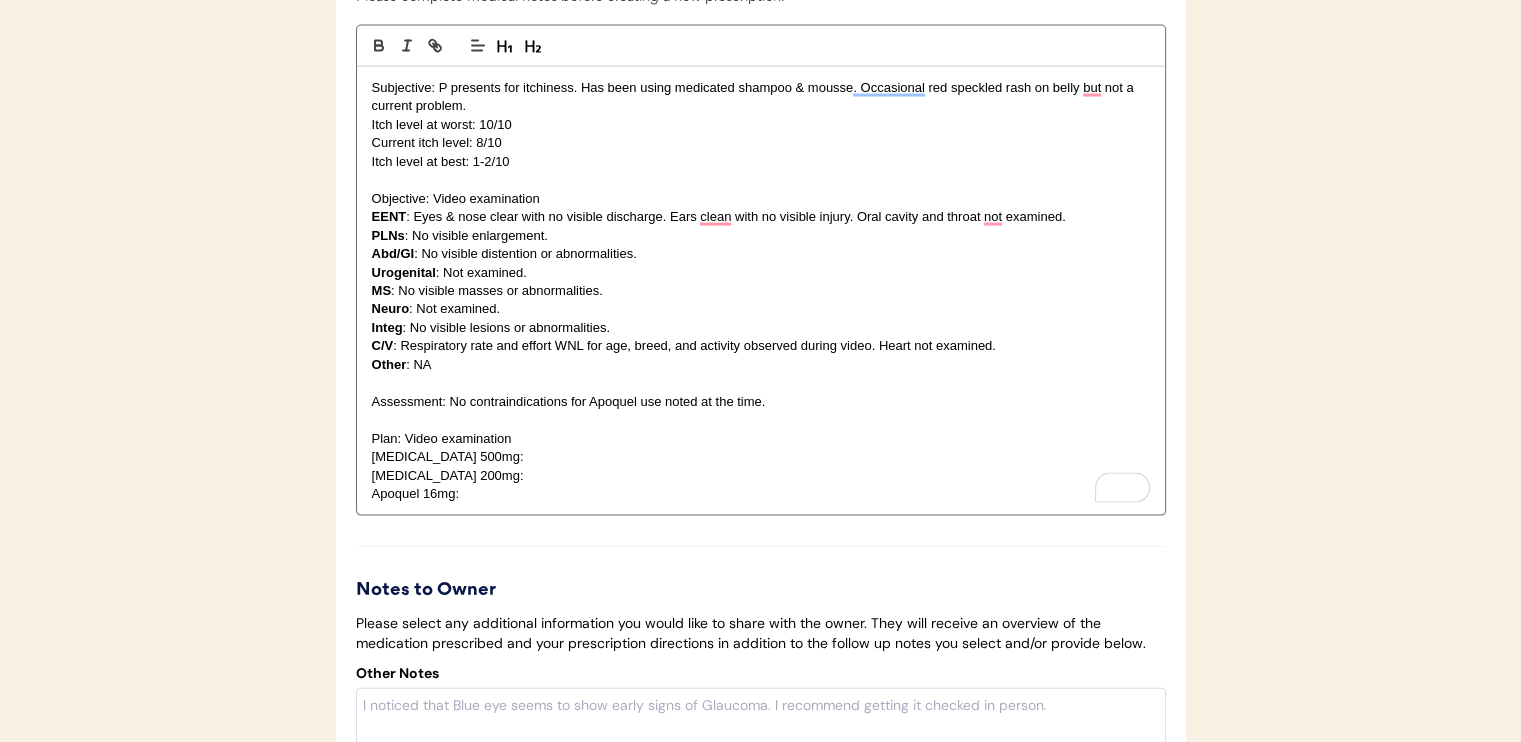 click on "Cephalexin 500mg:" at bounding box center [761, 457] 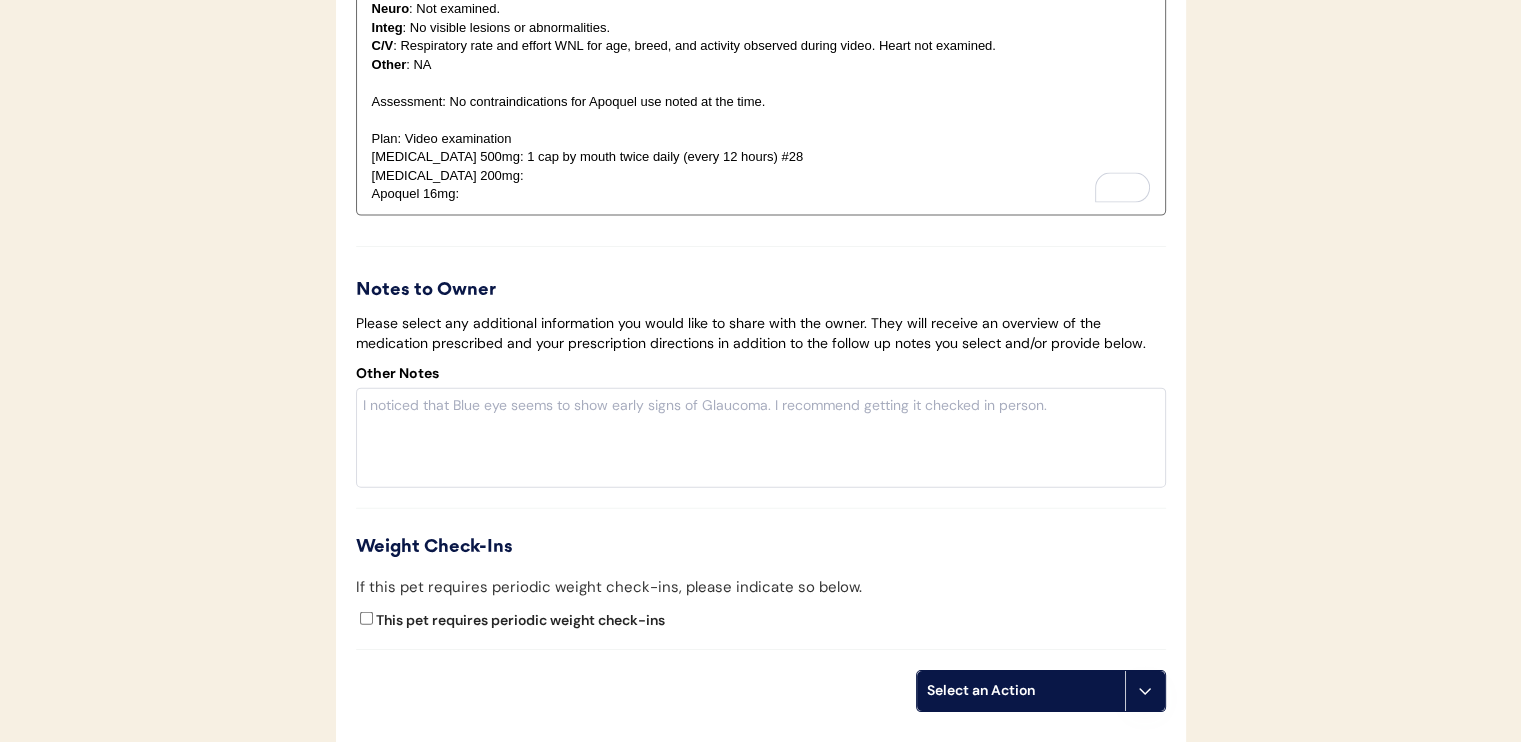 scroll, scrollTop: 4561, scrollLeft: 0, axis: vertical 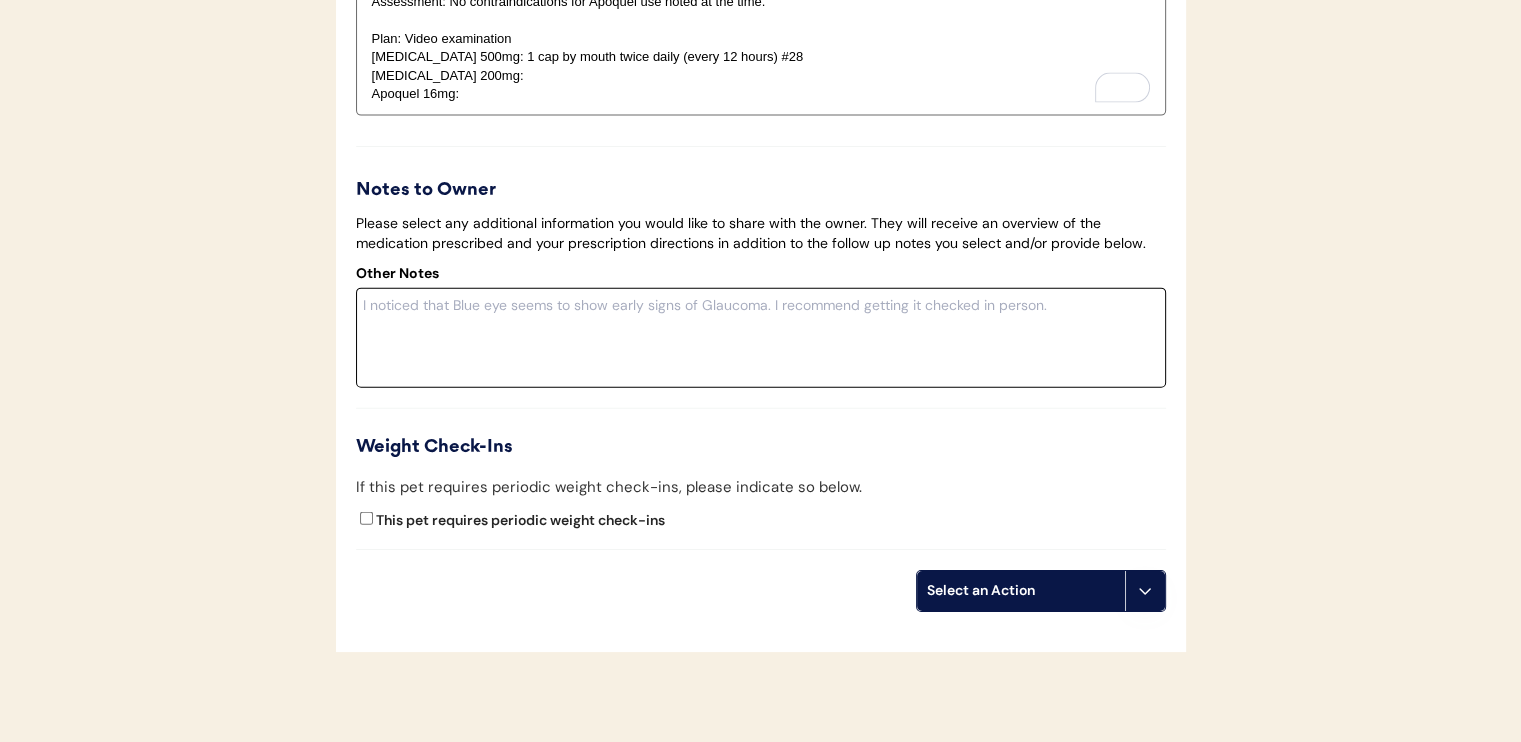click at bounding box center [761, 338] 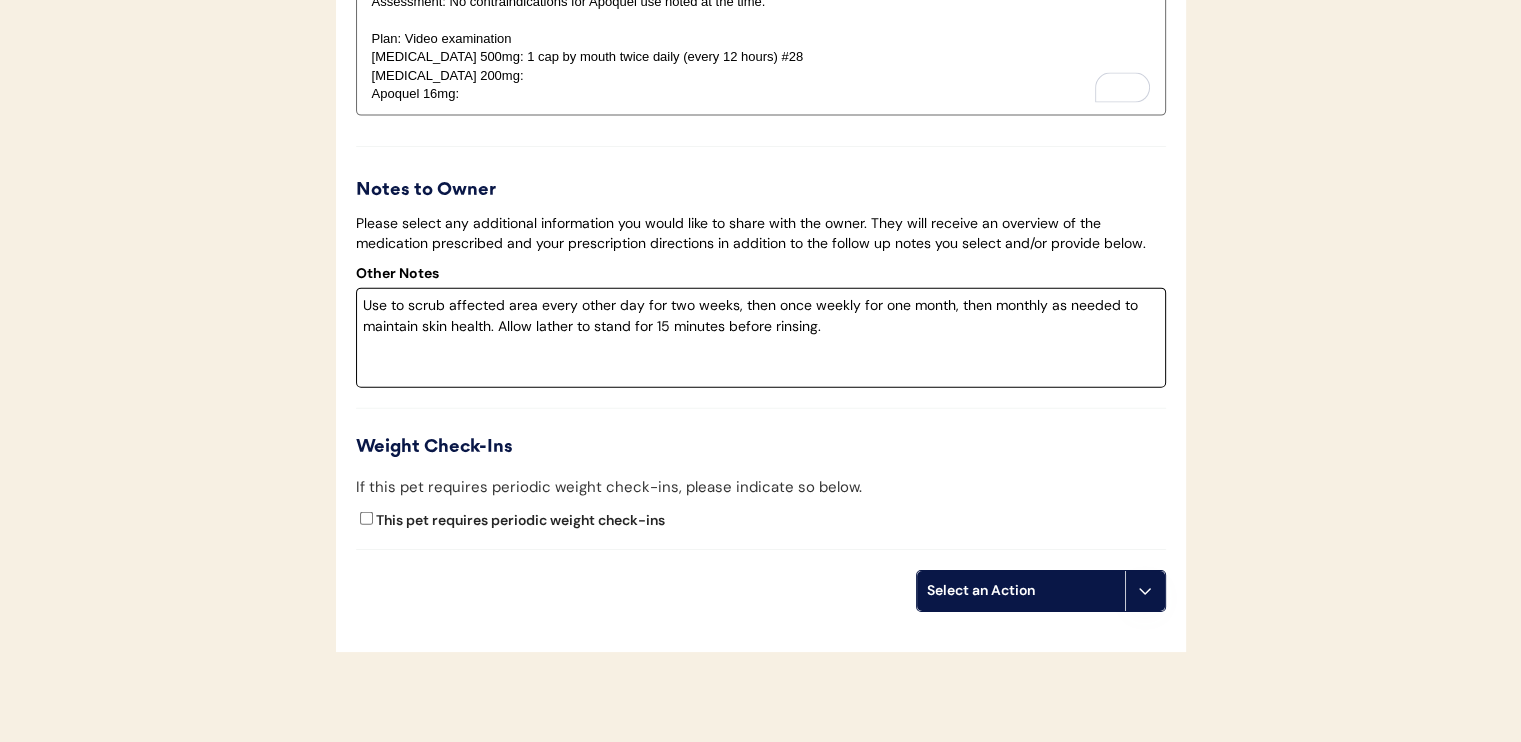 drag, startPoint x: 360, startPoint y: 351, endPoint x: 532, endPoint y: 350, distance: 172.00291 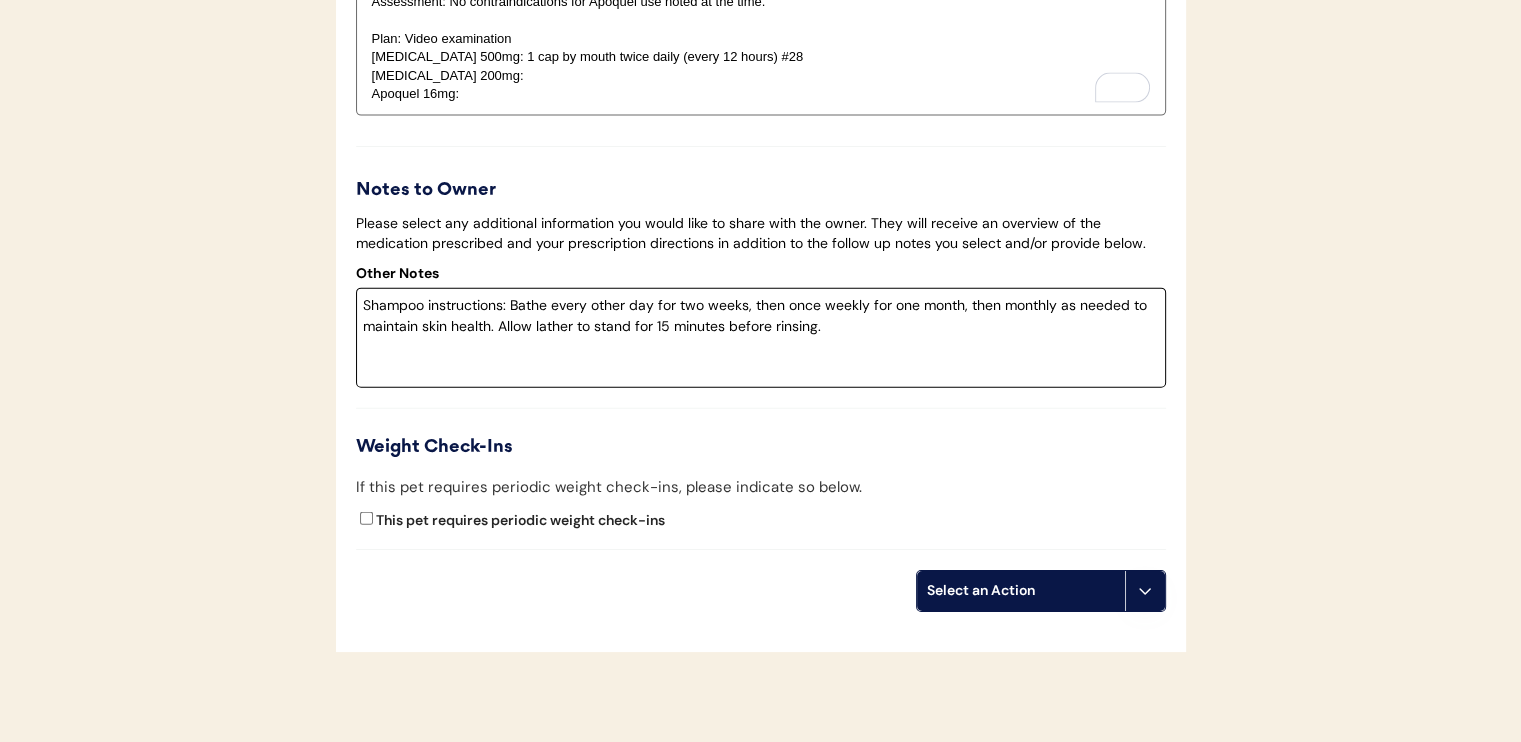 type on "Shampoo instructions: Bathe every other day for two weeks, then once weekly for one month, then monthly as needed to maintain skin health. Allow lather to stand for 15 minutes before rinsing." 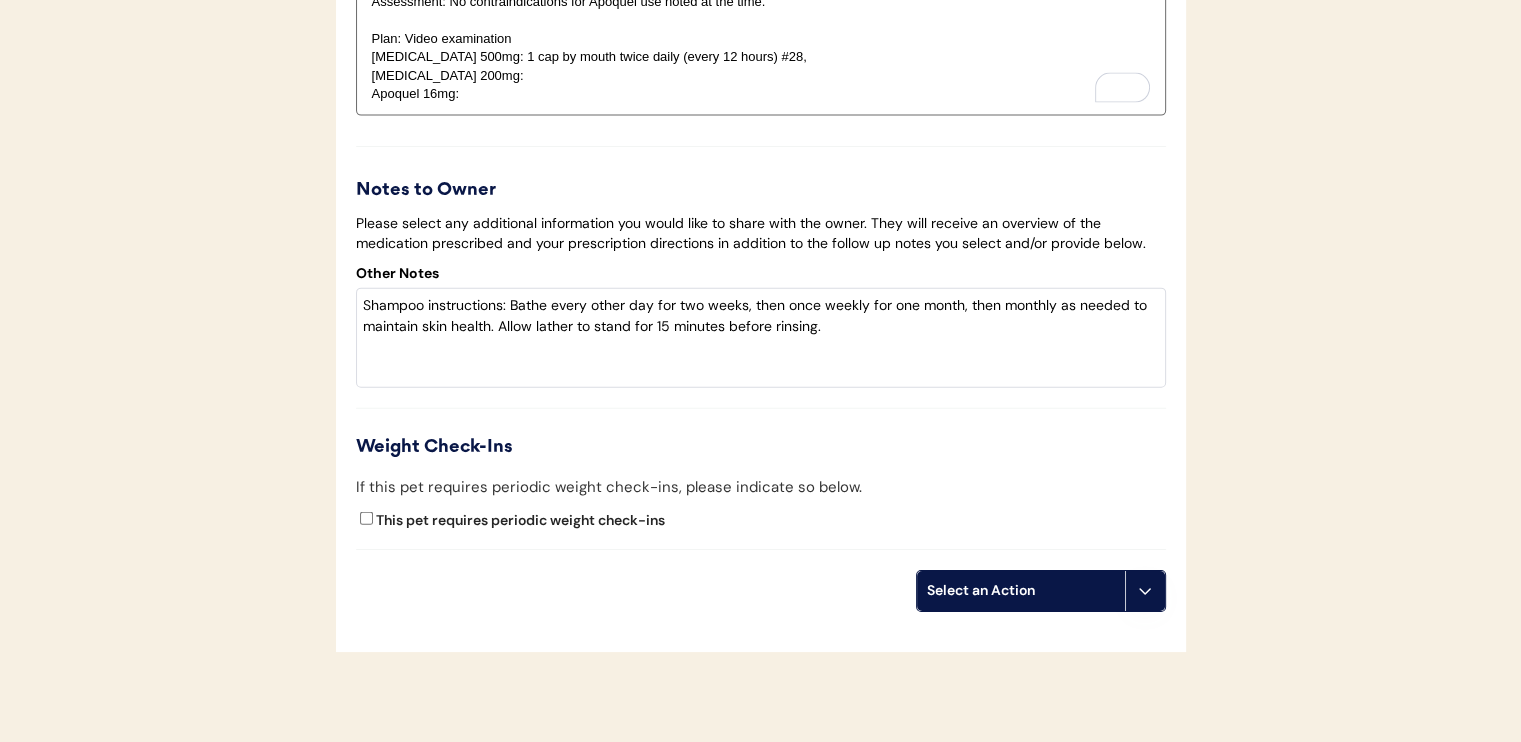 click on "Cephalexin 500mg: 1 cap by mouth twice daily (every 12 hours) #28," at bounding box center (761, 57) 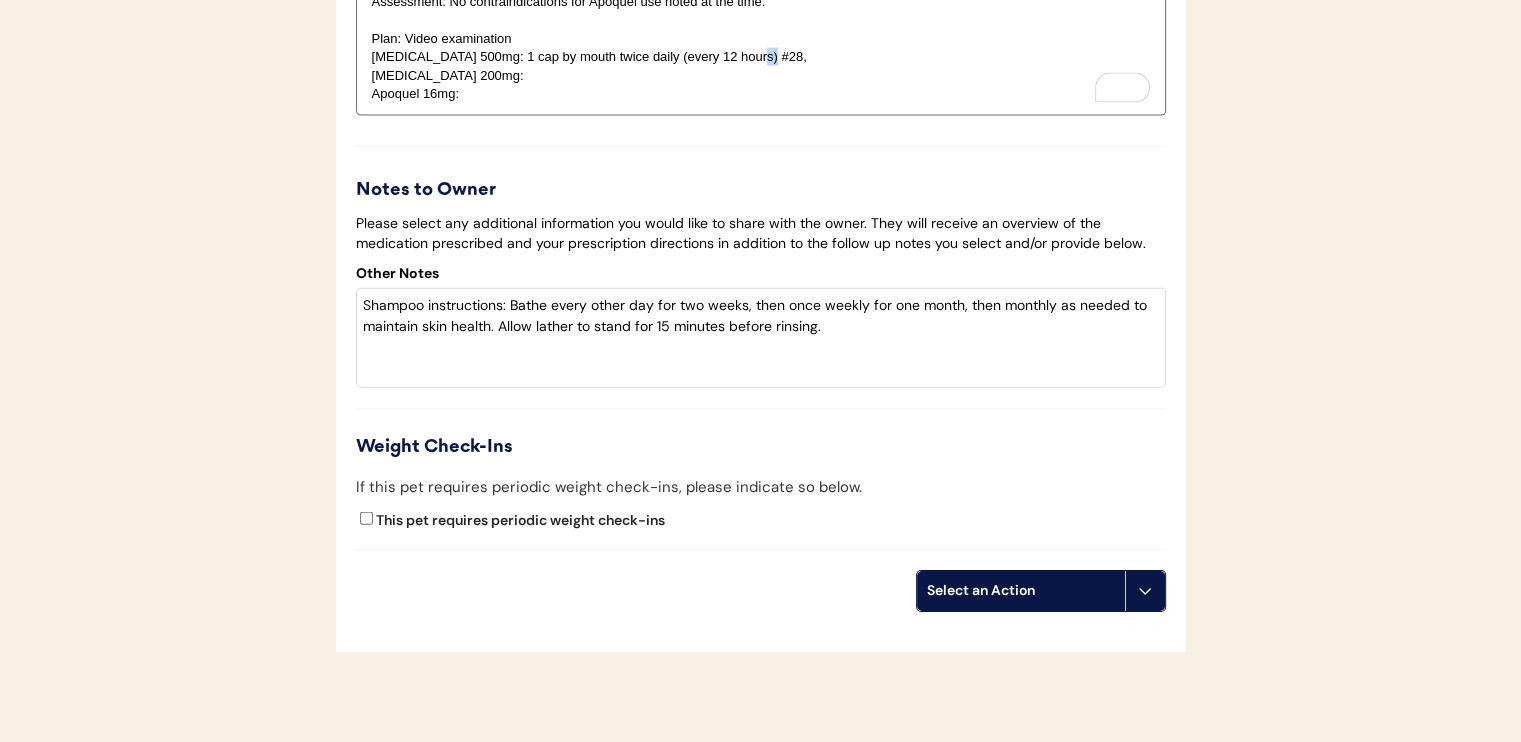 click on "Cephalexin 500mg: 1 cap by mouth twice daily (every 12 hours) #28," at bounding box center [761, 57] 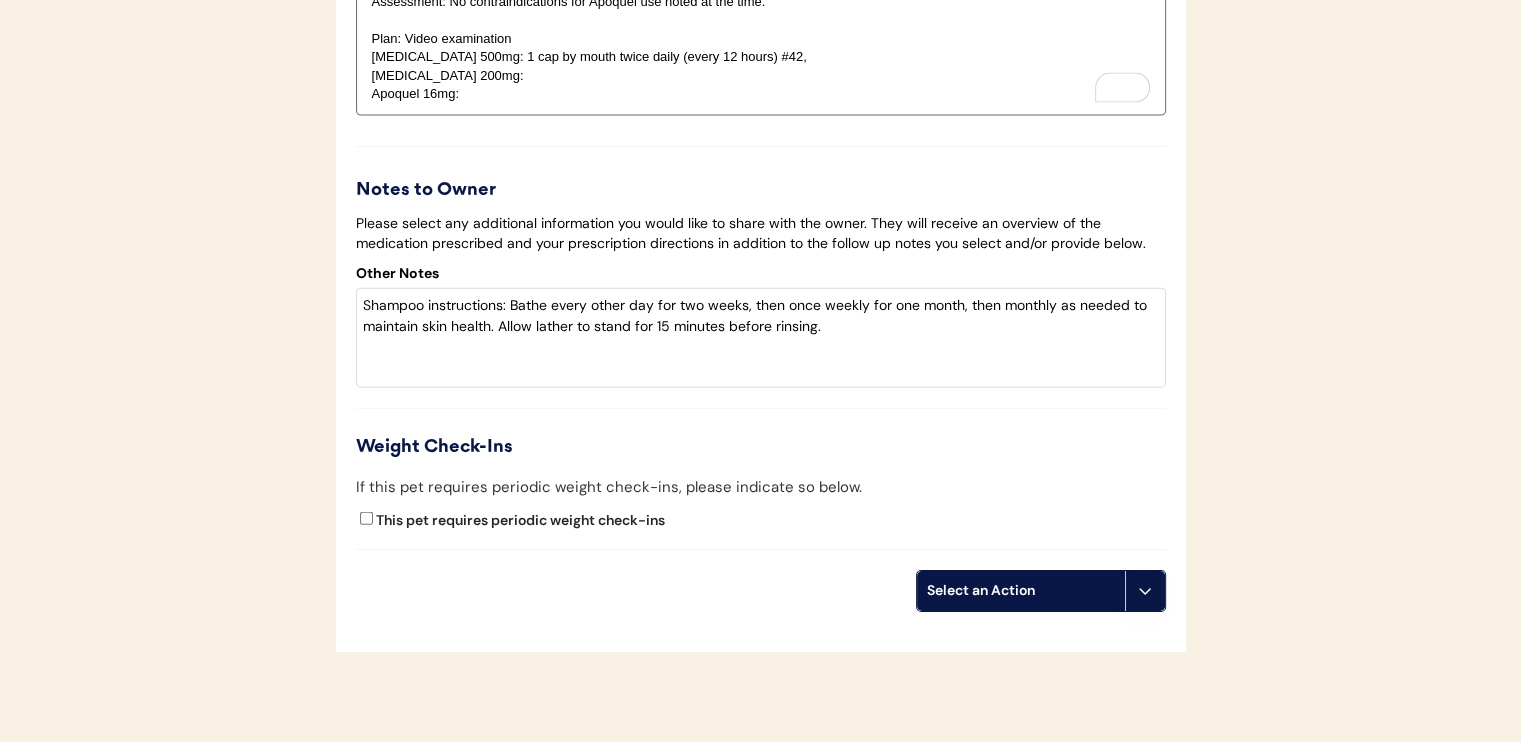 click on "Cephalexin 500mg: 1 cap by mouth twice daily (every 12 hours) #42," at bounding box center [761, 57] 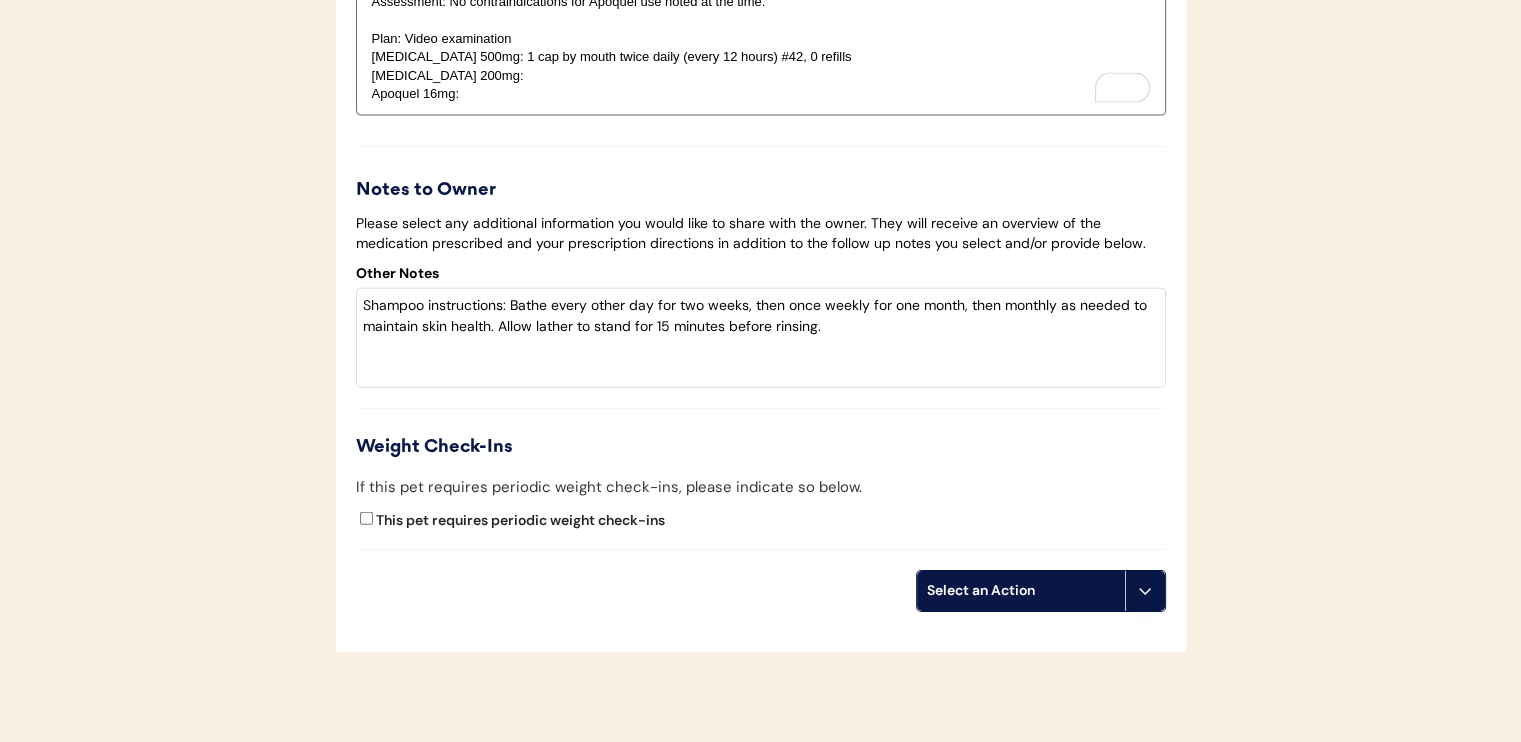 click on "Ketoconazole 200mg:" at bounding box center [761, 76] 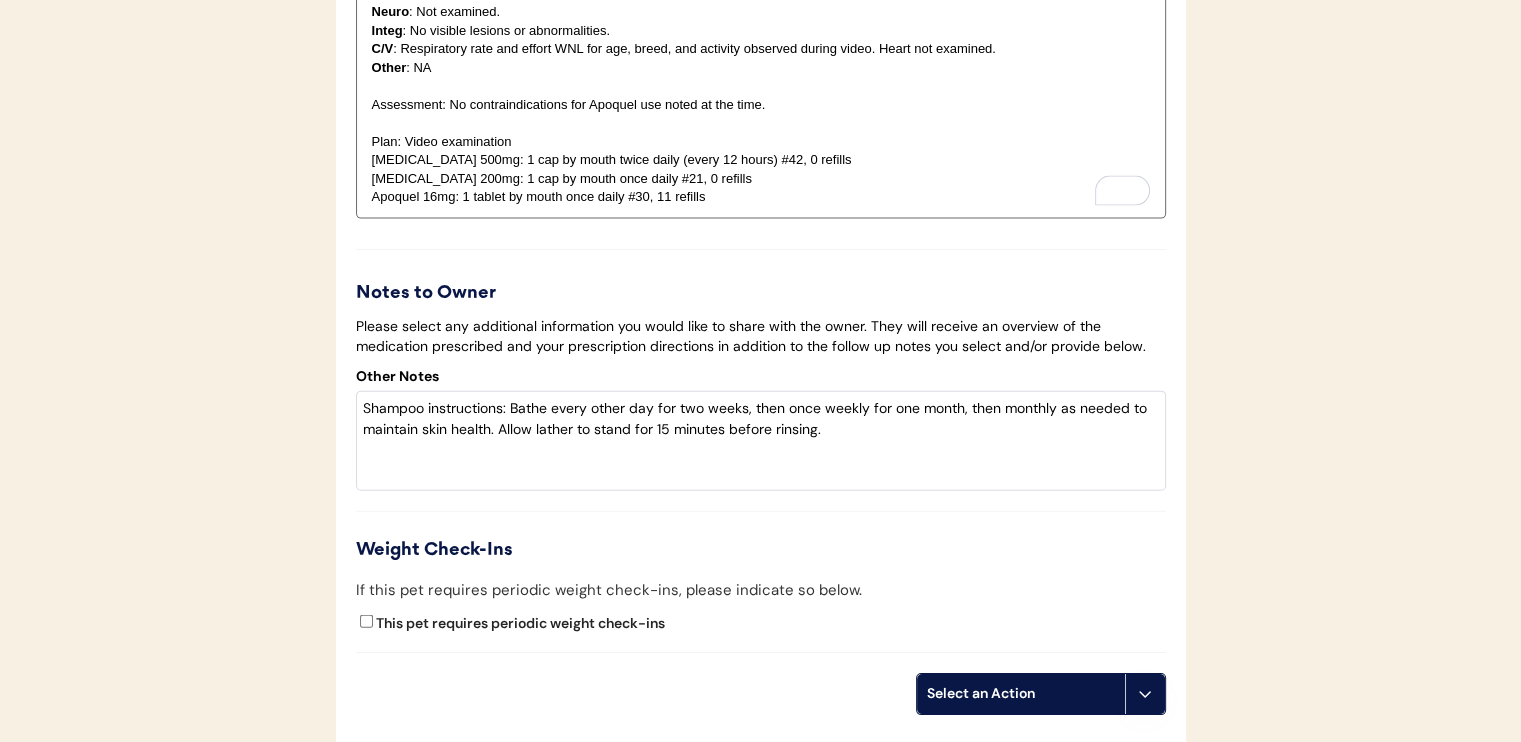 scroll, scrollTop: 4261, scrollLeft: 0, axis: vertical 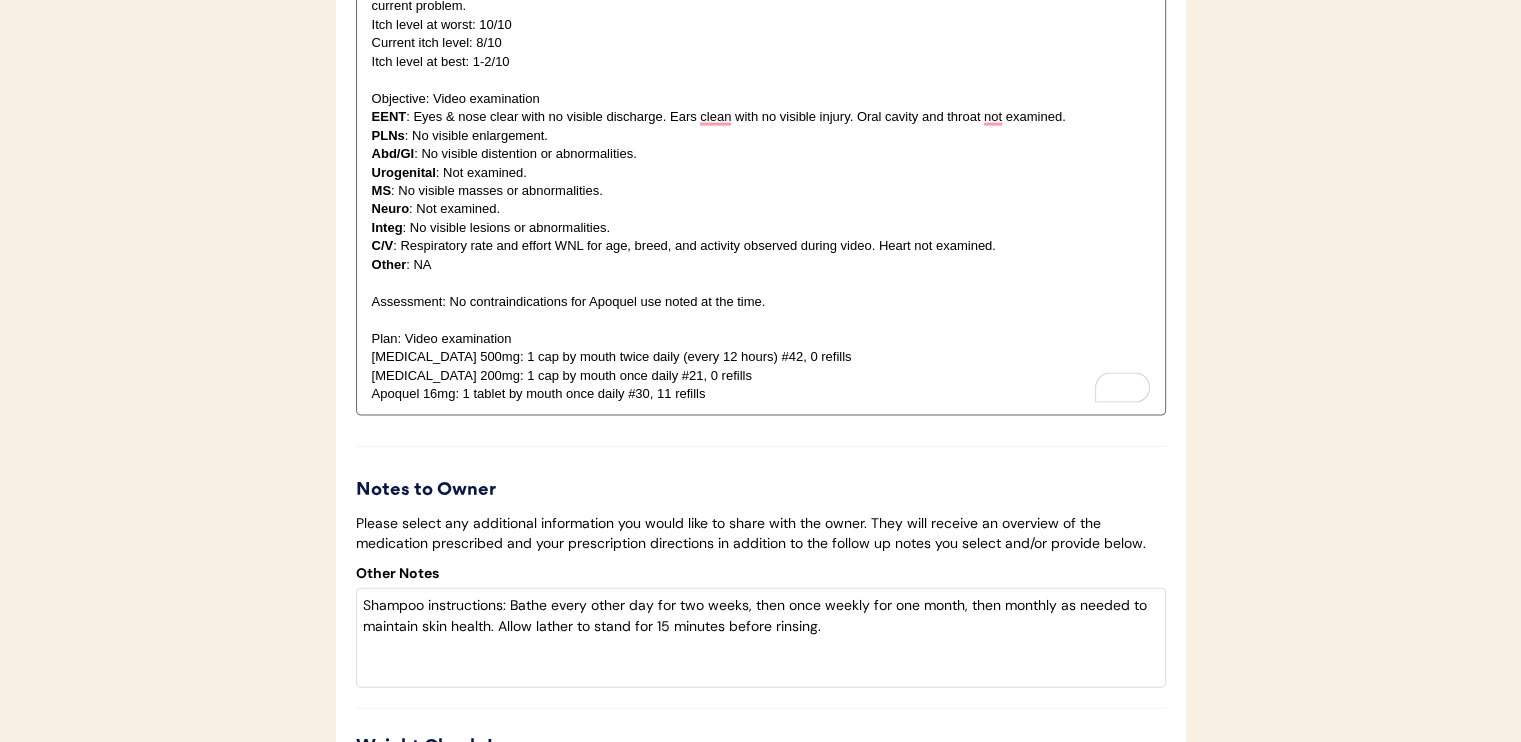 click on "Apoquel 16mg: 1 tablet by mouth once daily #30, 11 refills" at bounding box center [761, 394] 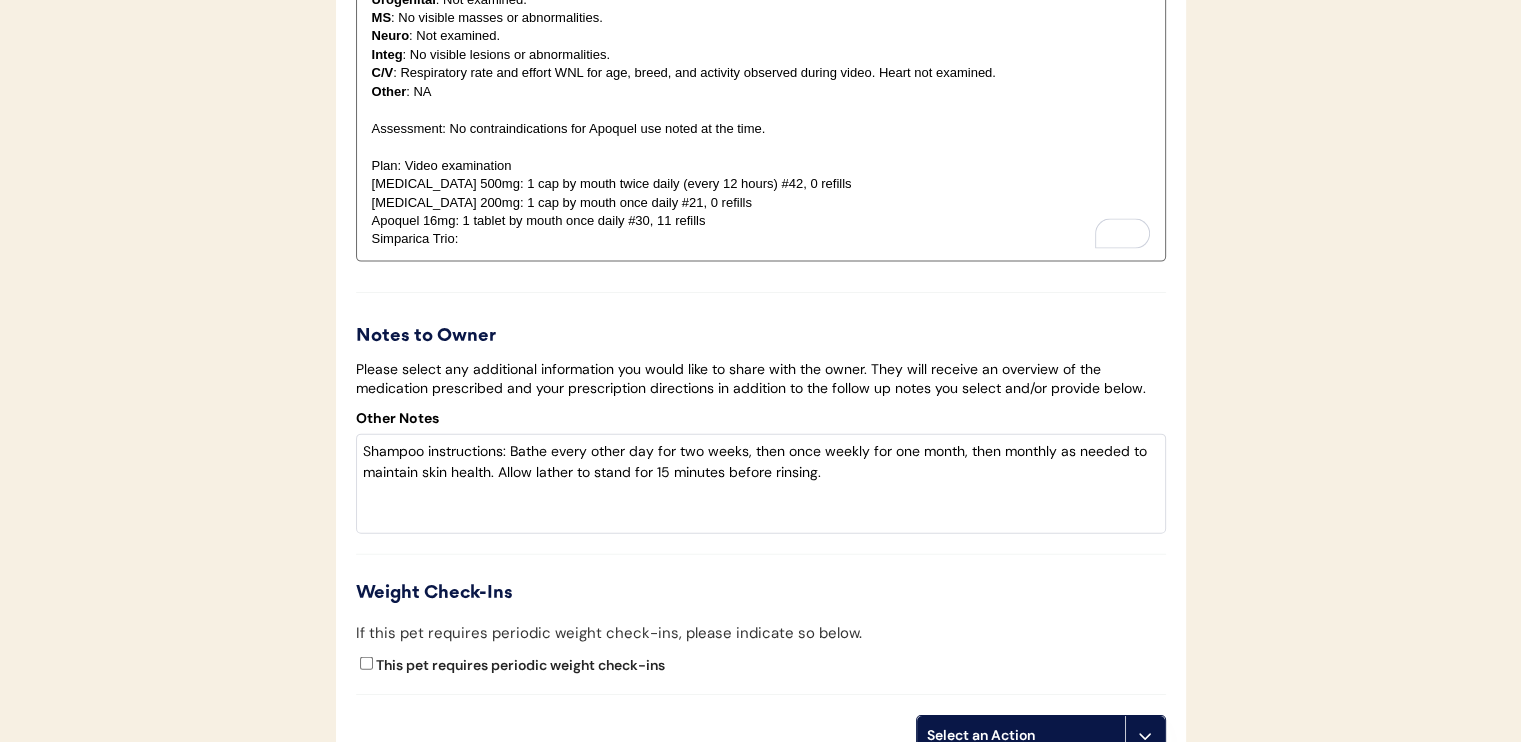 scroll, scrollTop: 4461, scrollLeft: 0, axis: vertical 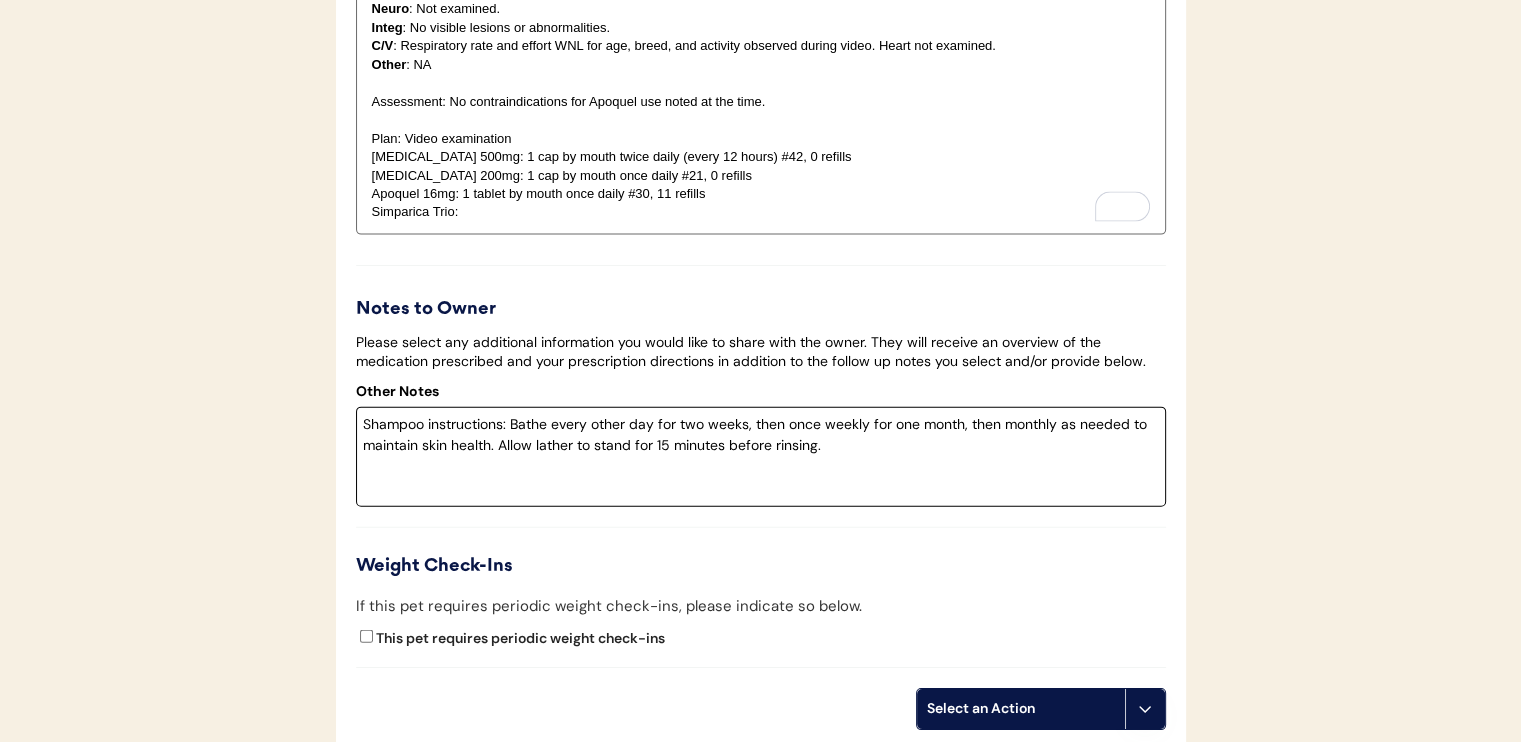 click on "Shampoo instructions: Bathe every other day for two weeks, then once weekly for one month, then monthly as needed to maintain skin health. Allow lather to stand for 15 minutes before rinsing." at bounding box center (761, 457) 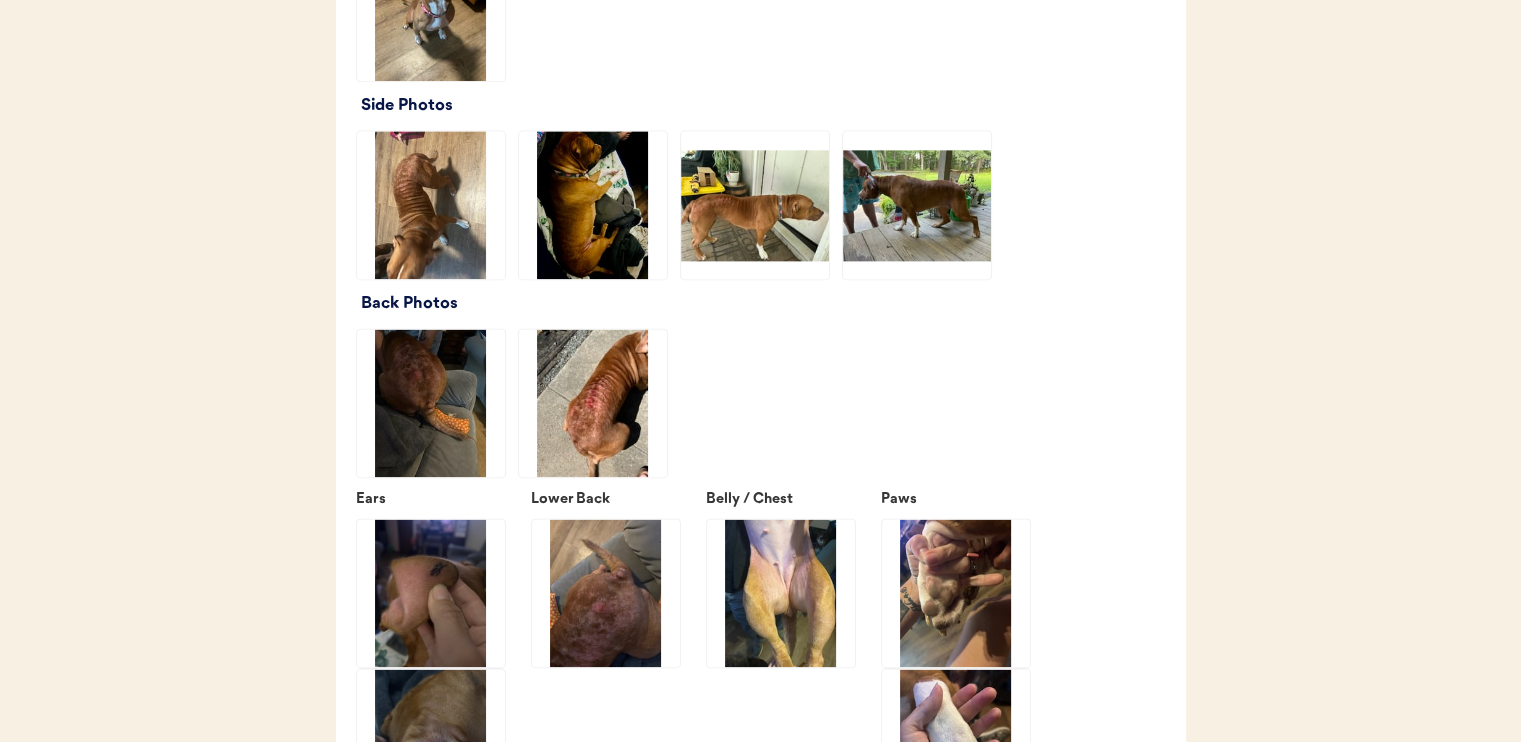 scroll, scrollTop: 2961, scrollLeft: 0, axis: vertical 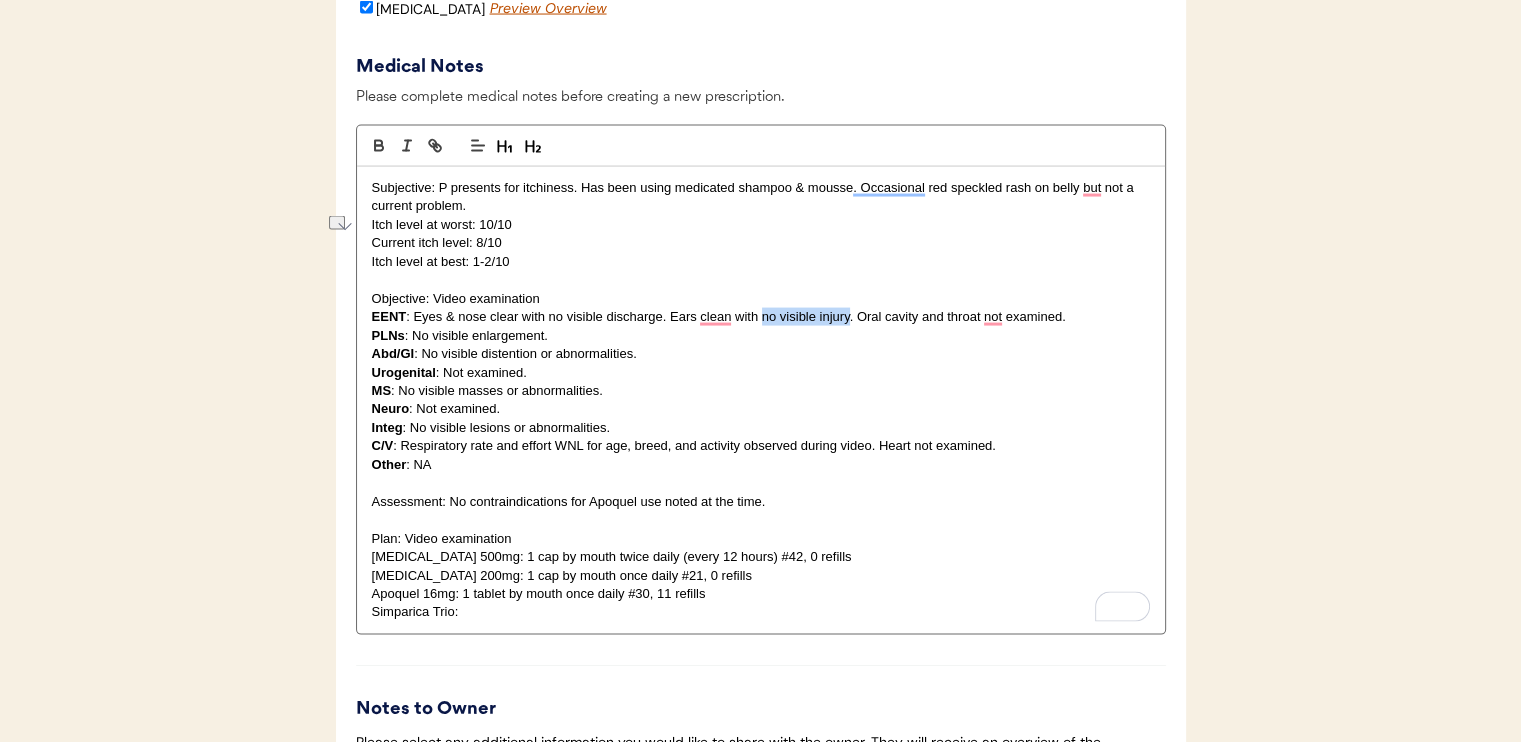 drag, startPoint x: 760, startPoint y: 363, endPoint x: 849, endPoint y: 363, distance: 89 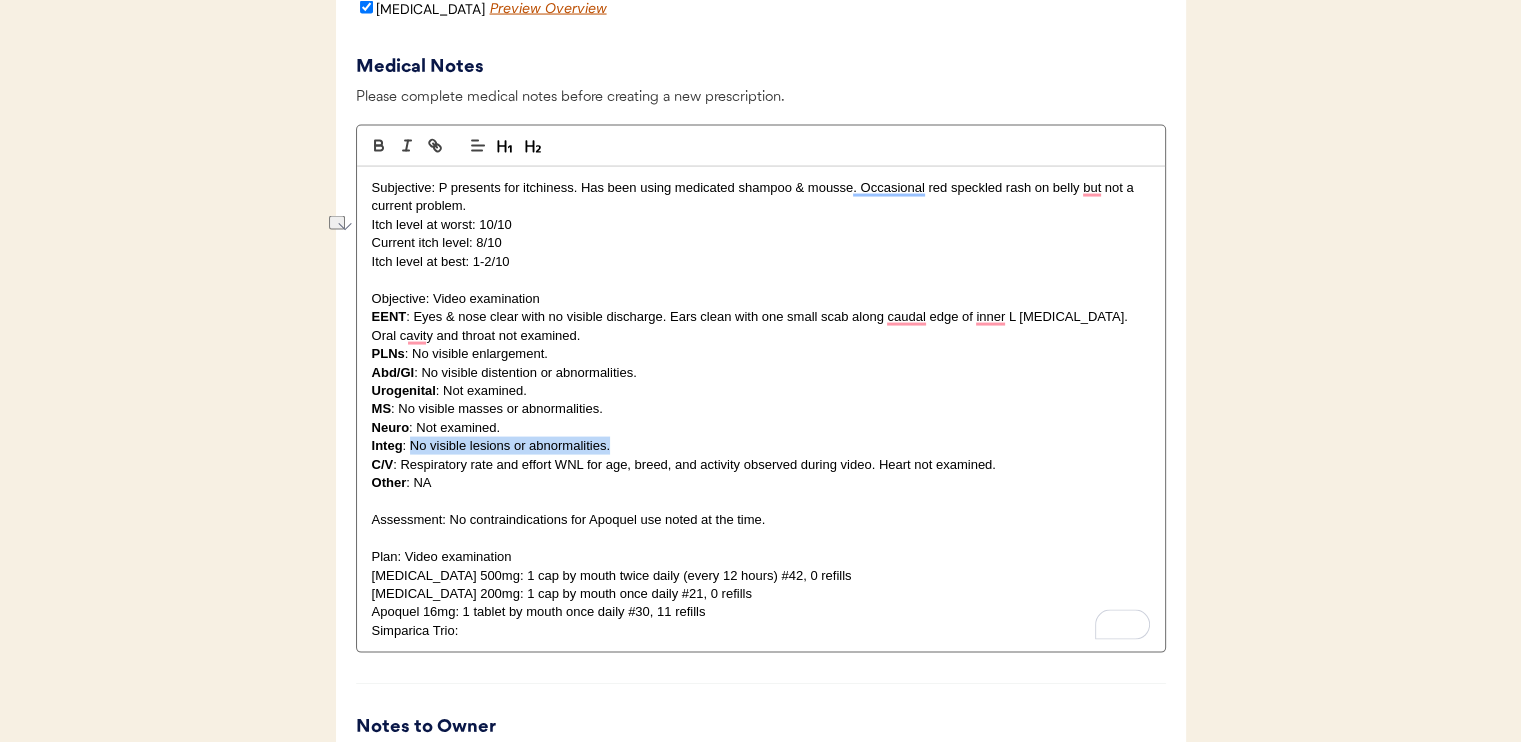 drag, startPoint x: 410, startPoint y: 491, endPoint x: 620, endPoint y: 490, distance: 210.00238 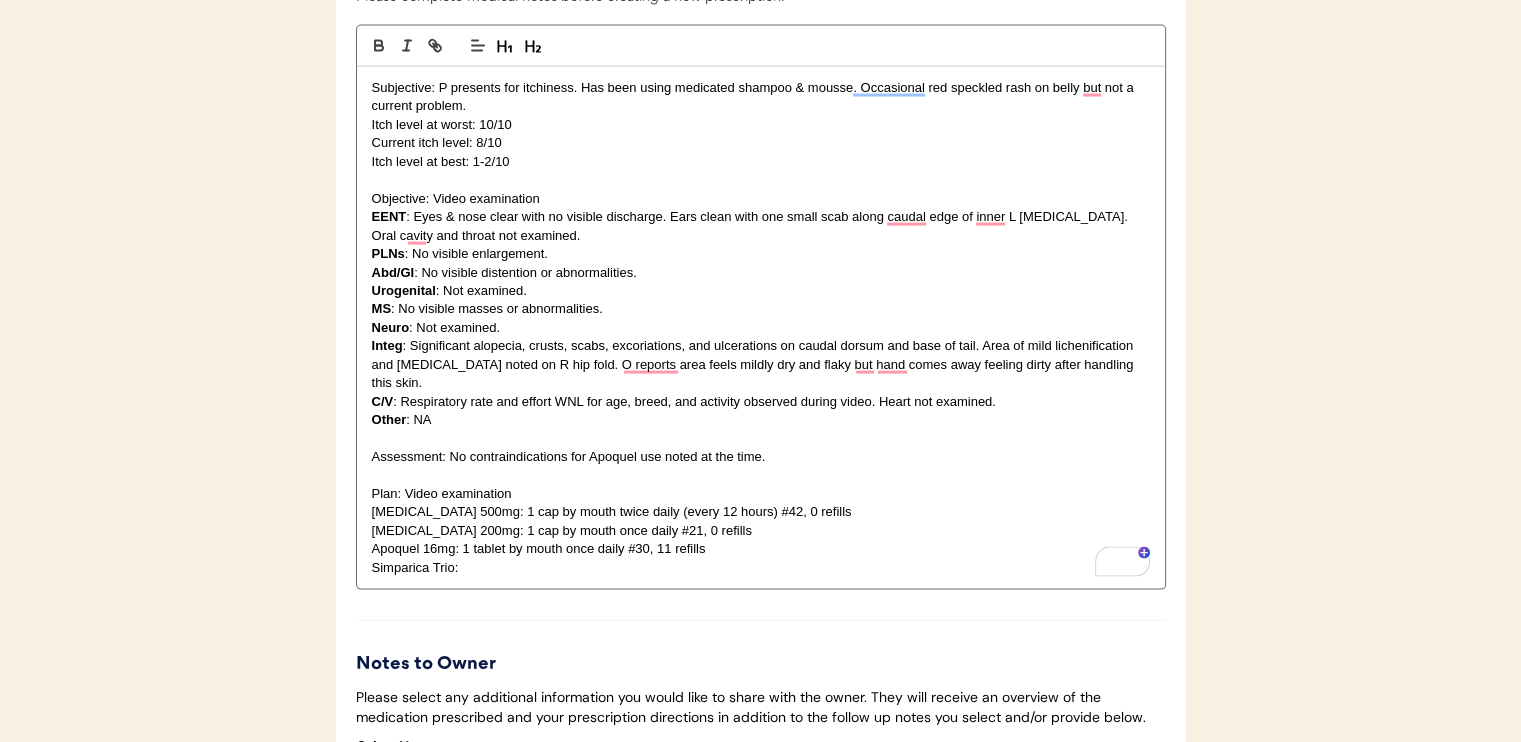 scroll, scrollTop: 4261, scrollLeft: 0, axis: vertical 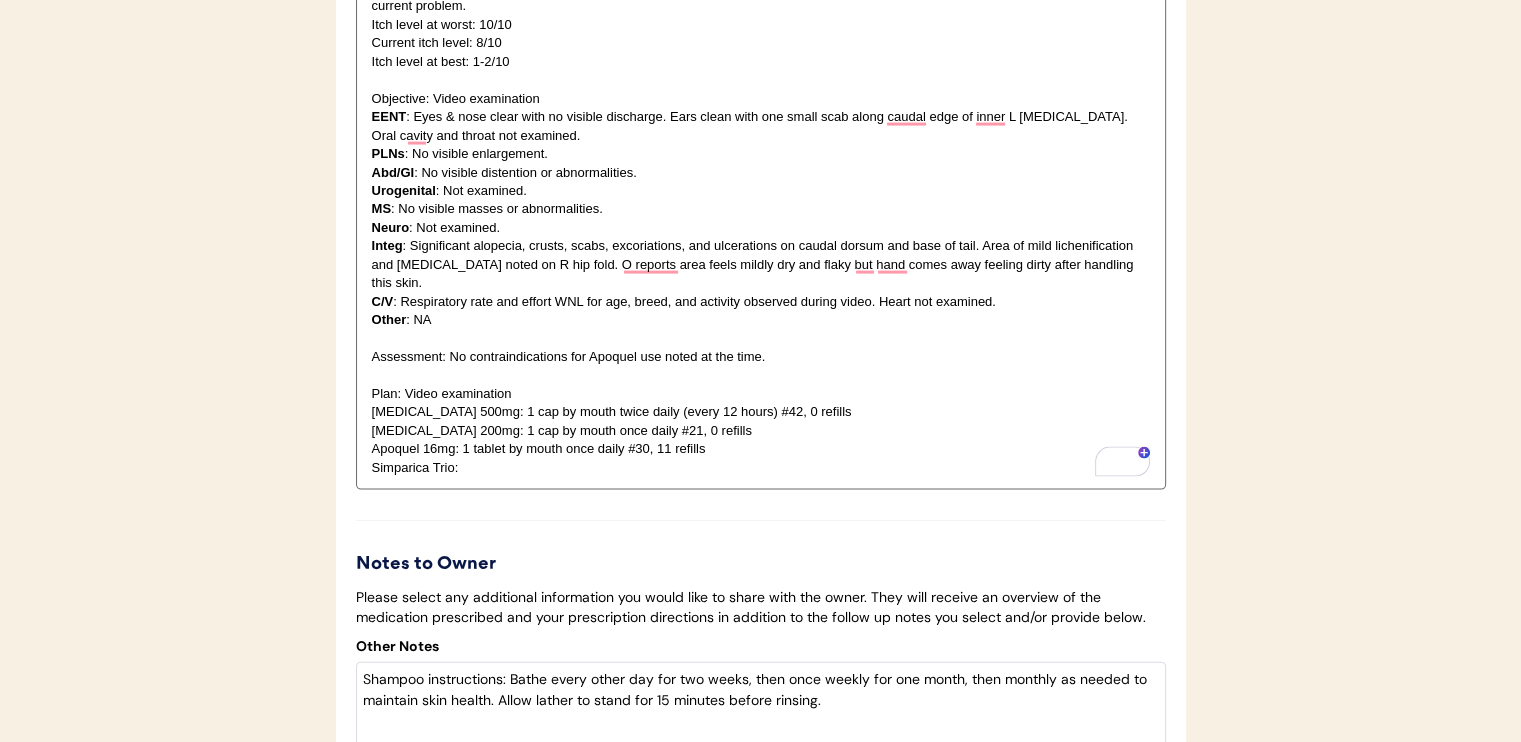 click on "Plan: Video examination" at bounding box center (761, 394) 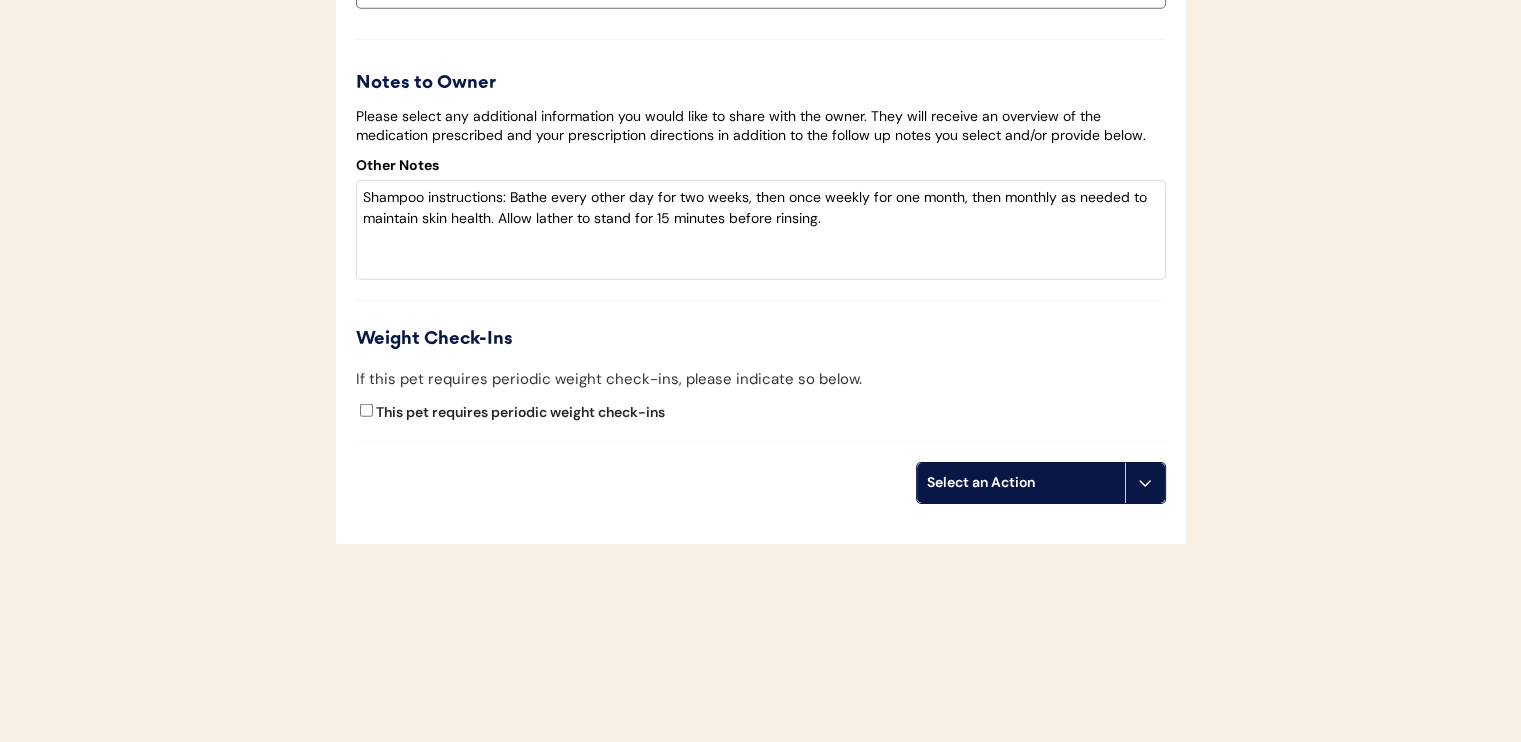 scroll, scrollTop: 4661, scrollLeft: 0, axis: vertical 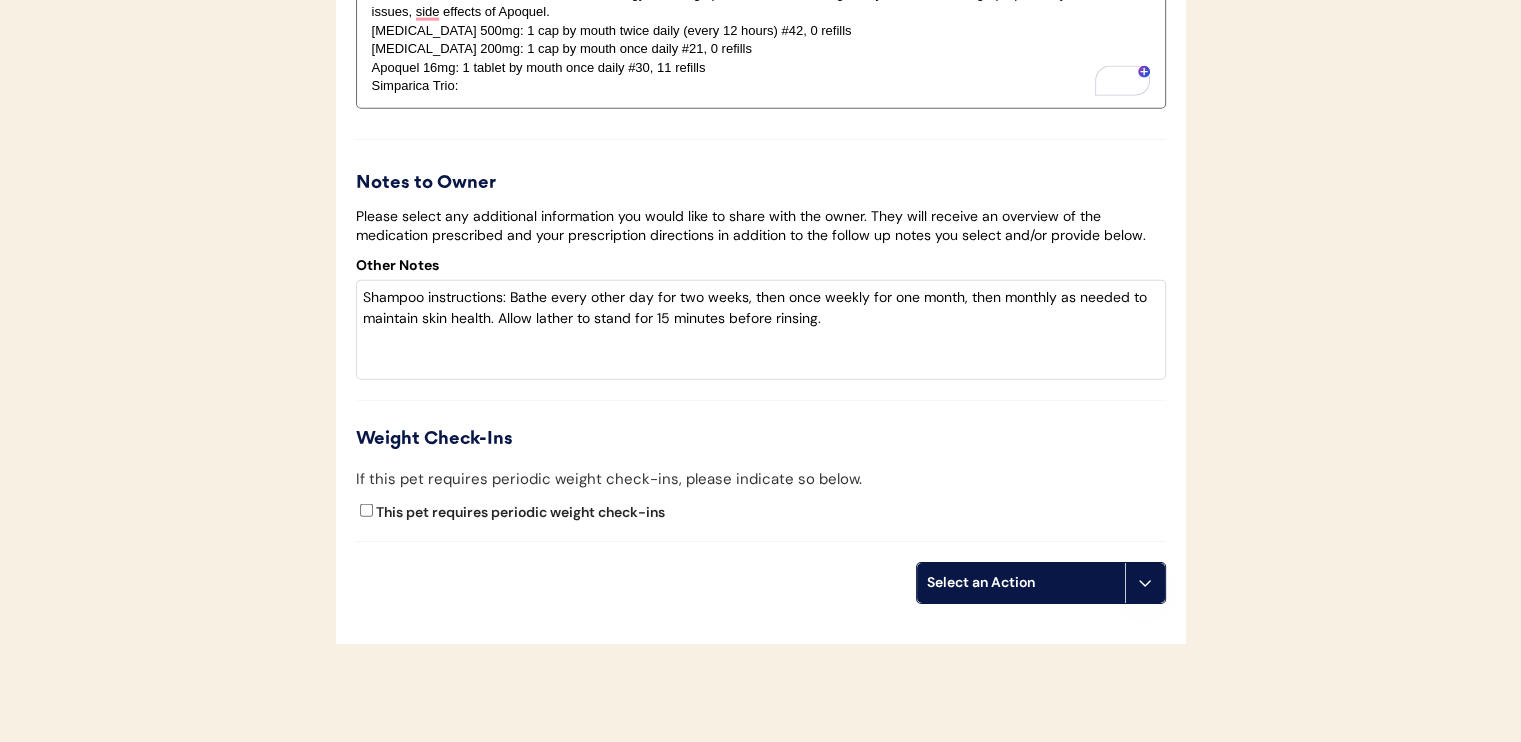 click on "Simparica Trio:" at bounding box center [761, 86] 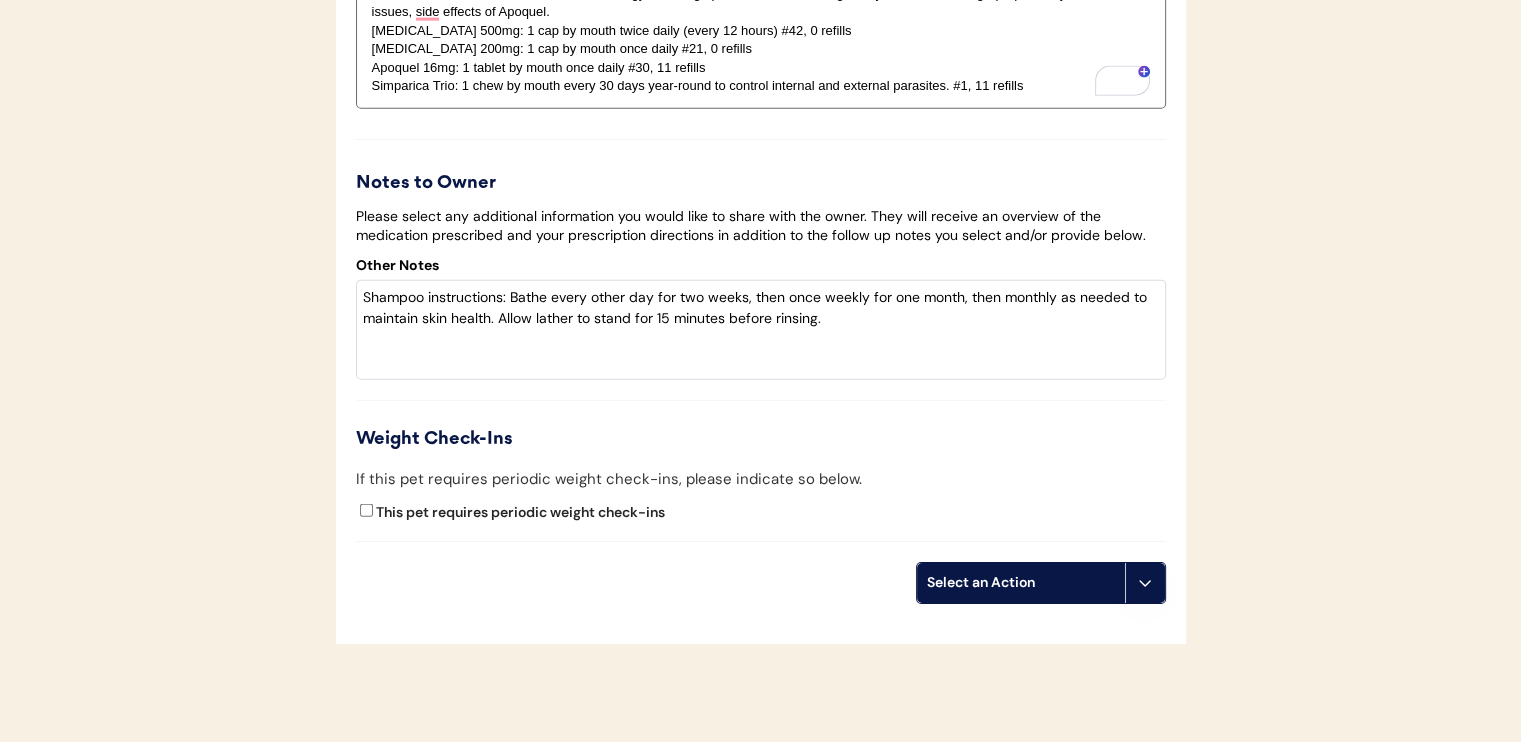 click on "Select an Action" at bounding box center (1021, 583) 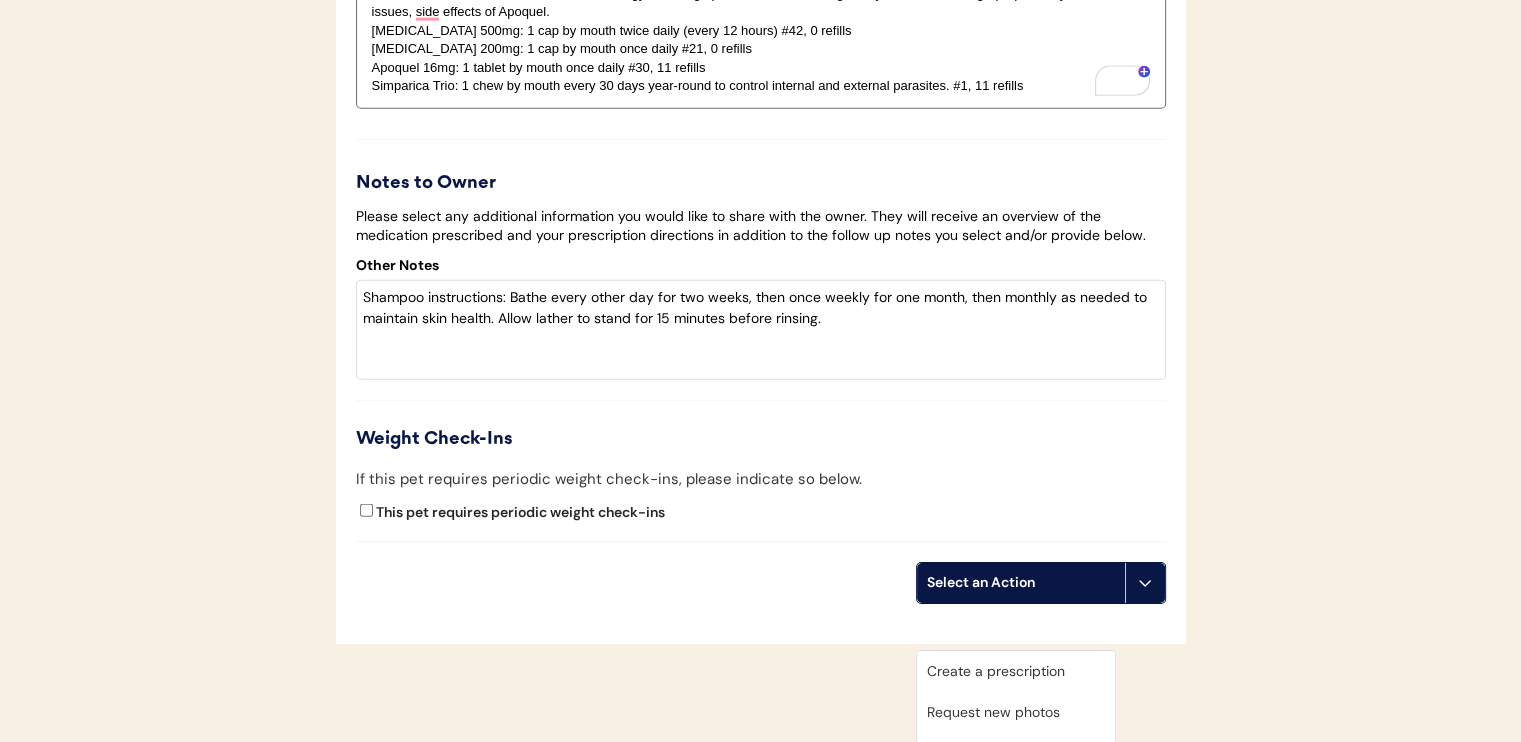 click on "Create a prescription" at bounding box center (1016, 671) 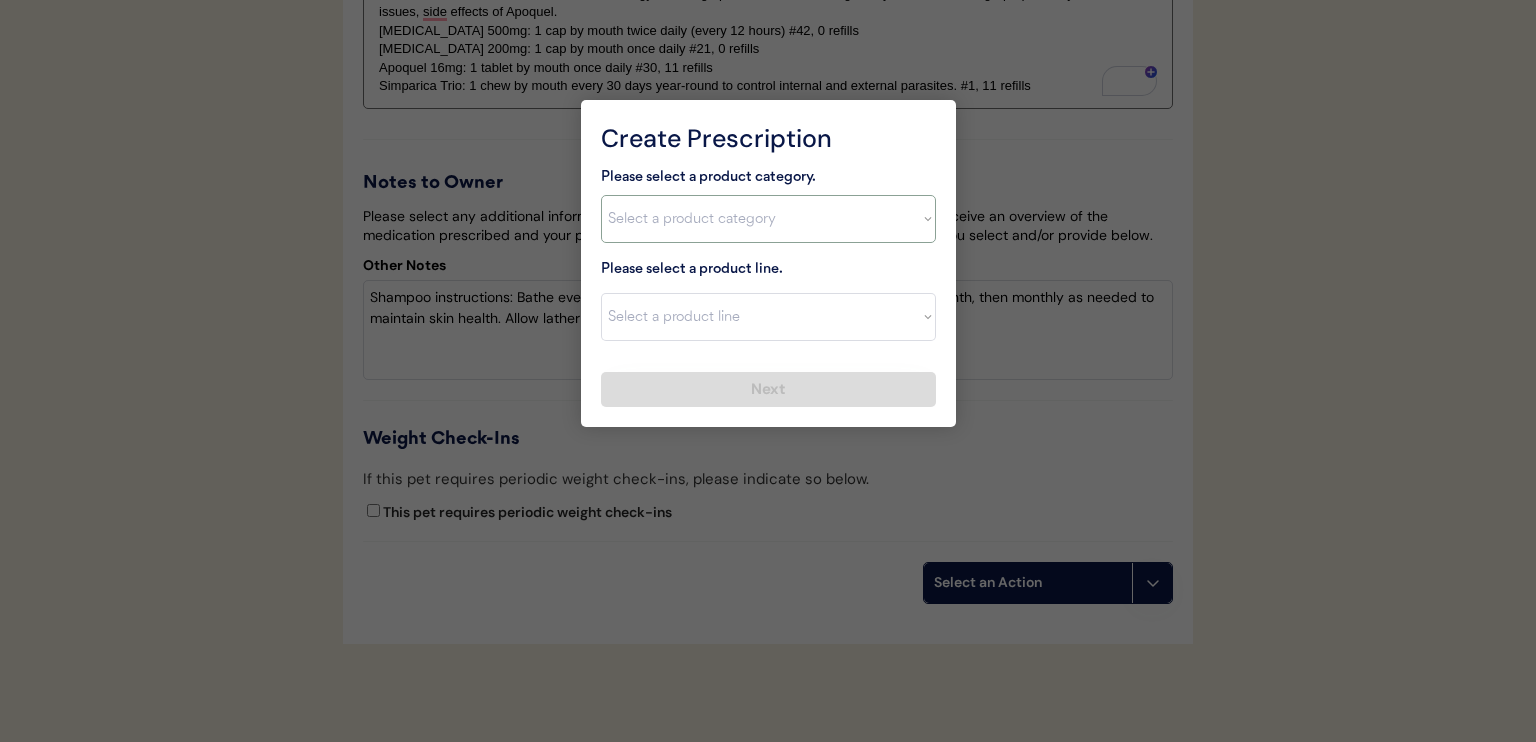 click on "Select a product category Allergies Antibiotics Anxiety Combo Parasite Prevention Flea & Tick Heartworm" at bounding box center [768, 219] 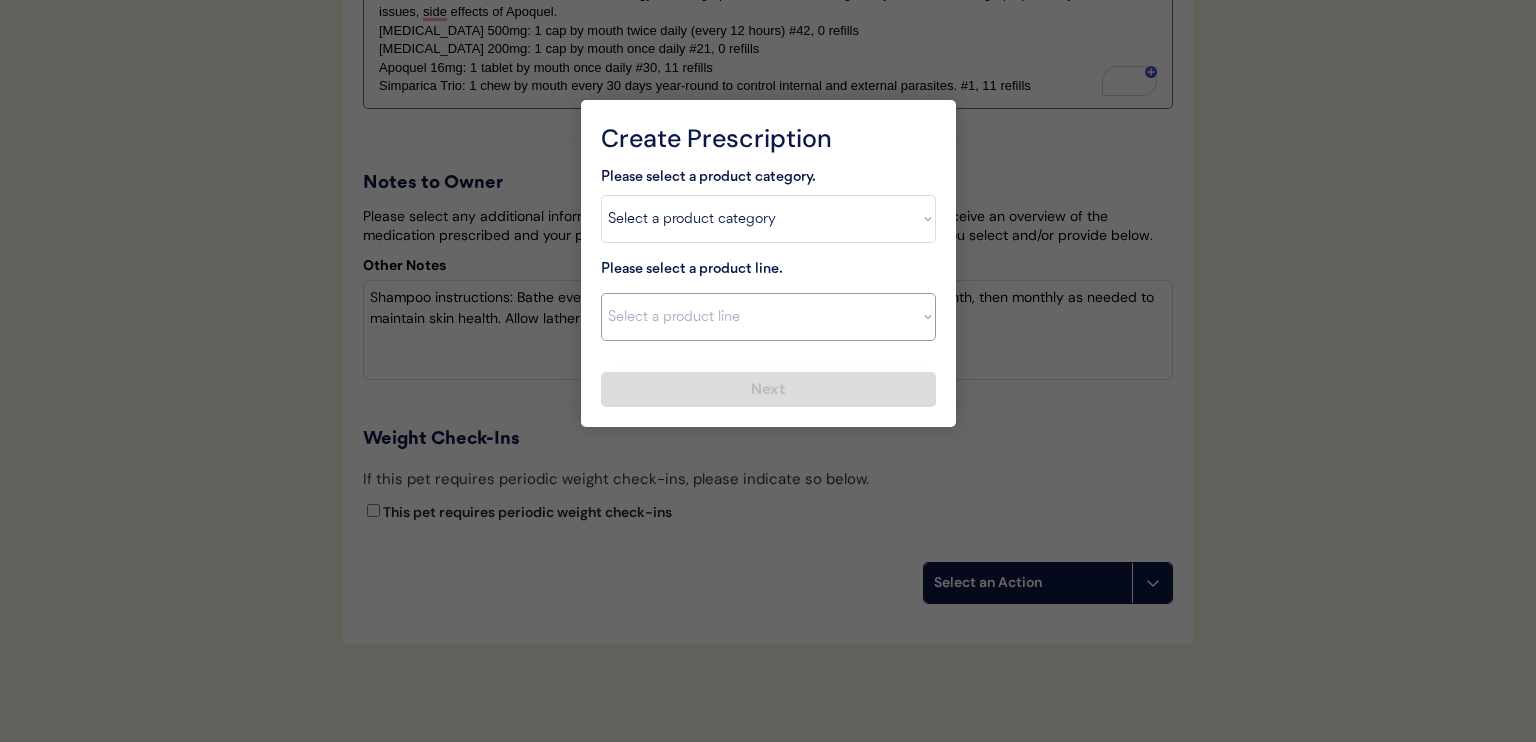 click on "Select a product line Apoquel Chewable Tablet Apoquel Tablet Cyclosporine DermaBenSs Shampoo Hydroxyzine Mal-A-Ket Shampoo Mal-A-Ket Wipes Malaseb Shampoo MiconaHex+Triz Mousse MiconaHex+Triz Wipes Prednisone Temaril-P" at bounding box center (768, 317) 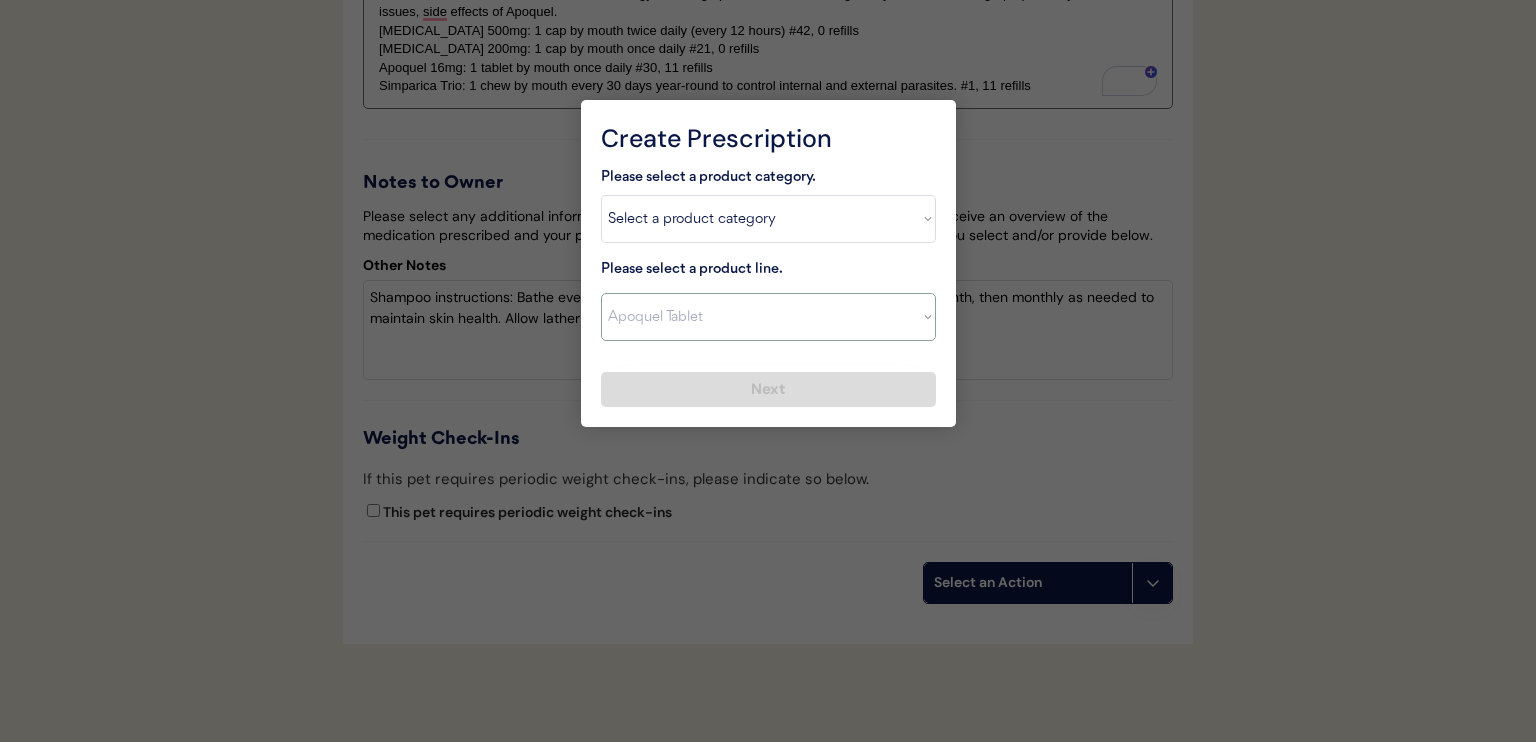 click on "Select a product line Apoquel Chewable Tablet Apoquel Tablet Cyclosporine DermaBenSs Shampoo Hydroxyzine Mal-A-Ket Shampoo Mal-A-Ket Wipes Malaseb Shampoo MiconaHex+Triz Mousse MiconaHex+Triz Wipes Prednisone Temaril-P" at bounding box center [768, 317] 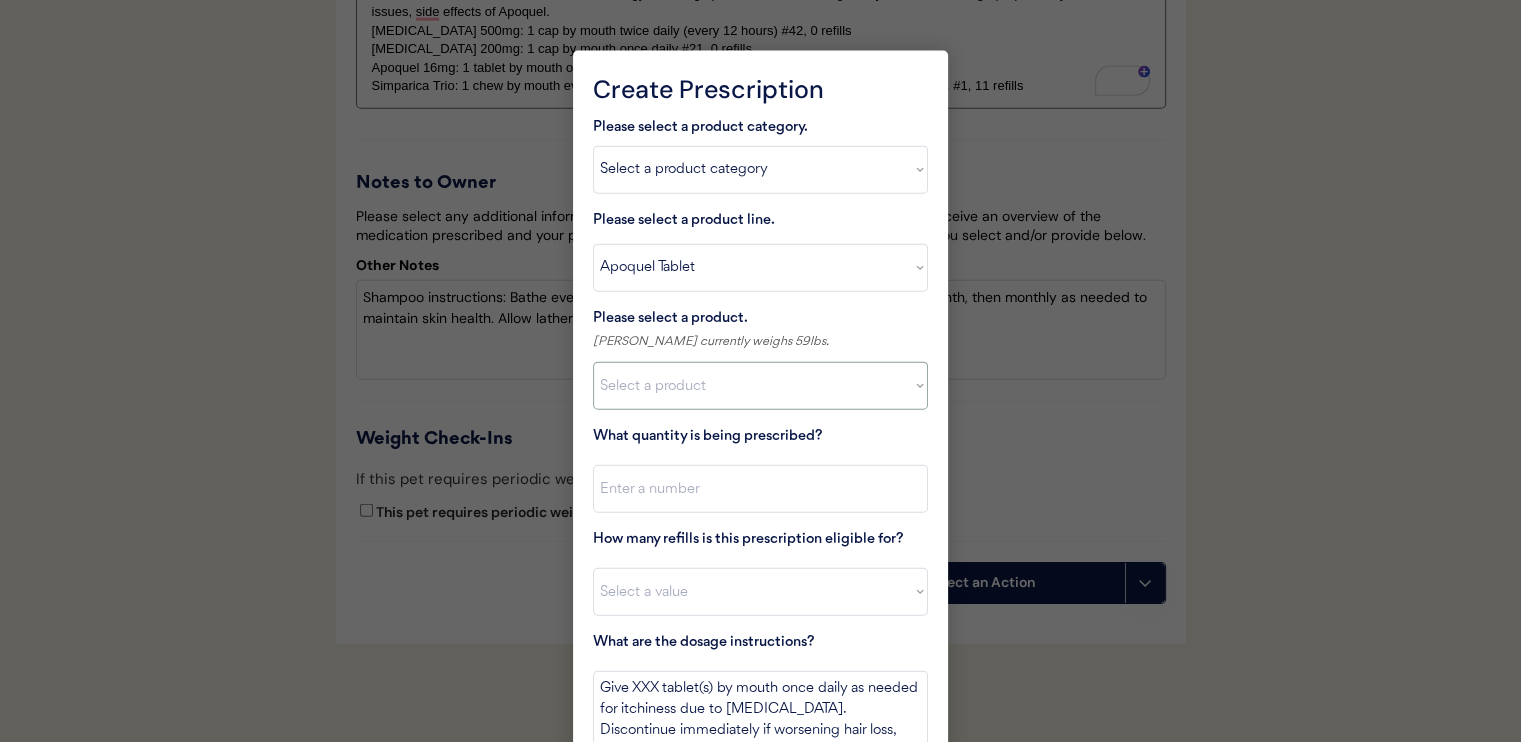 click on "Select a product Apoquel Tablet (16 mg) Apoquel Tablet (3.6 mg) Apoquel Tablet (5.4 mg)" at bounding box center (760, 386) 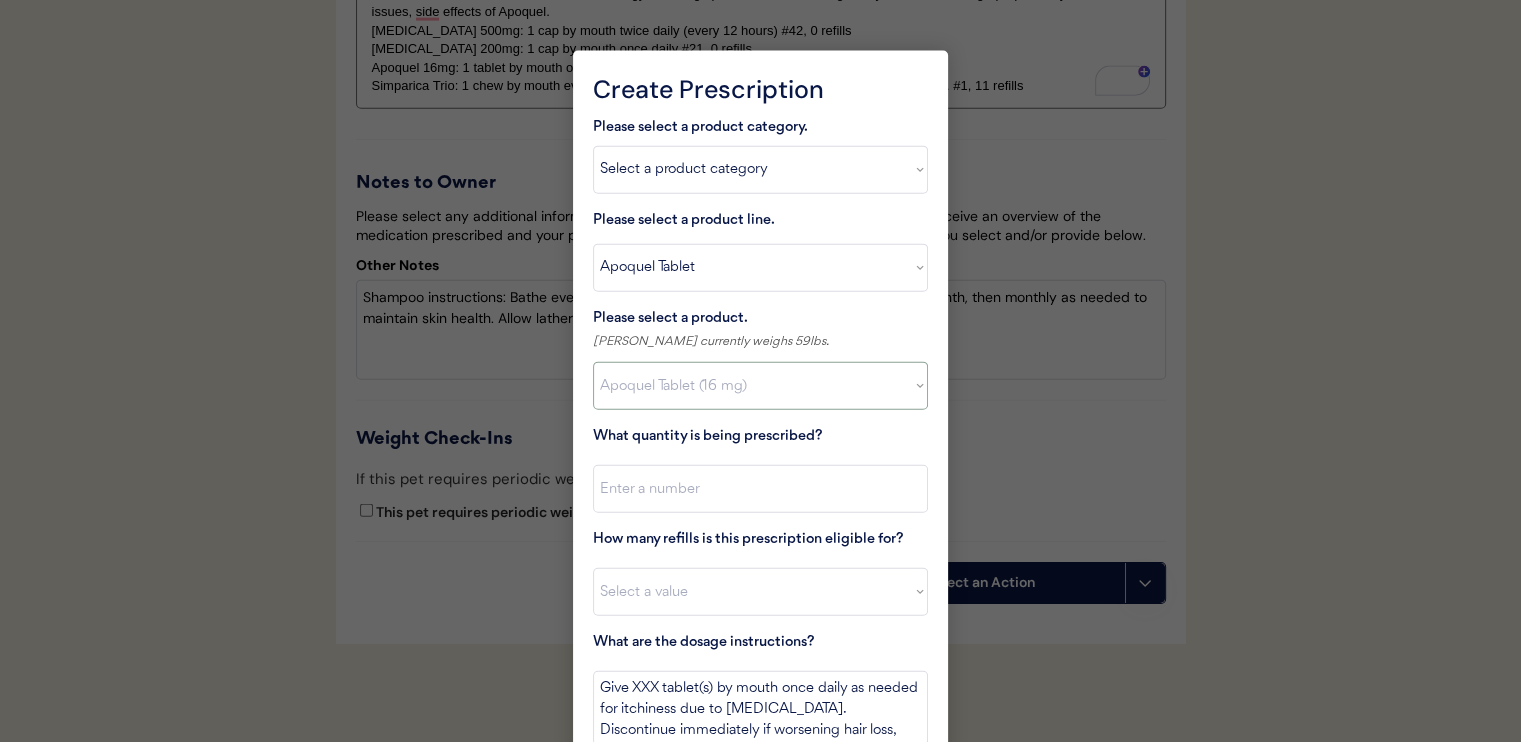 click on "Select a product Apoquel Tablet (16 mg) Apoquel Tablet (3.6 mg) Apoquel Tablet (5.4 mg)" at bounding box center [760, 386] 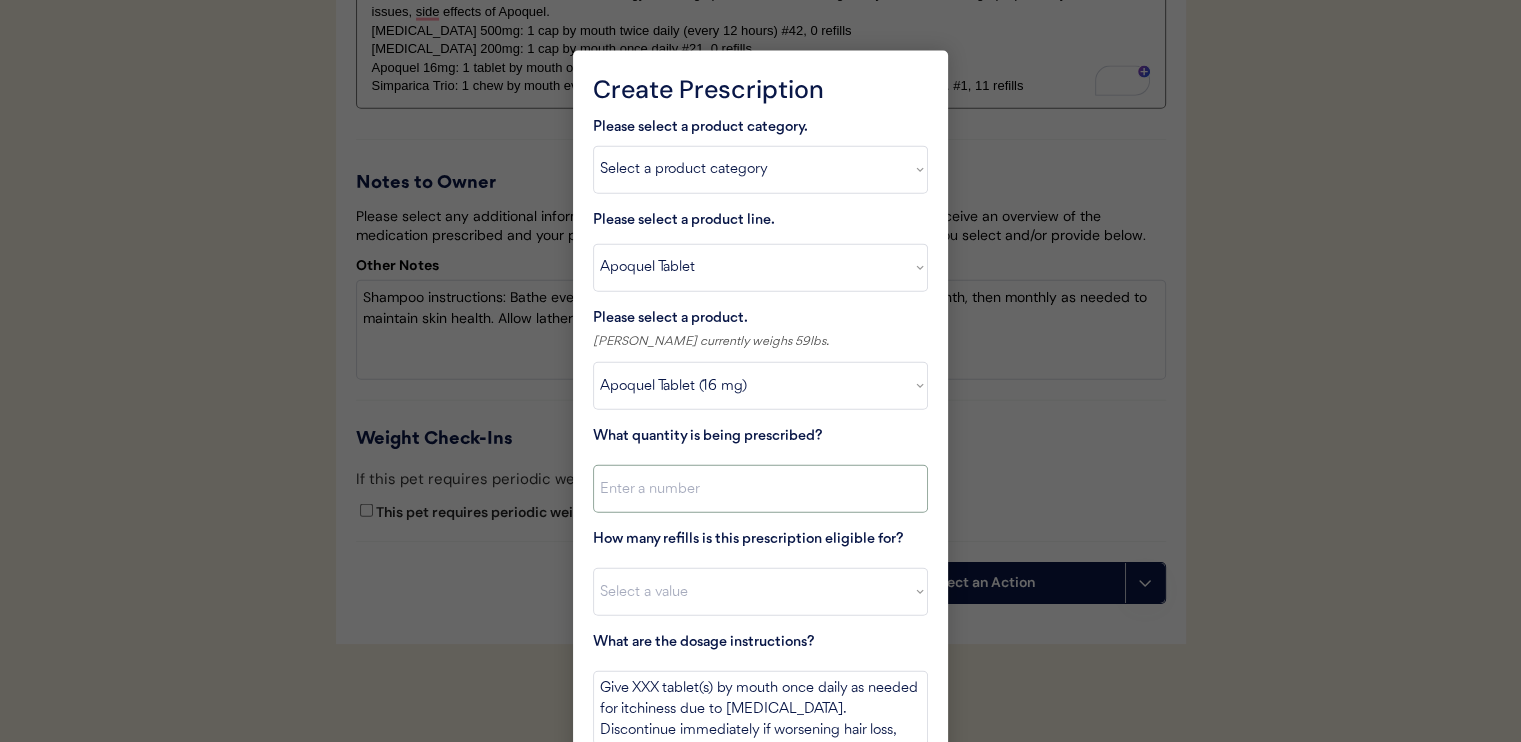 click at bounding box center [760, 489] 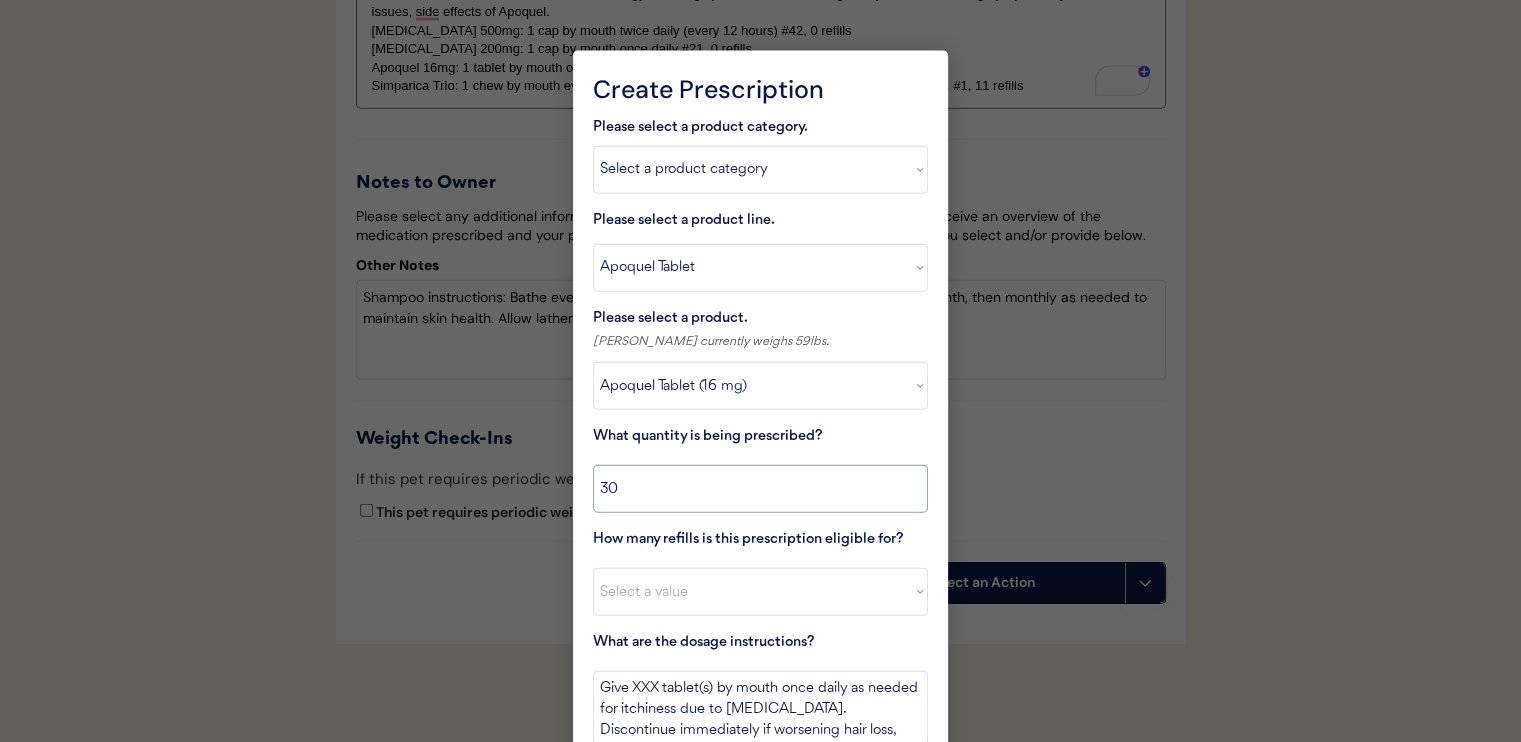 type on "30" 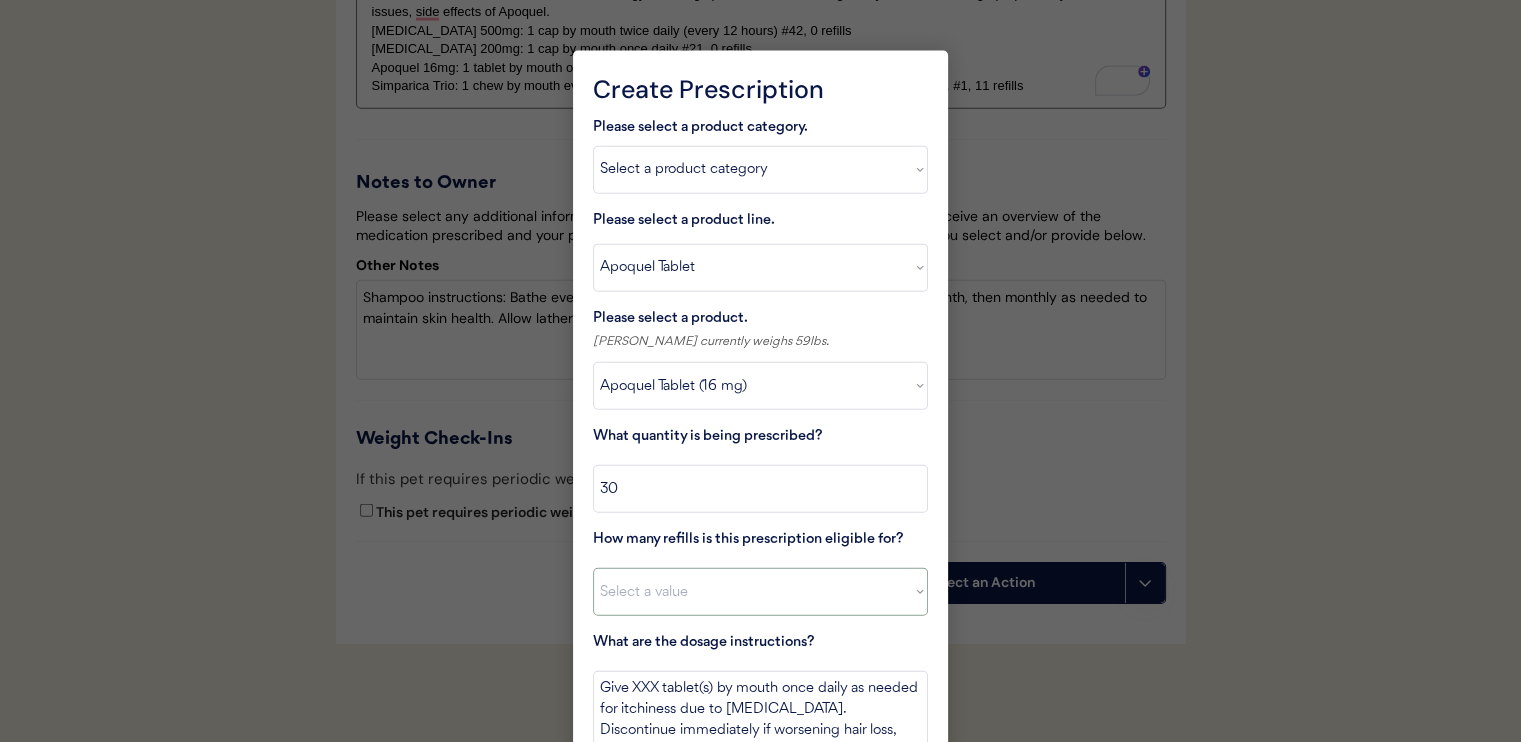 click on "Select a value 0 1 2 3 4 5 6 7 8 10 11" at bounding box center [760, 592] 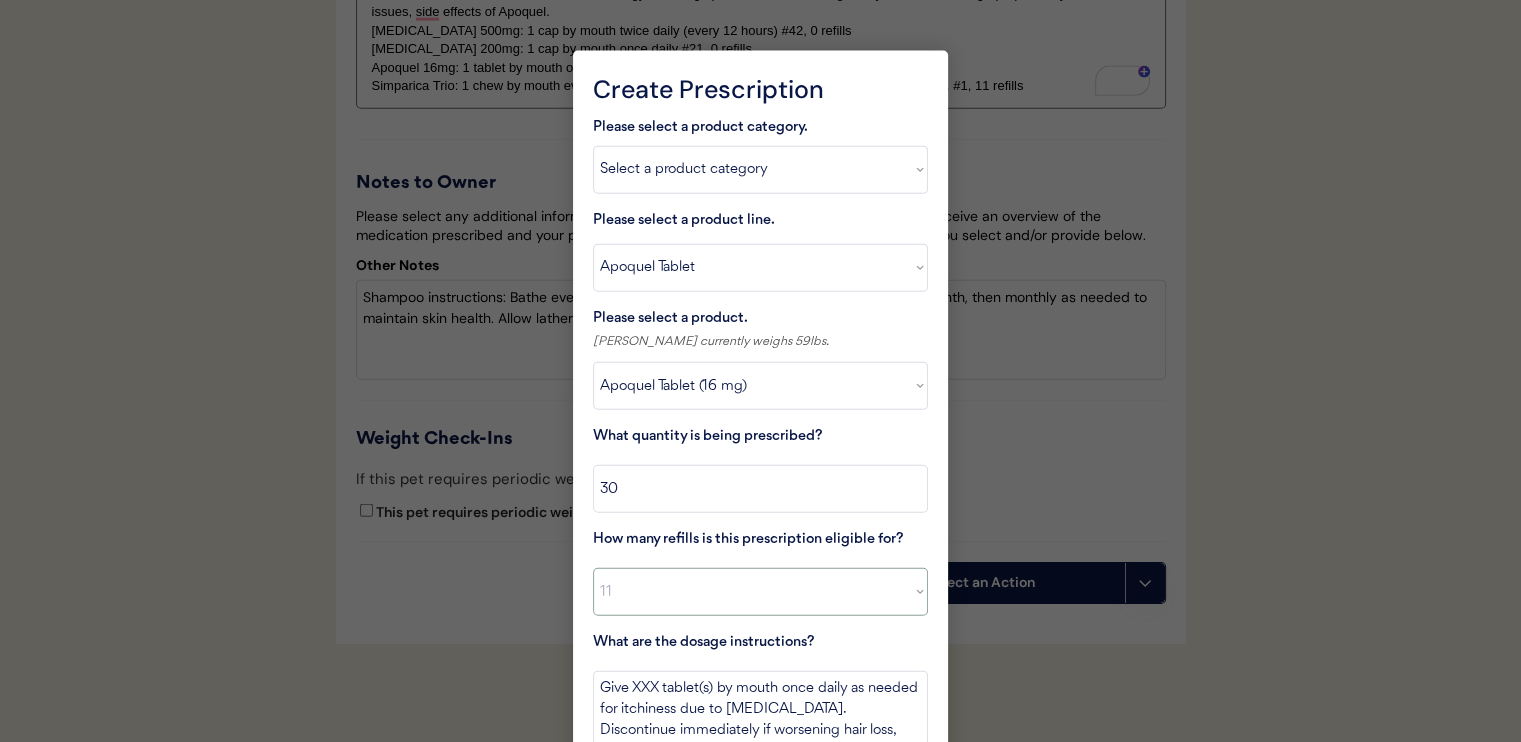 click on "Select a value 0 1 2 3 4 5 6 7 8 10 11" at bounding box center [760, 592] 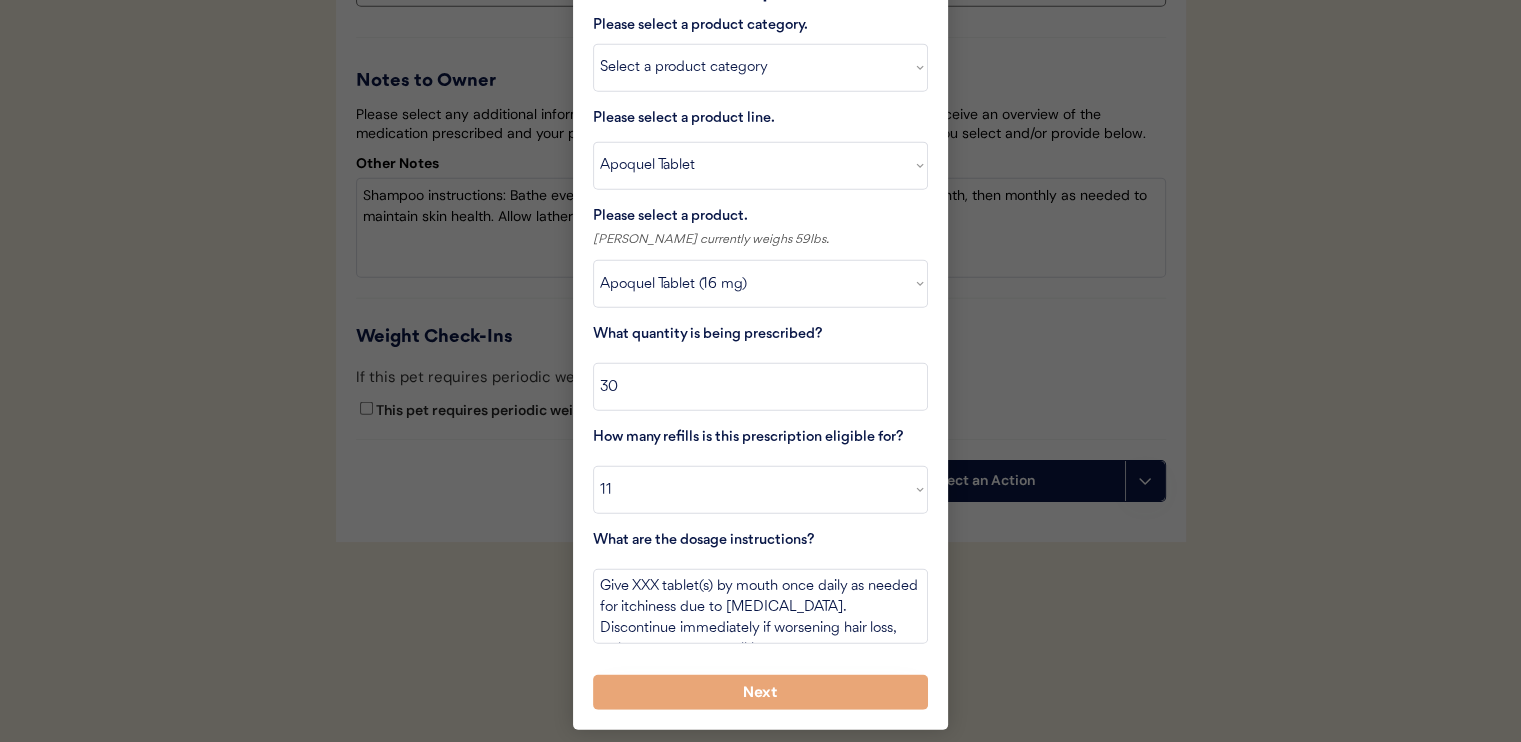scroll, scrollTop: 4809, scrollLeft: 0, axis: vertical 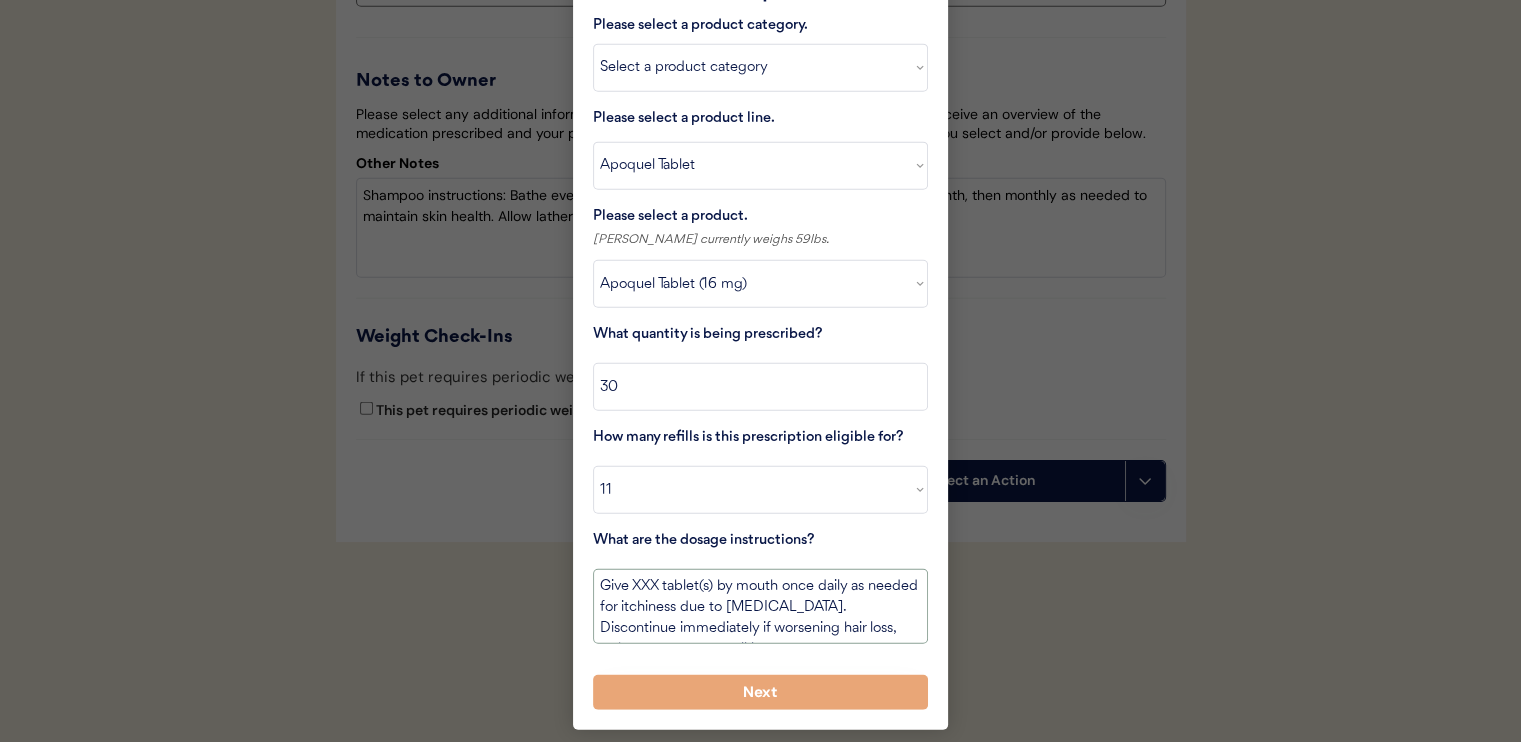 click on "Give XXX tablet(s) by mouth once daily as needed for itchiness due to allergies. Discontinue immediately if worsening hair loss, rash, or numerous small lumps appear." at bounding box center (760, 606) 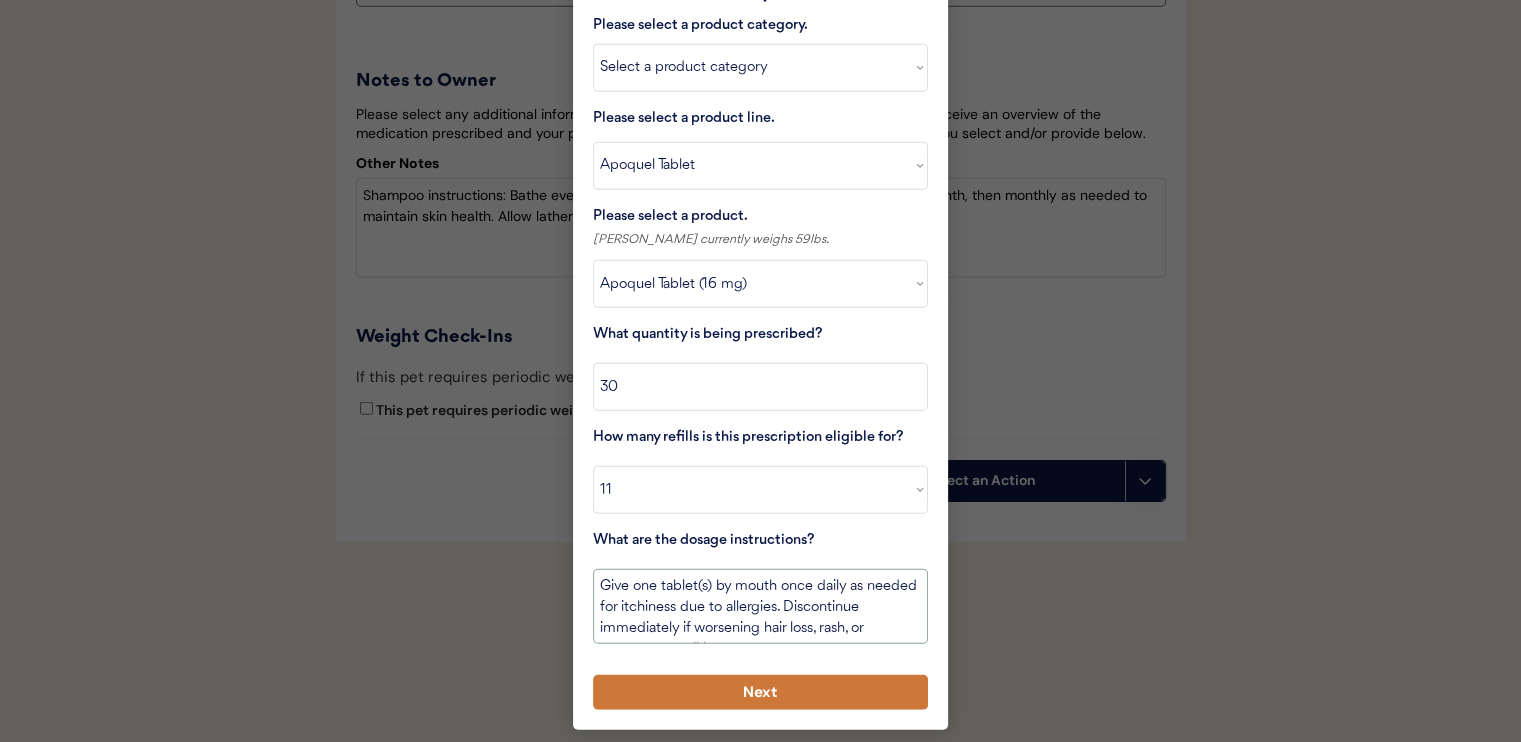 type on "Give one tablet(s) by mouth once daily as needed for itchiness due to allergies. Discontinue immediately if worsening hair loss, rash, or numerous small lumps appear." 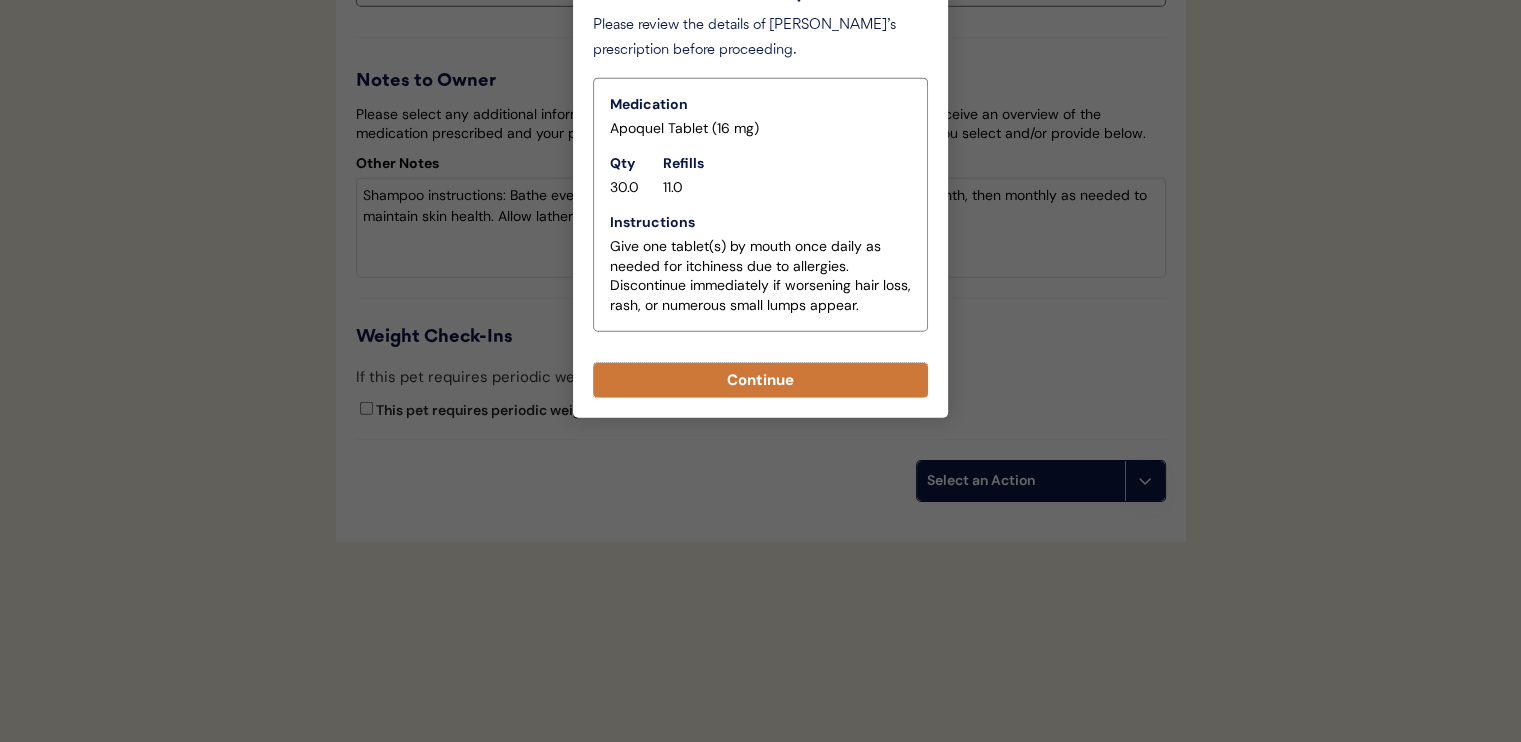 click on "Continue" at bounding box center [760, 380] 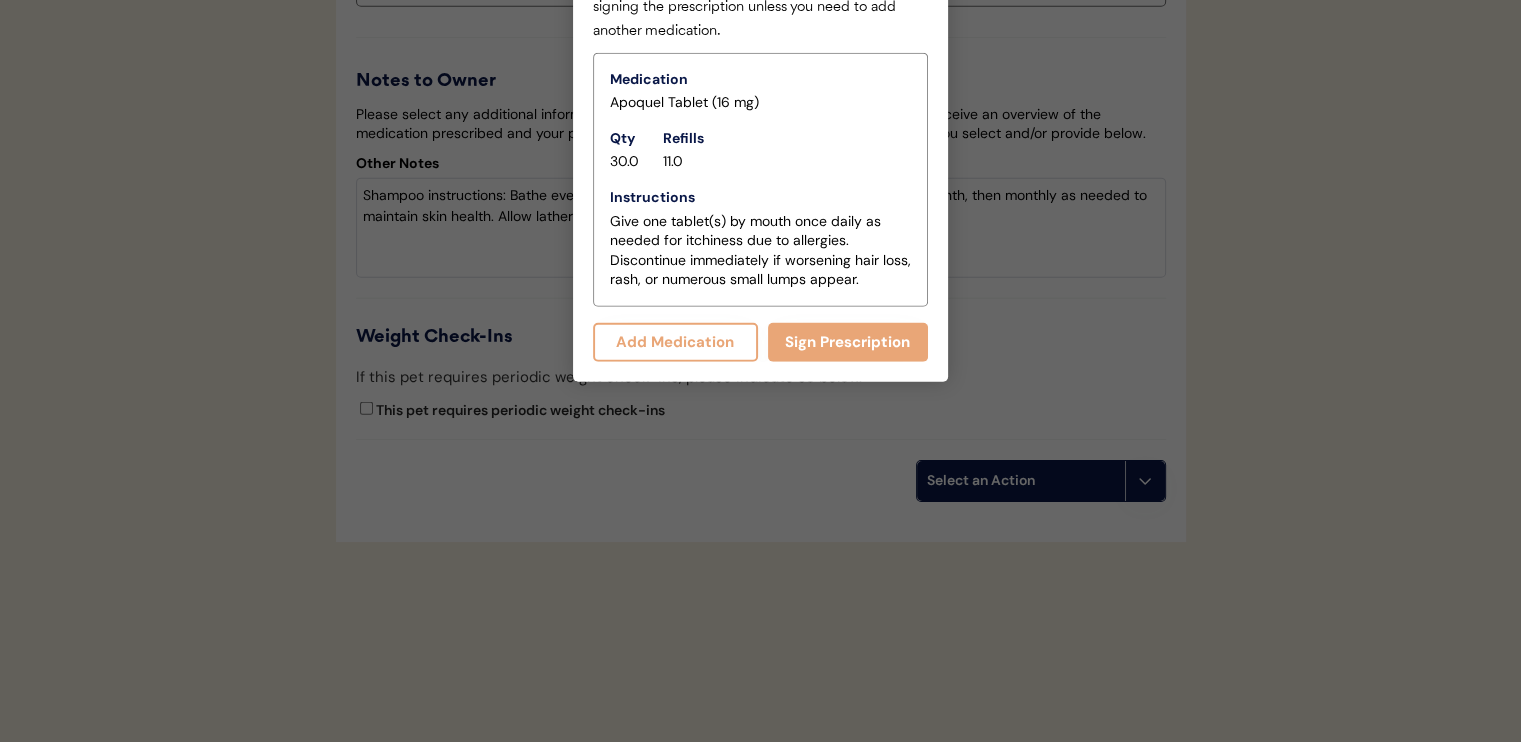 click on "Add Medication" at bounding box center (675, 342) 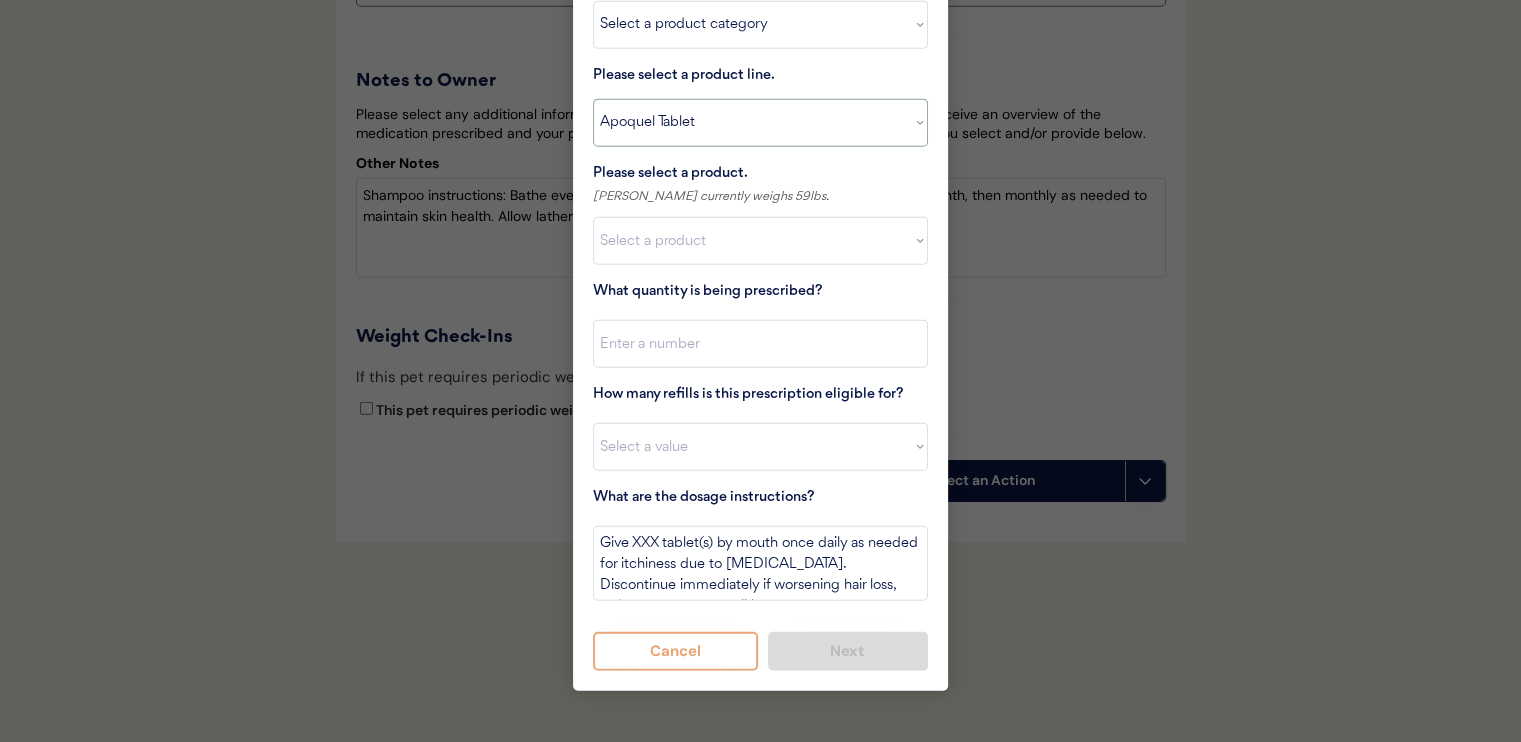 click on "Select a product line Apoquel Chewable Tablet Apoquel Tablet Cyclosporine DermaBenSs Shampoo Hydroxyzine Mal-A-Ket Shampoo Mal-A-Ket Wipes Malaseb Shampoo MiconaHex+Triz Mousse MiconaHex+Triz Wipes Prednisone Temaril-P" at bounding box center (760, 123) 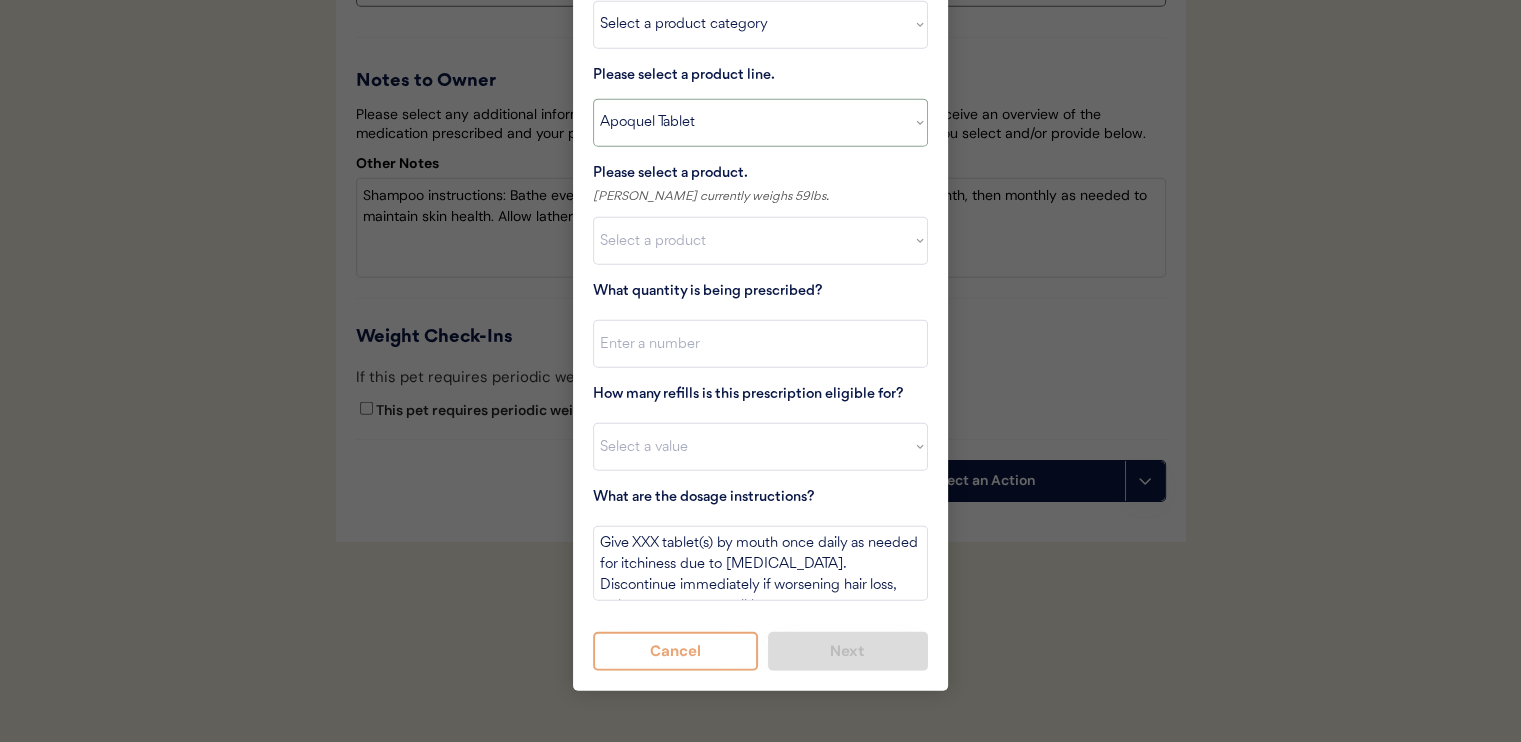 click on "Select a product line Apoquel Chewable Tablet Apoquel Tablet Cyclosporine DermaBenSs Shampoo Hydroxyzine Mal-A-Ket Shampoo Mal-A-Ket Wipes Malaseb Shampoo MiconaHex+Triz Mousse MiconaHex+Triz Wipes Prednisone Temaril-P" at bounding box center [760, 123] 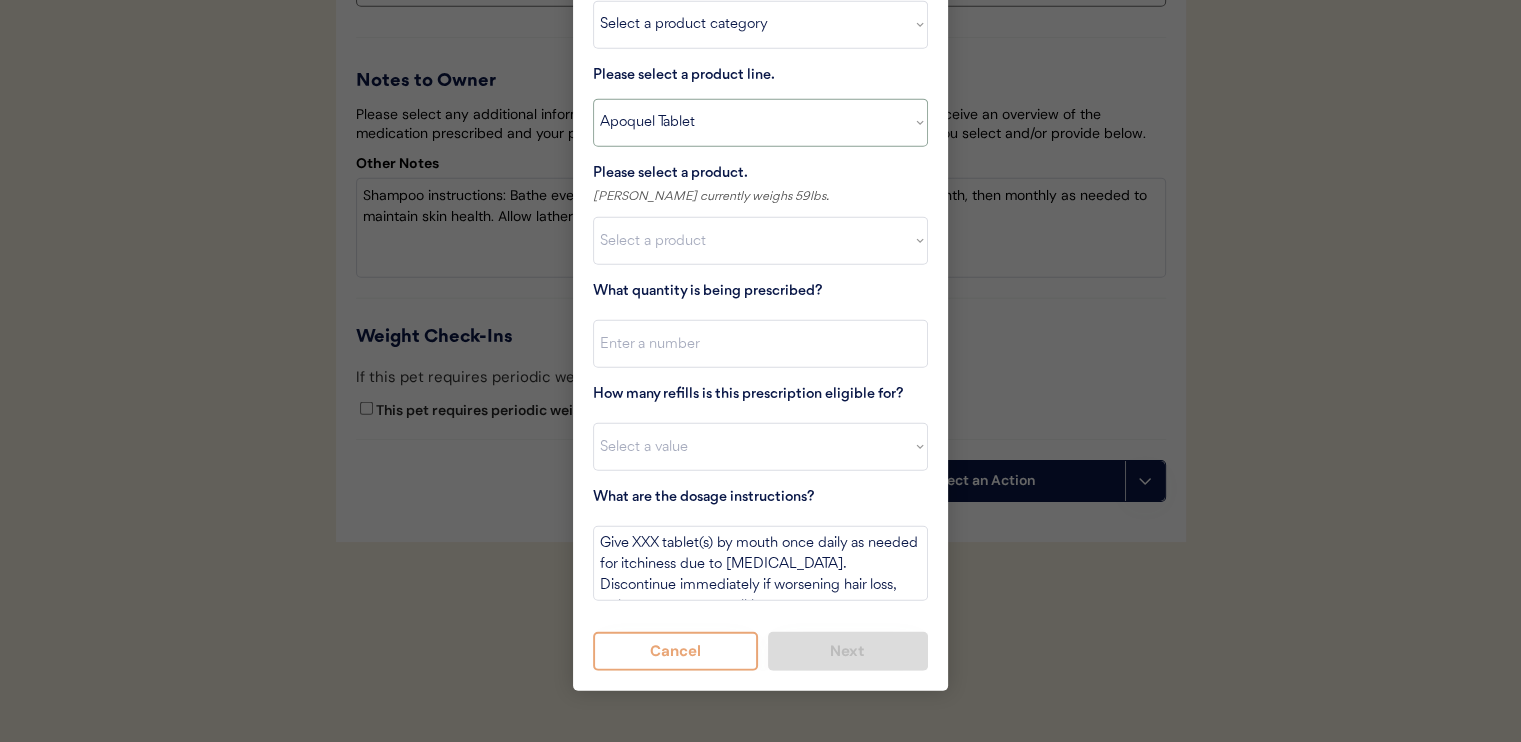 scroll, scrollTop: 4752, scrollLeft: 0, axis: vertical 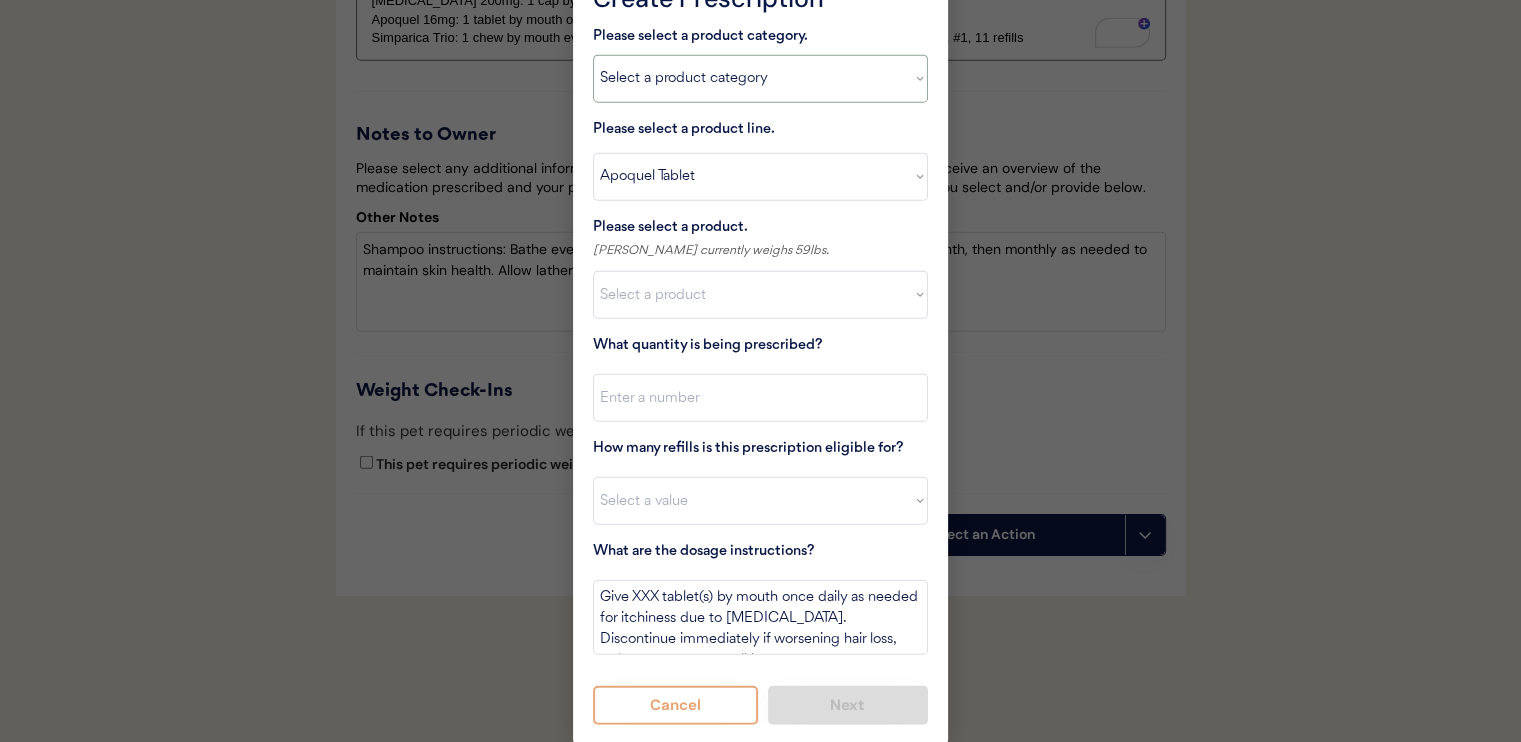 click on "Select a product category Allergies Antibiotics Anxiety Combo Parasite Prevention Flea & Tick Heartworm" at bounding box center (760, 79) 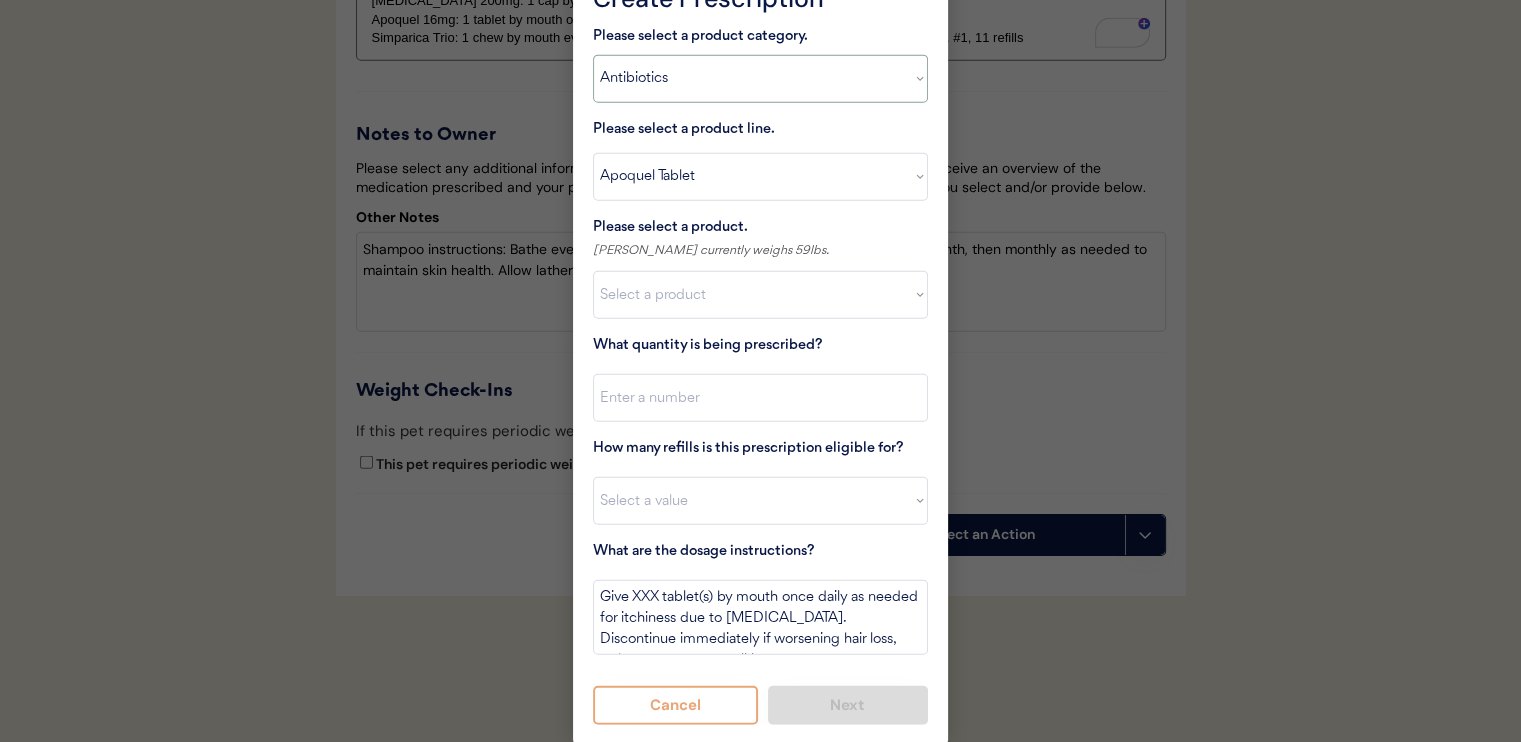 click on "Select a product category Allergies Antibiotics Anxiety Combo Parasite Prevention Flea & Tick Heartworm" at bounding box center [760, 79] 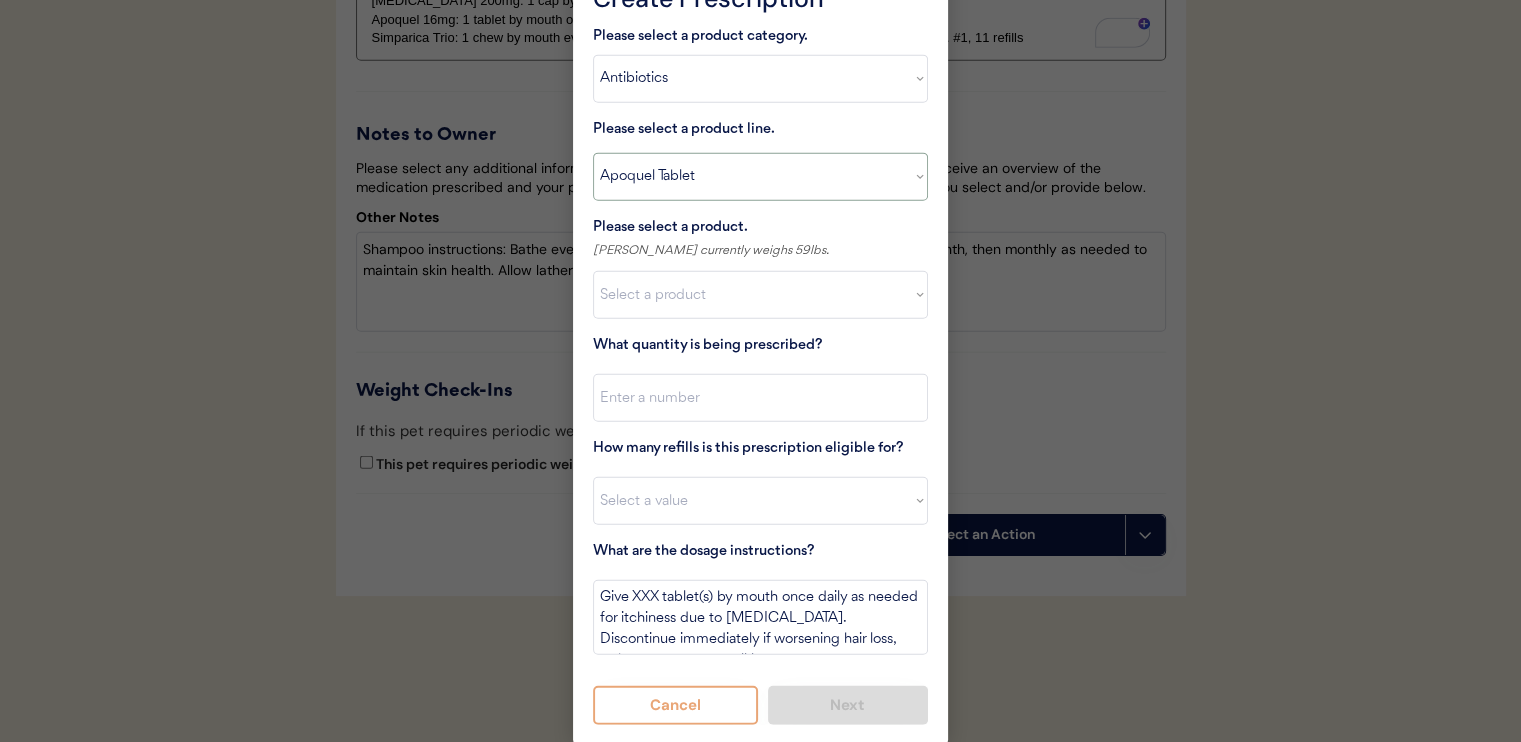 type 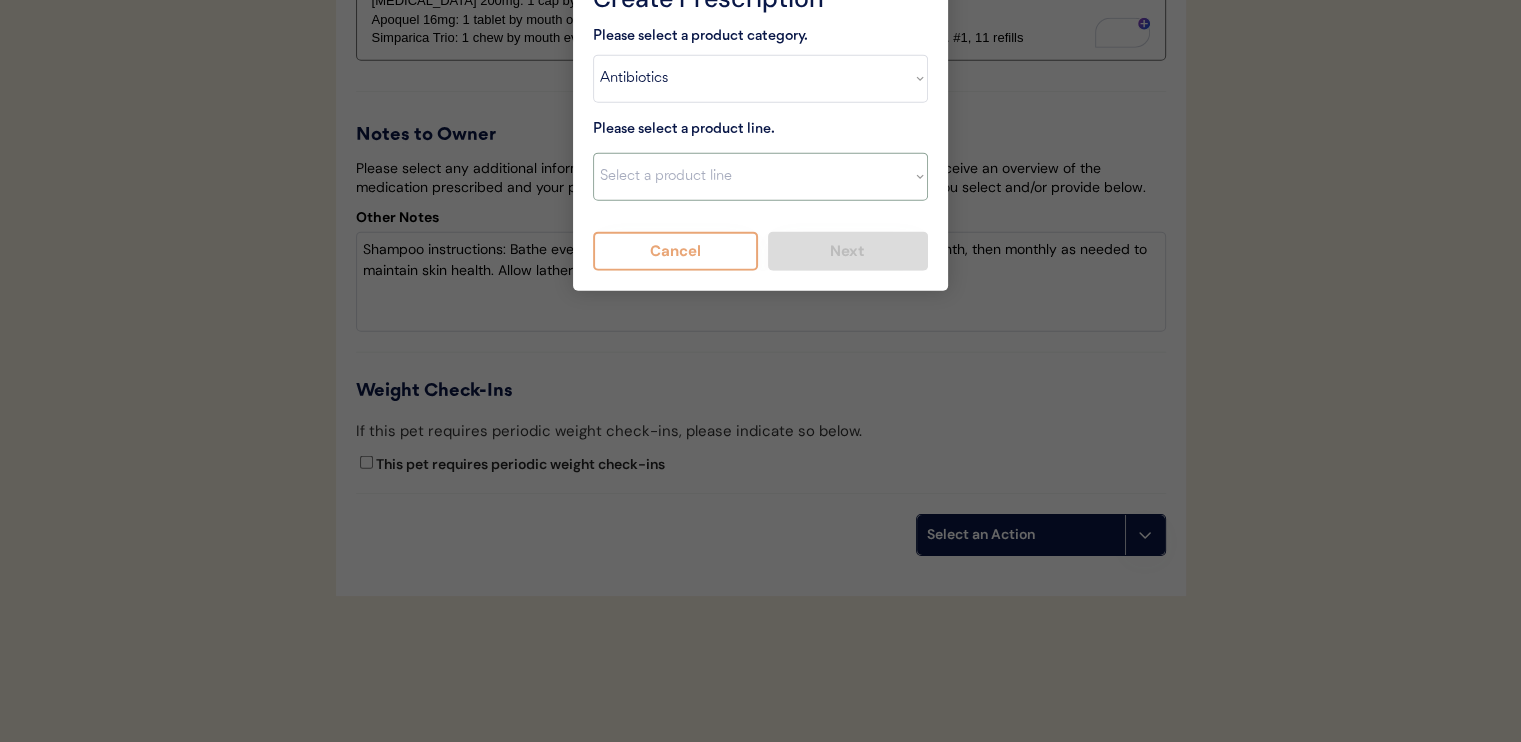 click on "Select a product line Cephalexin Cephalexin Suspension Doxycycline Ketoconazole" at bounding box center [760, 177] 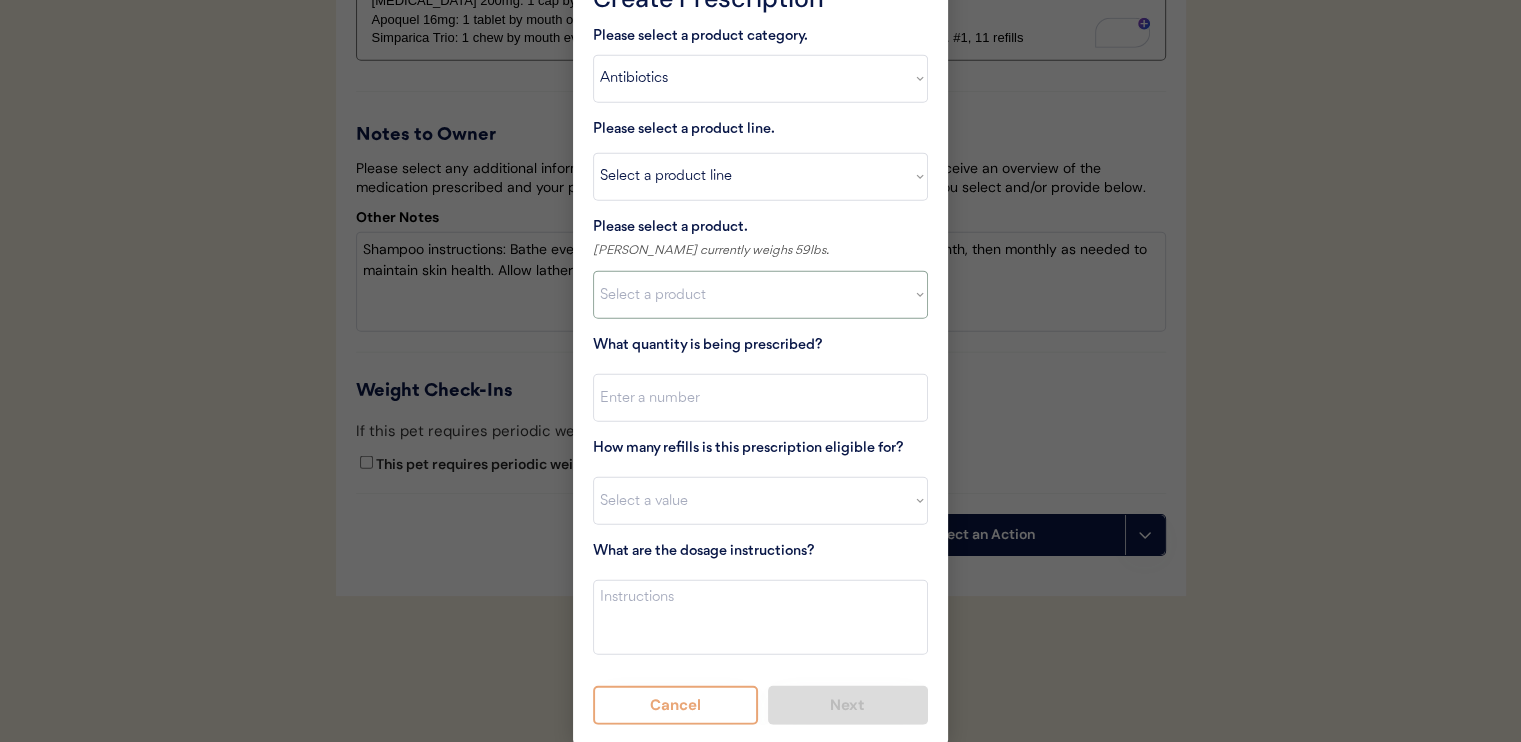 click on "Select a product Apoquel Tablet (16 mg) Apoquel Tablet (3.6 mg) Apoquel Tablet (5.4 mg)" at bounding box center [760, 295] 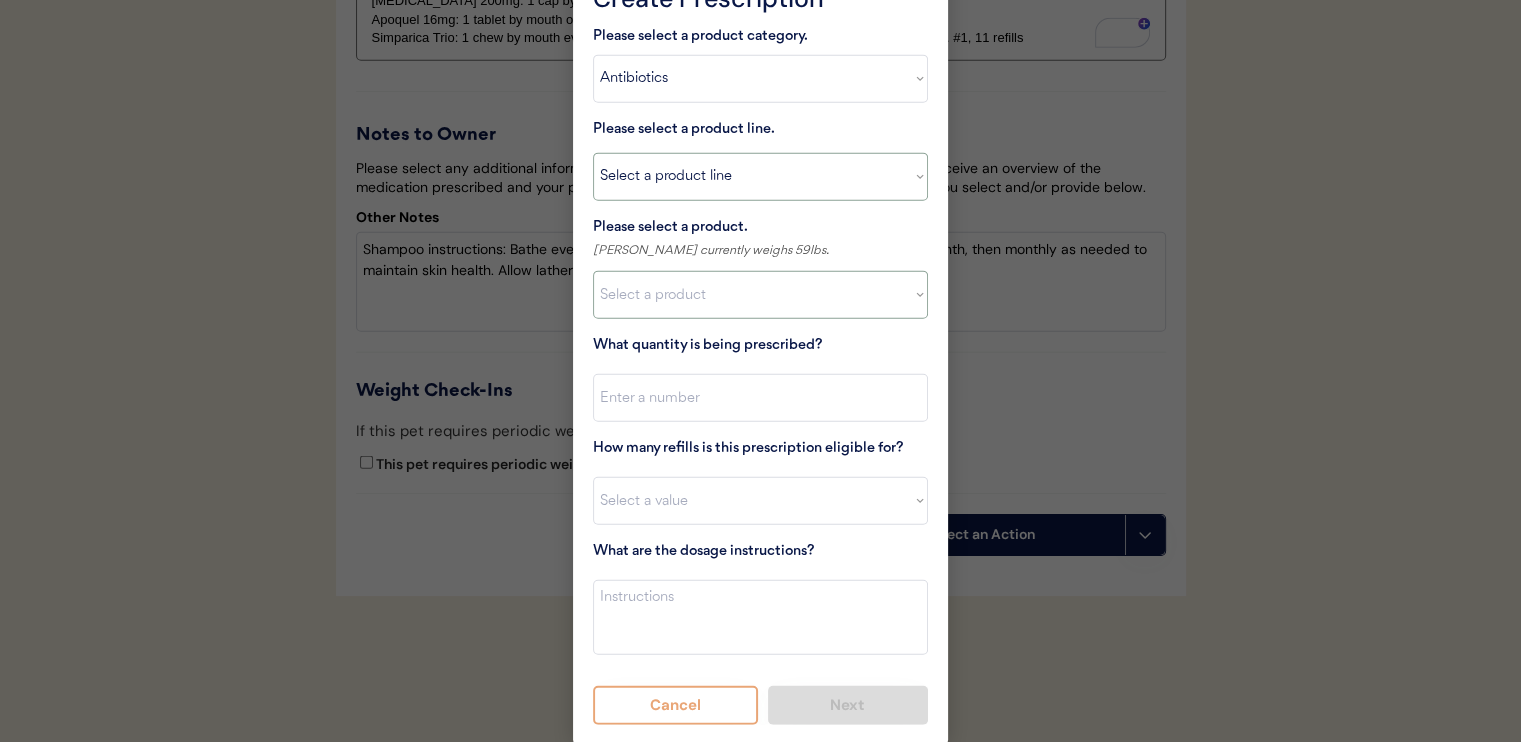 click on "Select a product line Cephalexin Cephalexin Suspension Doxycycline Ketoconazole" at bounding box center (760, 177) 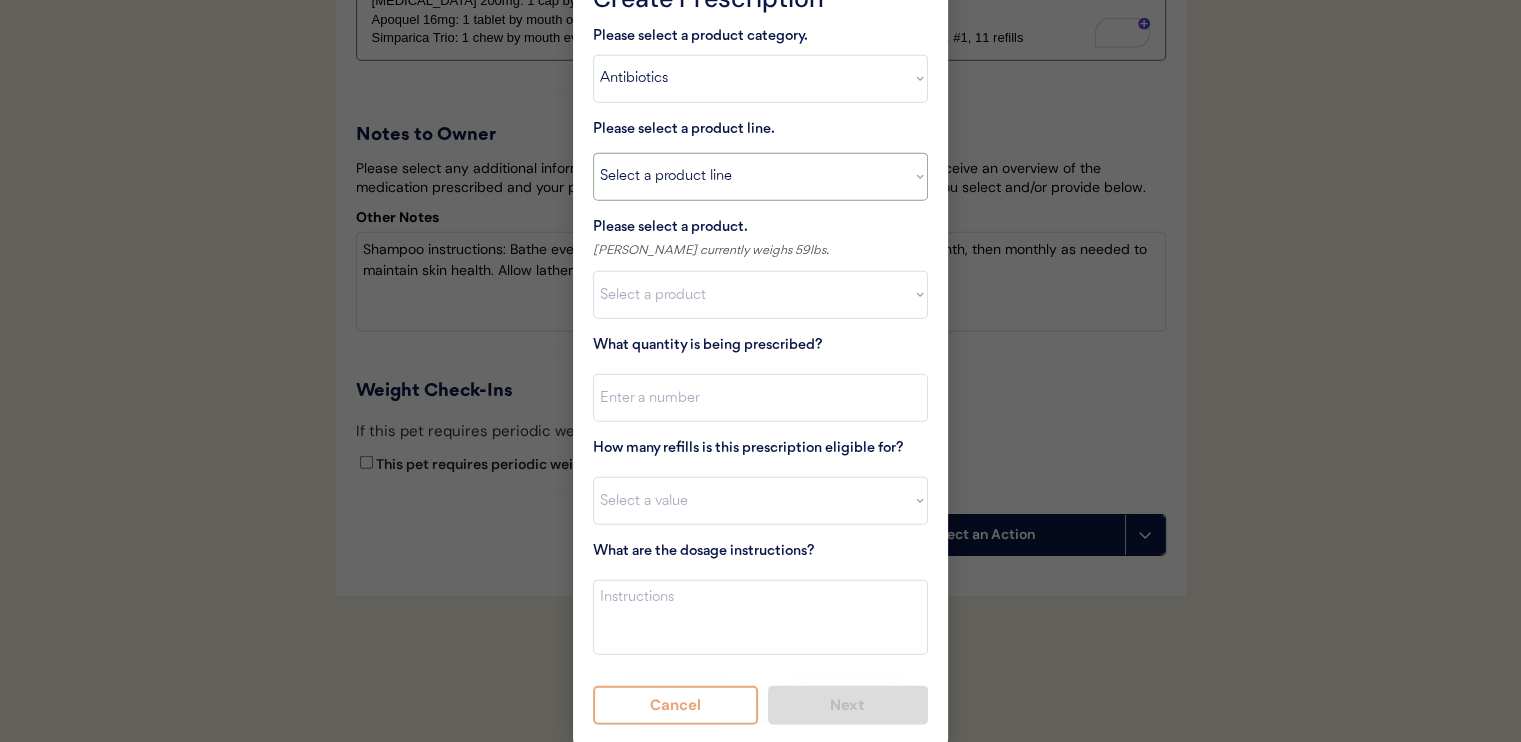 click on "Select a product line Cephalexin Cephalexin Suspension Doxycycline Ketoconazole" at bounding box center [760, 177] 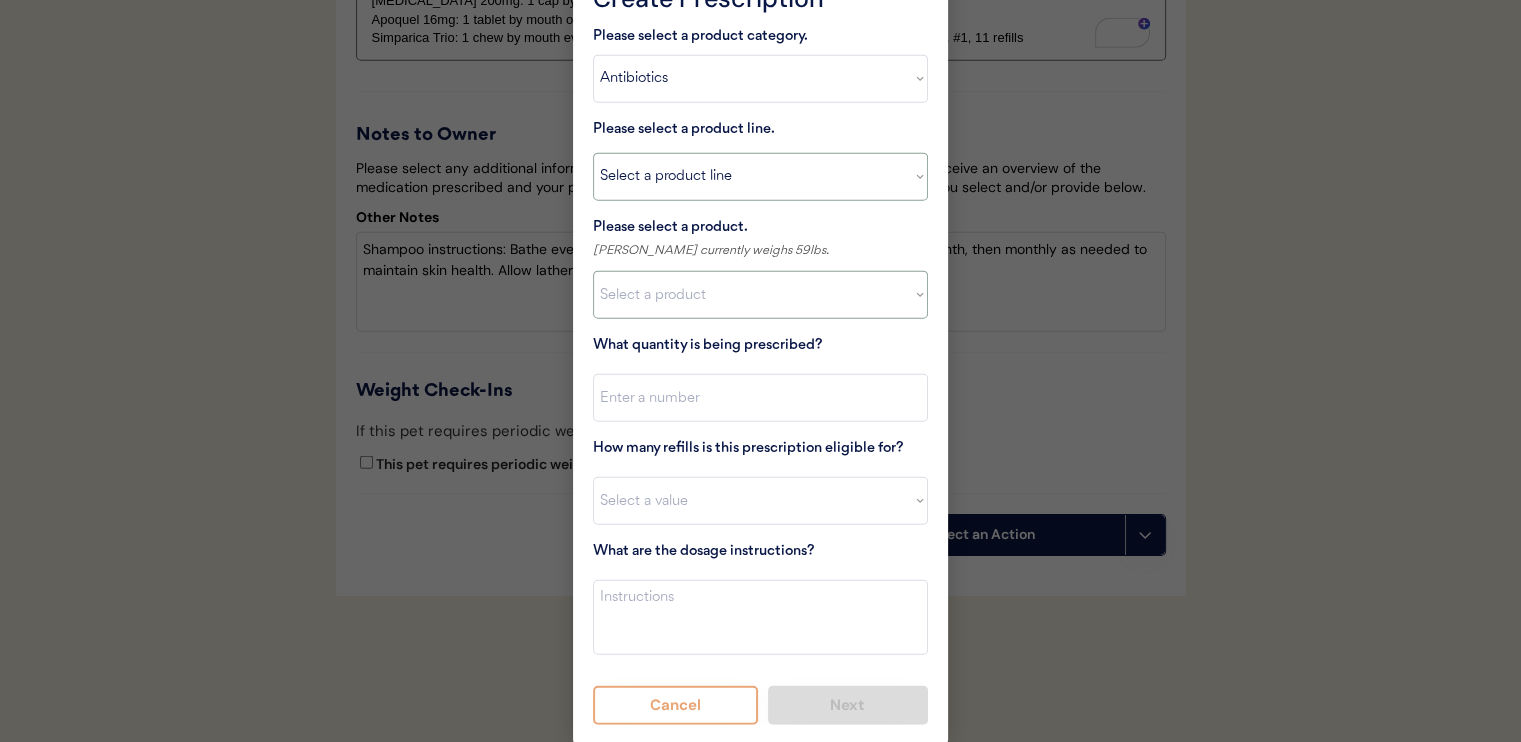click on "Select a product Cephalexin Capsule (500mg) Cephalexin Capsule (250mg)" at bounding box center [760, 295] 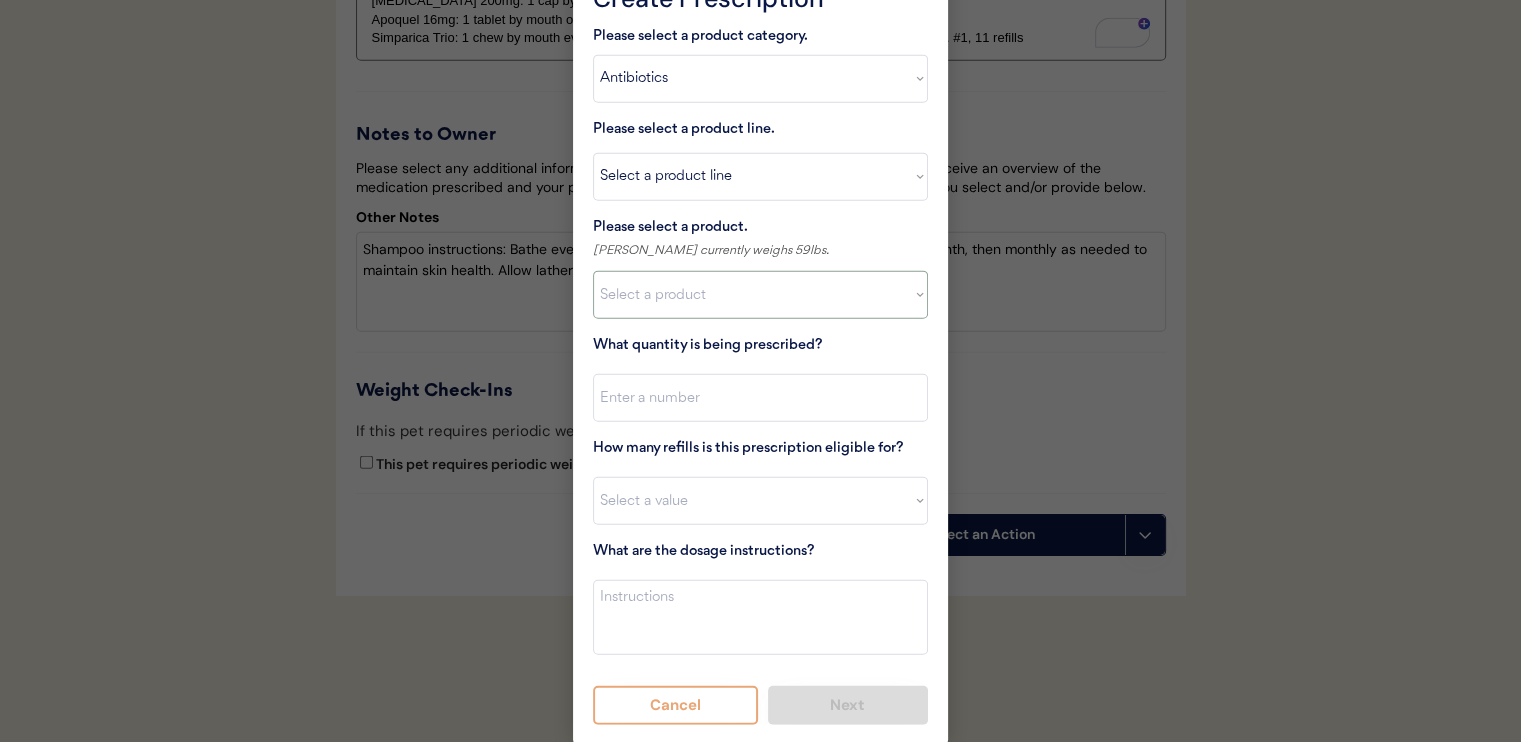 select on ""1348695171700984260__LOOKUP__1718203552838x251934441470106140"" 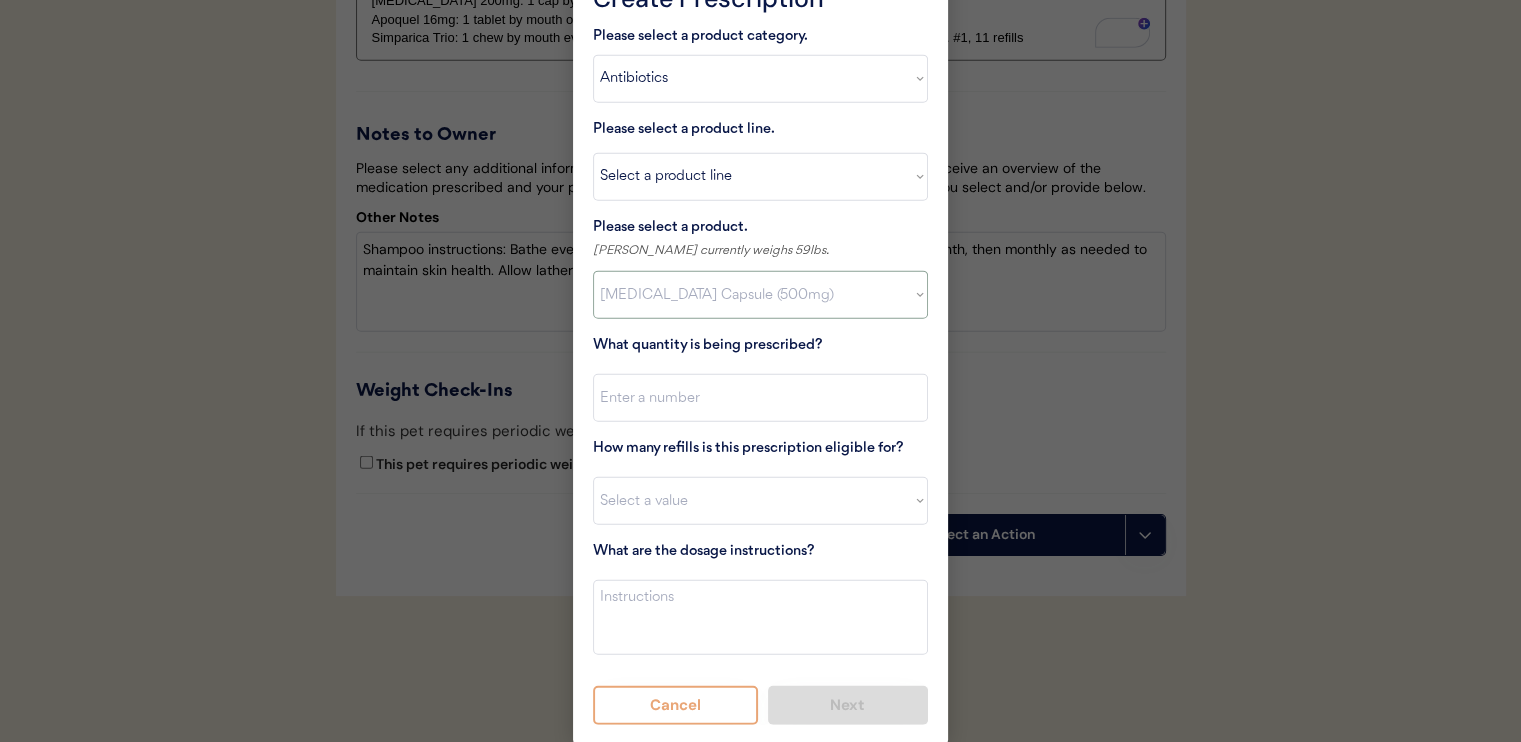 click on "Select a product Cephalexin Capsule (500mg) Cephalexin Capsule (250mg)" at bounding box center [760, 295] 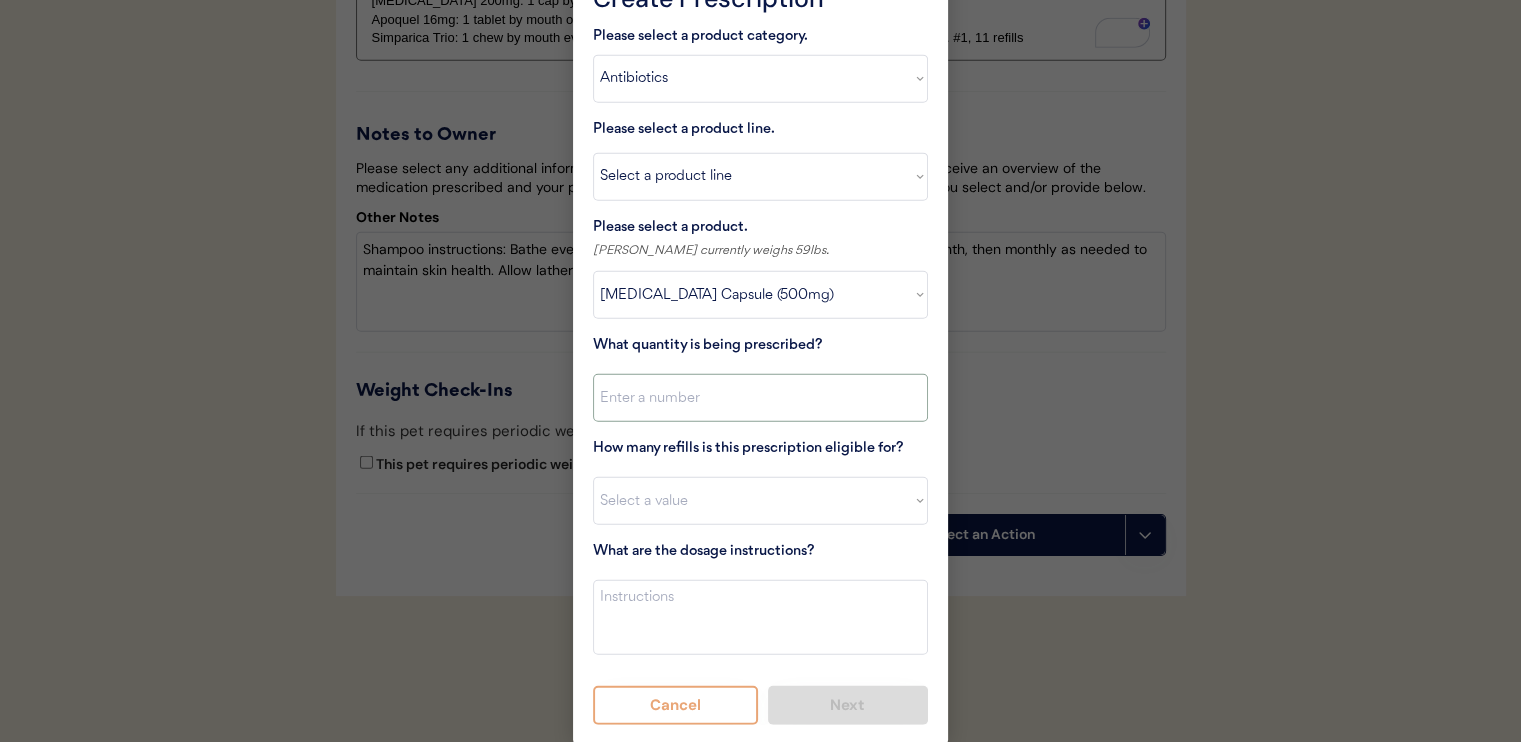 click at bounding box center [760, 398] 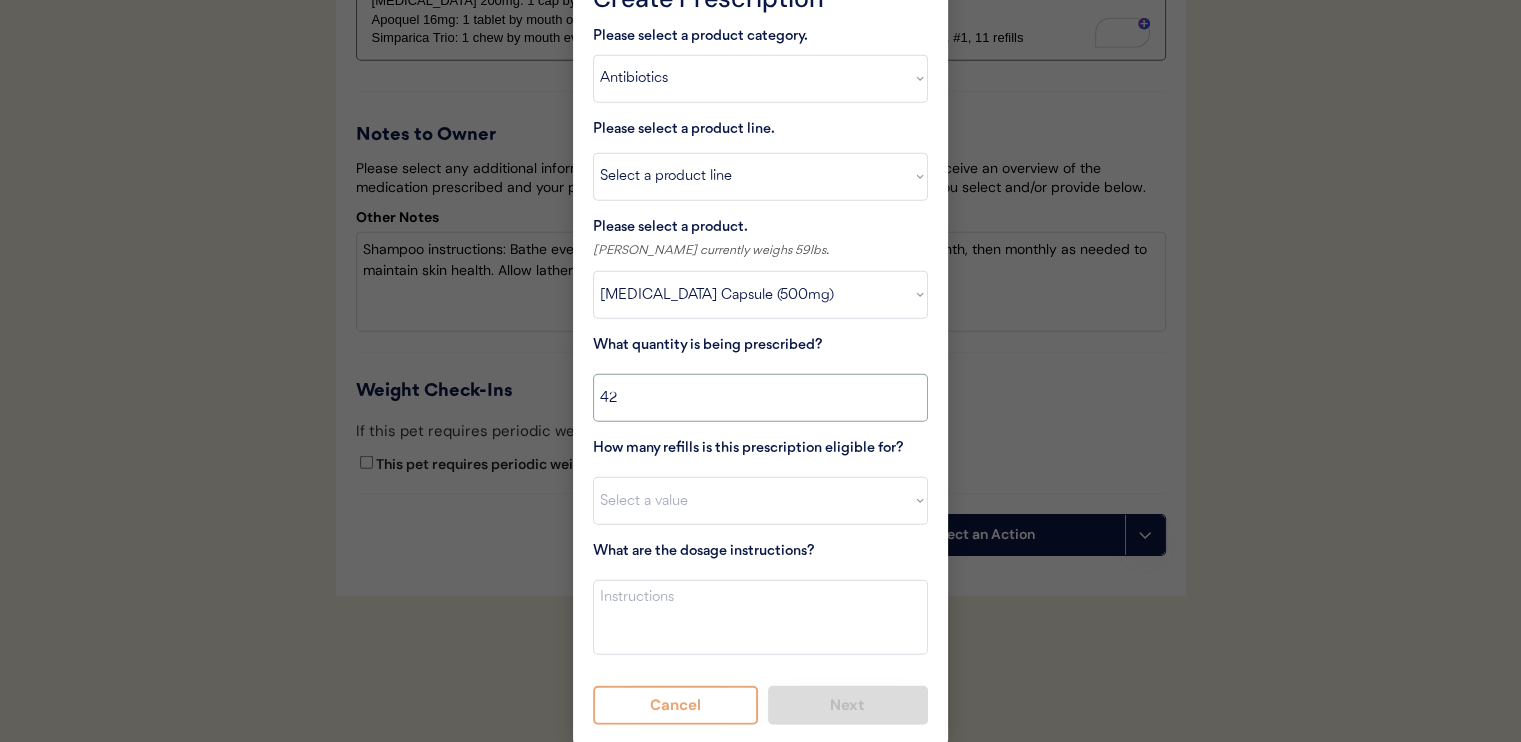 type on "42" 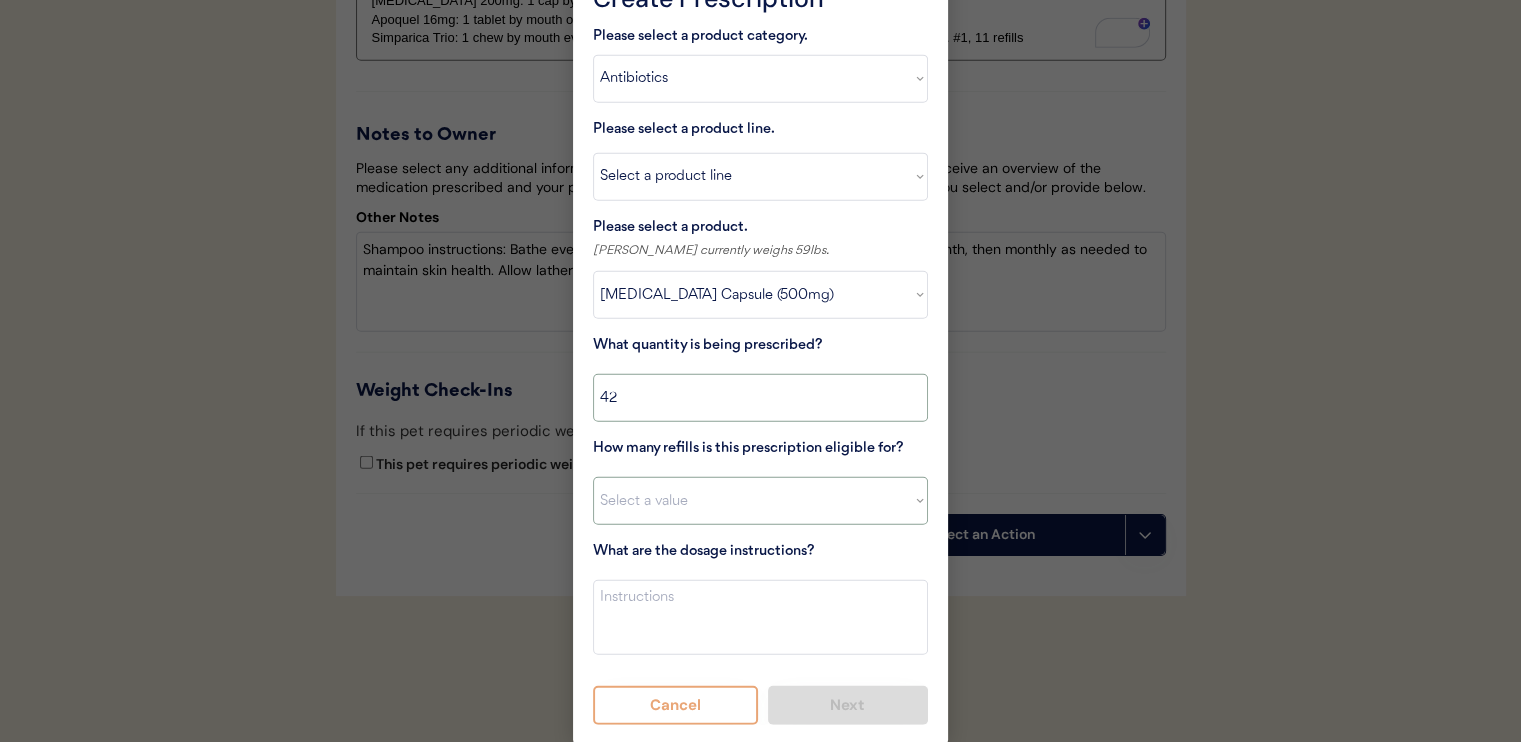 select on "0" 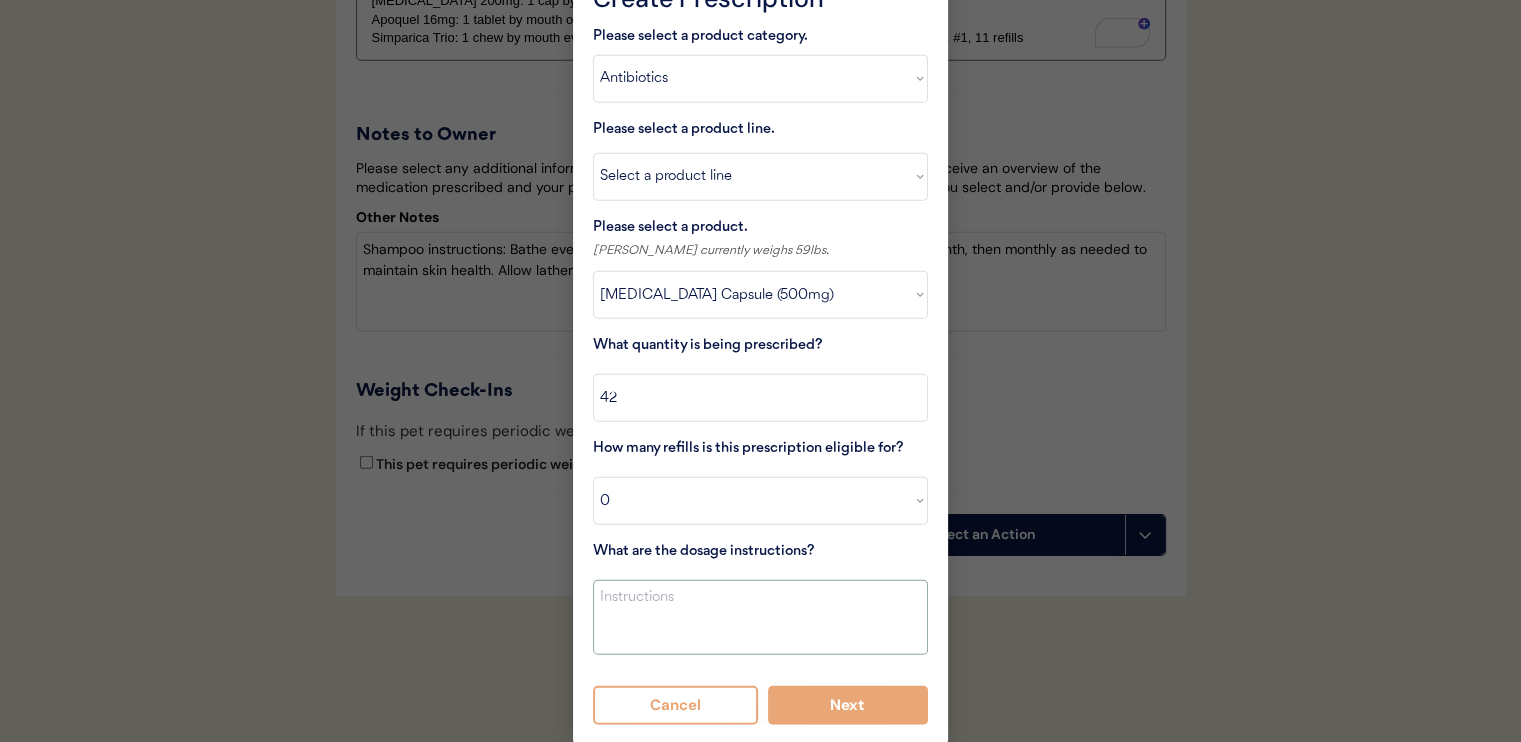 click at bounding box center (760, 617) 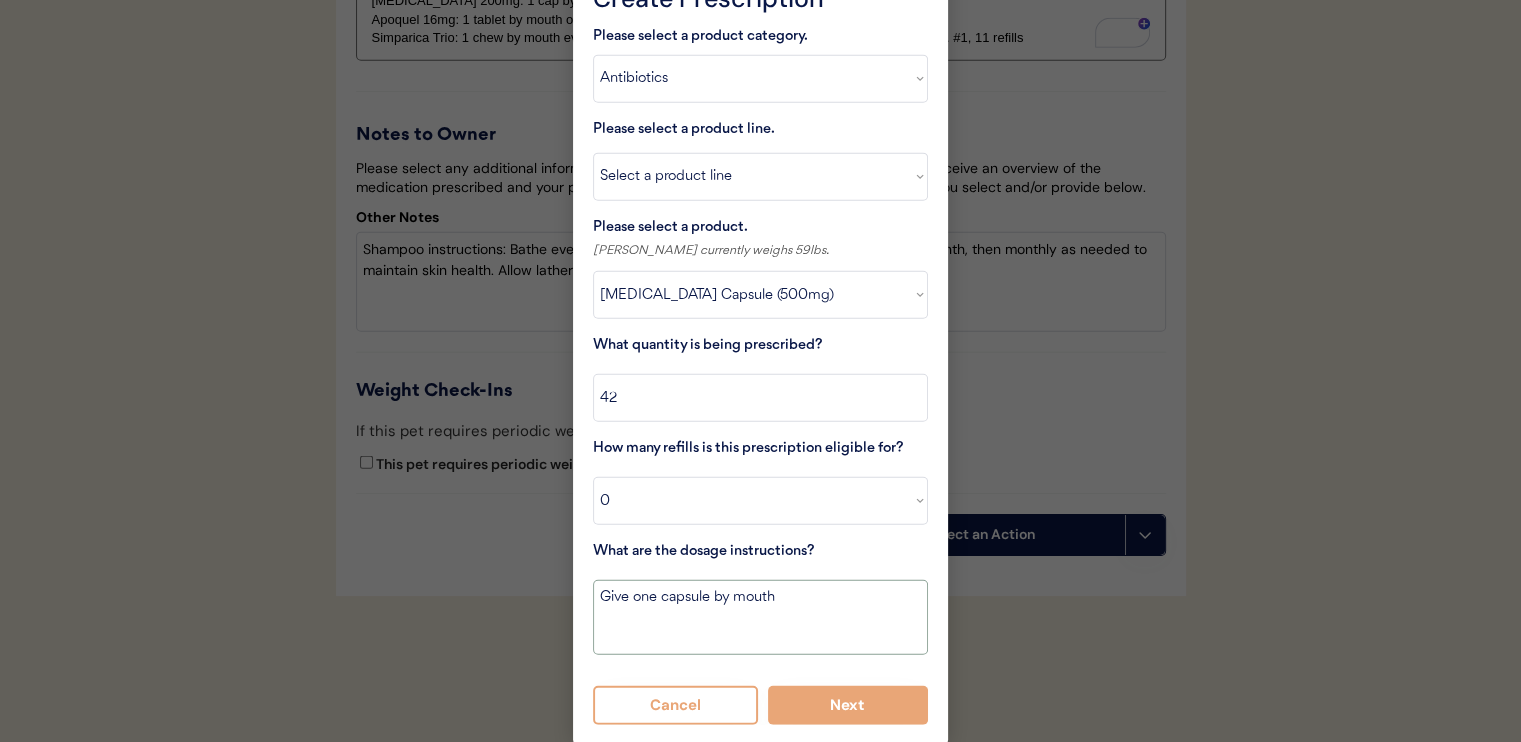 click on "Give one capsule by mouth" at bounding box center [760, 617] 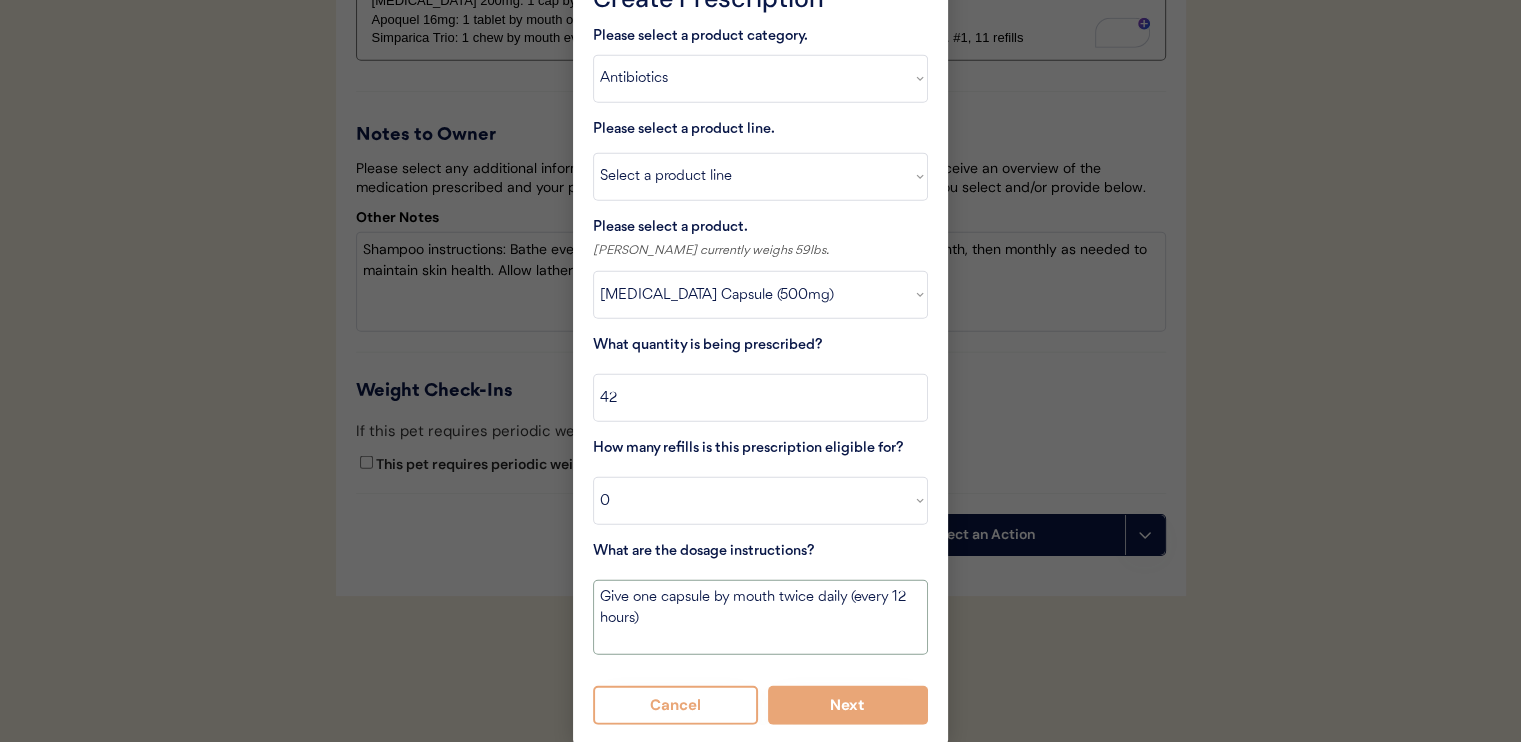 click on "Give one capsule by mouth twice daily (every 12 hours)" at bounding box center [760, 617] 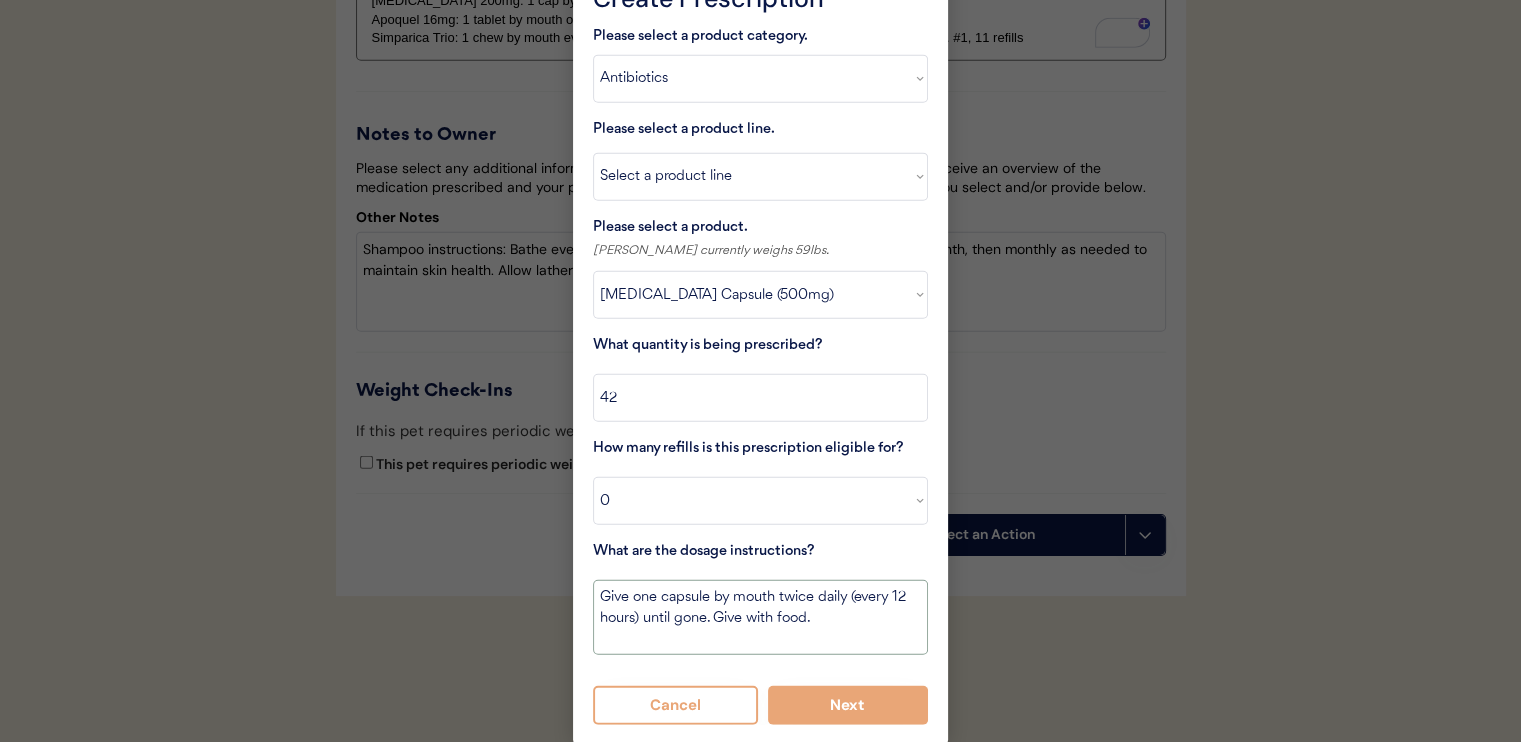 click on "Give one capsule by mouth twice daily (every 12 hours) until gone. Give with food." at bounding box center [760, 617] 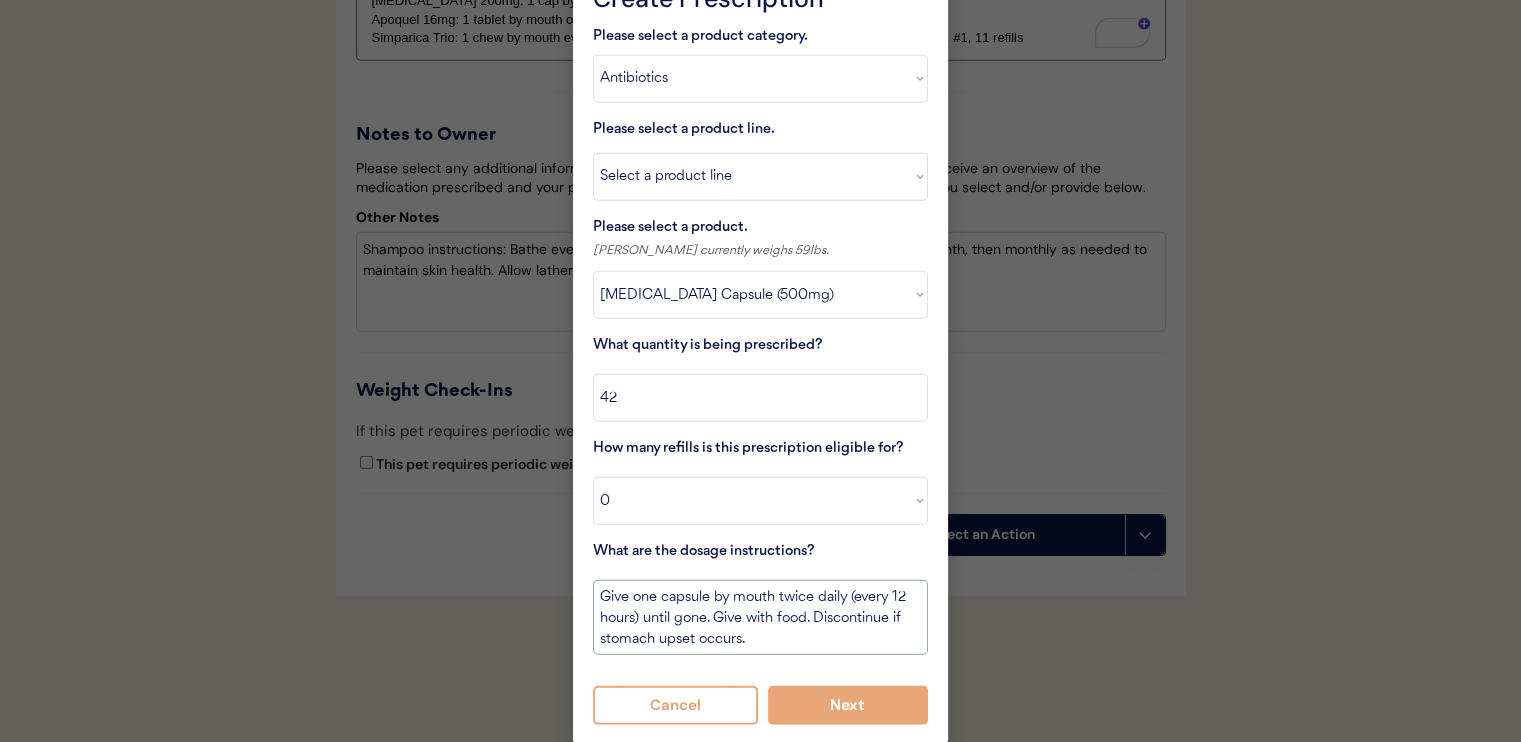 type on "Give one capsule by mouth twice daily (every 12 hours) until gone. Give with food. Discontinue if stomach upset occurs." 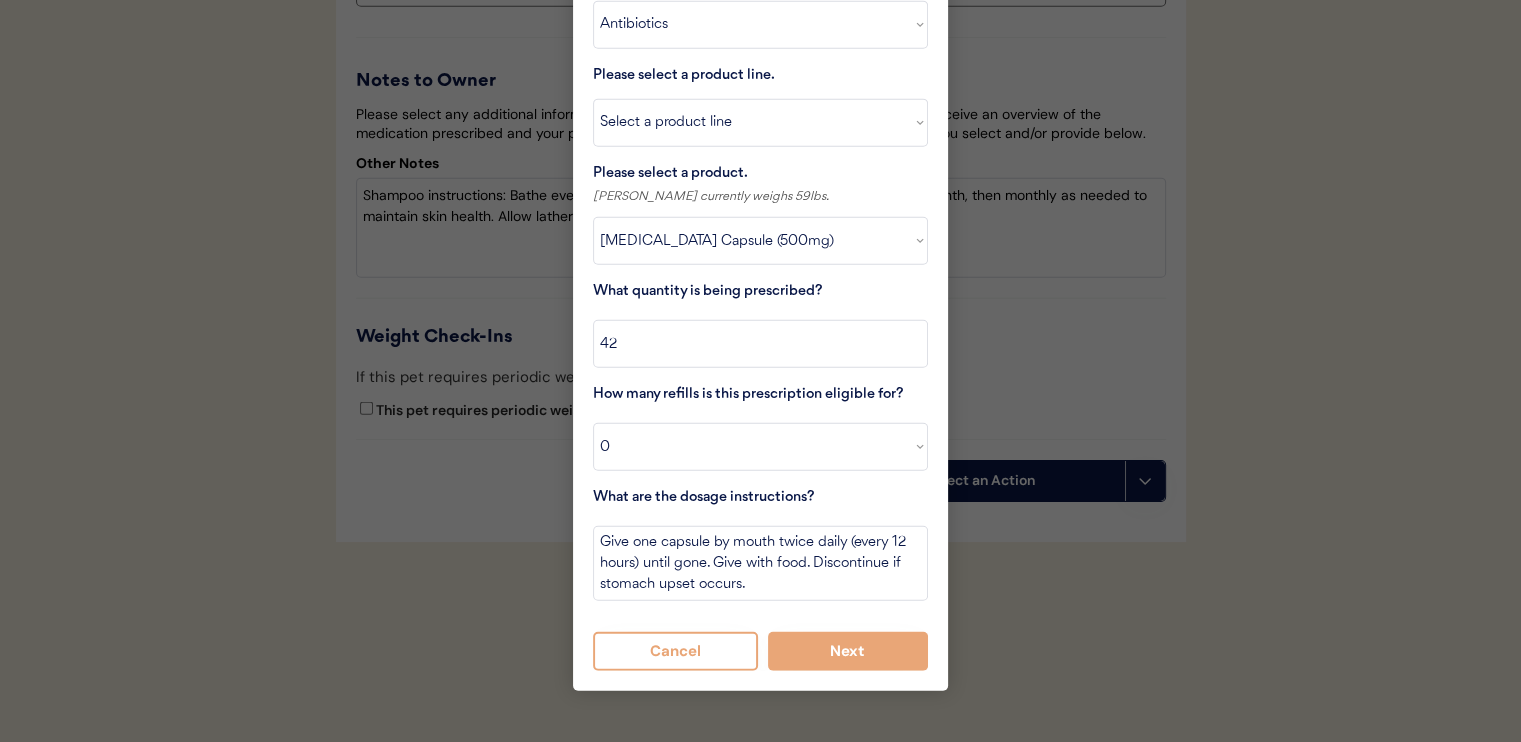 scroll, scrollTop: 4852, scrollLeft: 0, axis: vertical 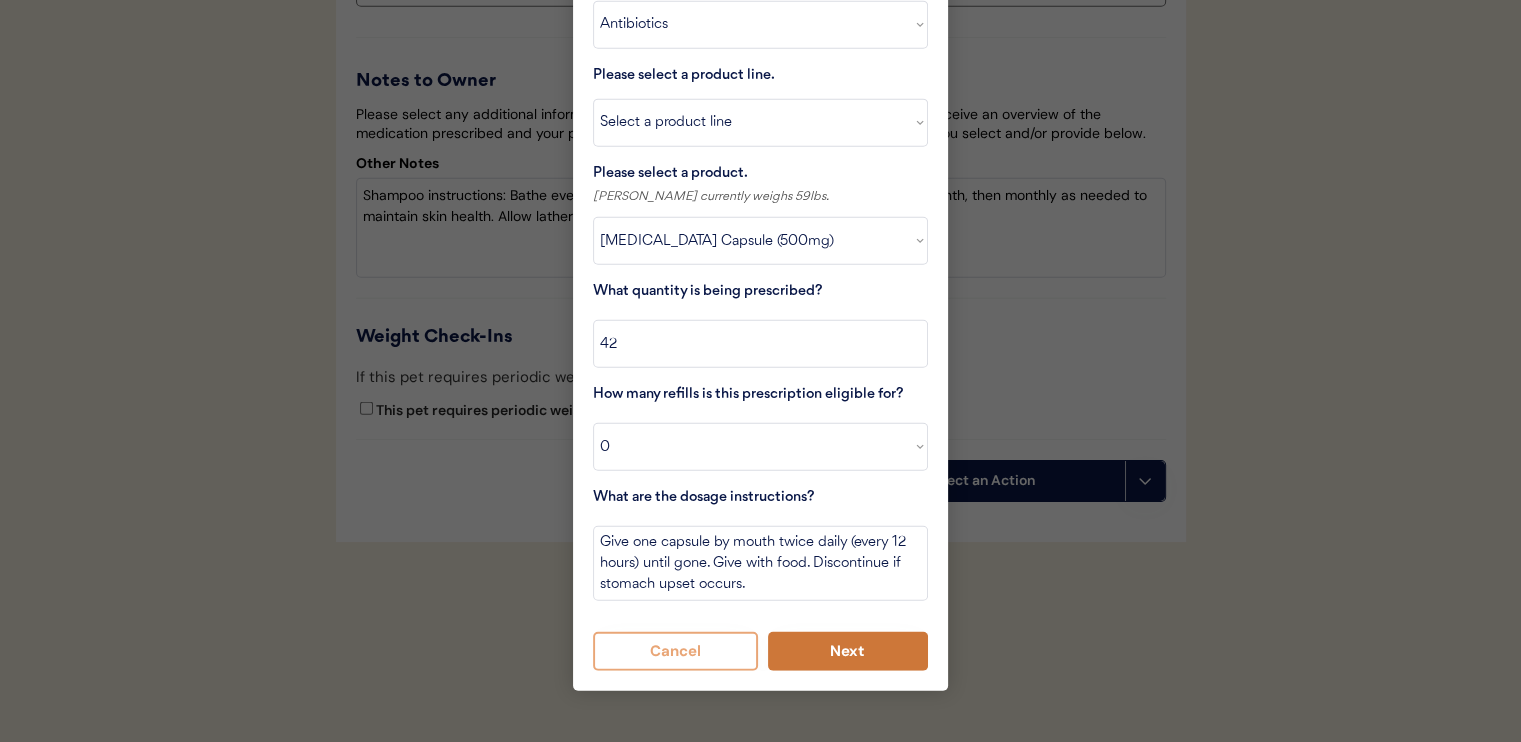 click on "Next" at bounding box center [848, 651] 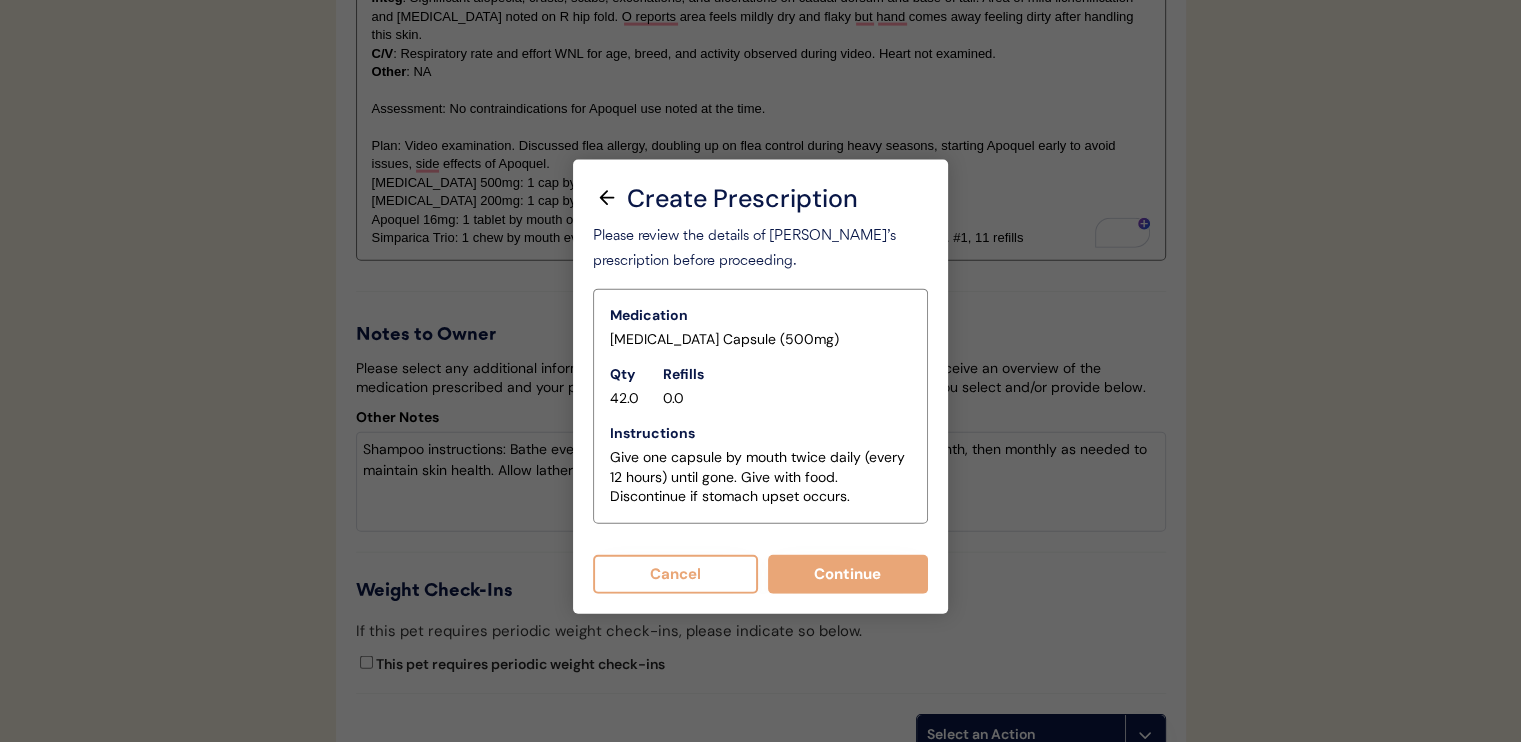 scroll, scrollTop: 4652, scrollLeft: 0, axis: vertical 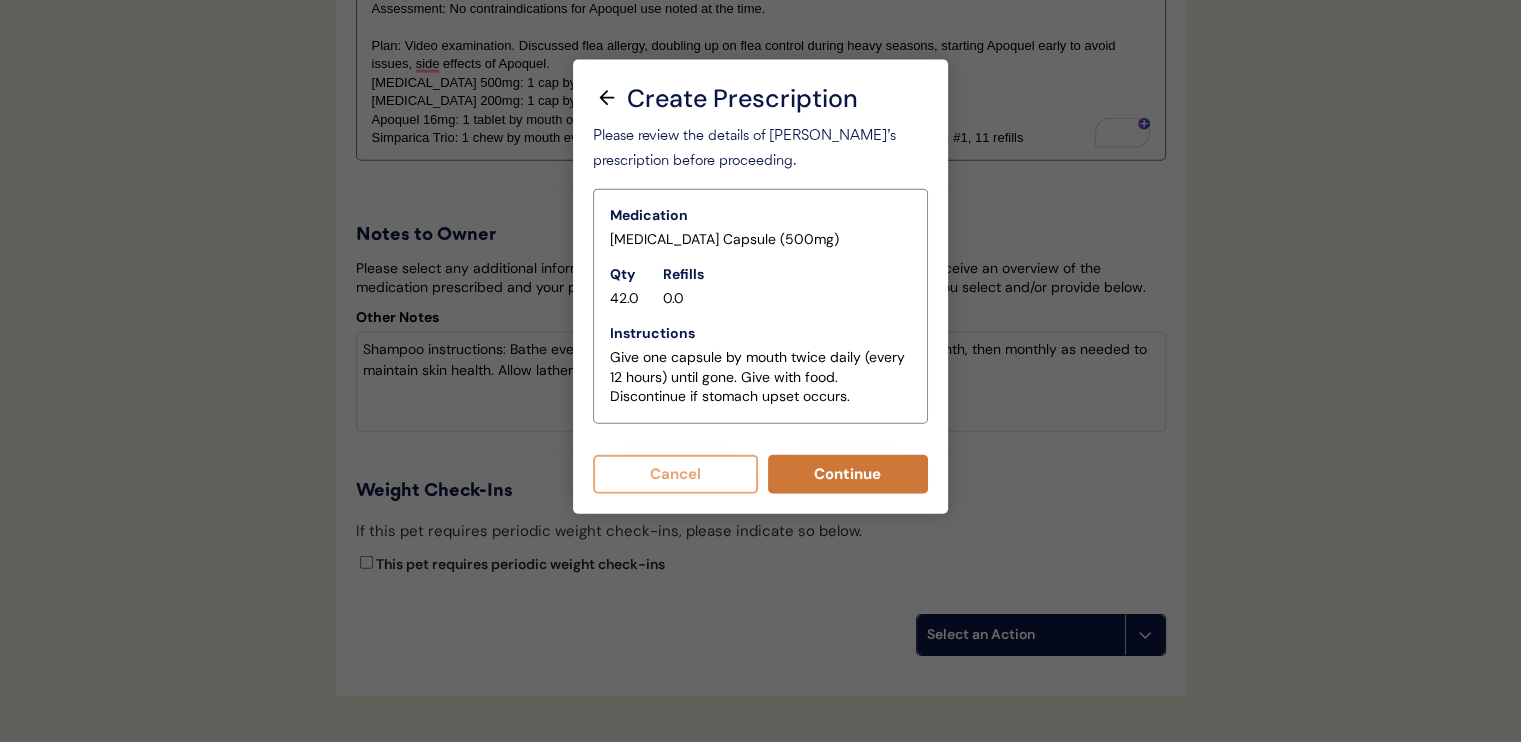 click on "Continue" at bounding box center (848, 474) 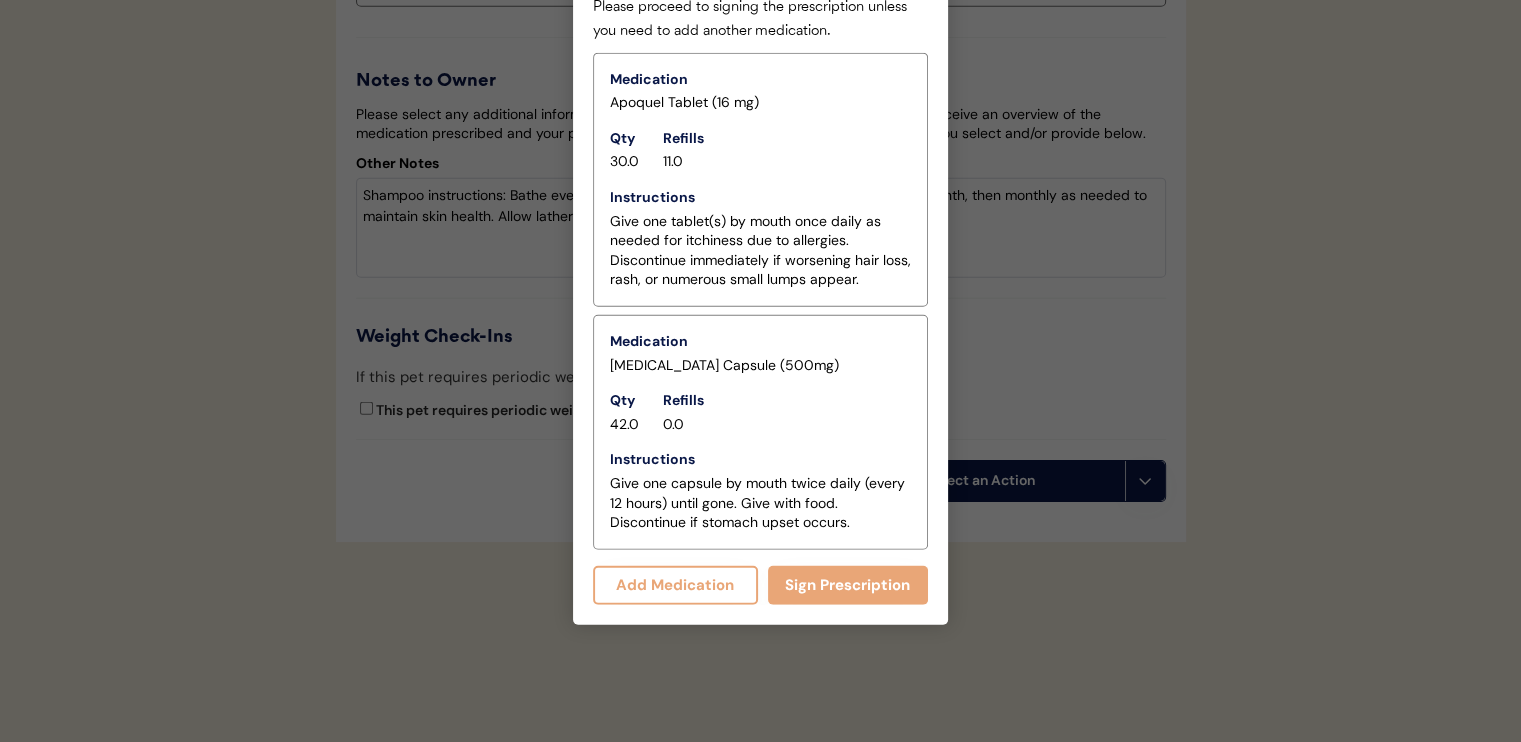scroll, scrollTop: 4852, scrollLeft: 0, axis: vertical 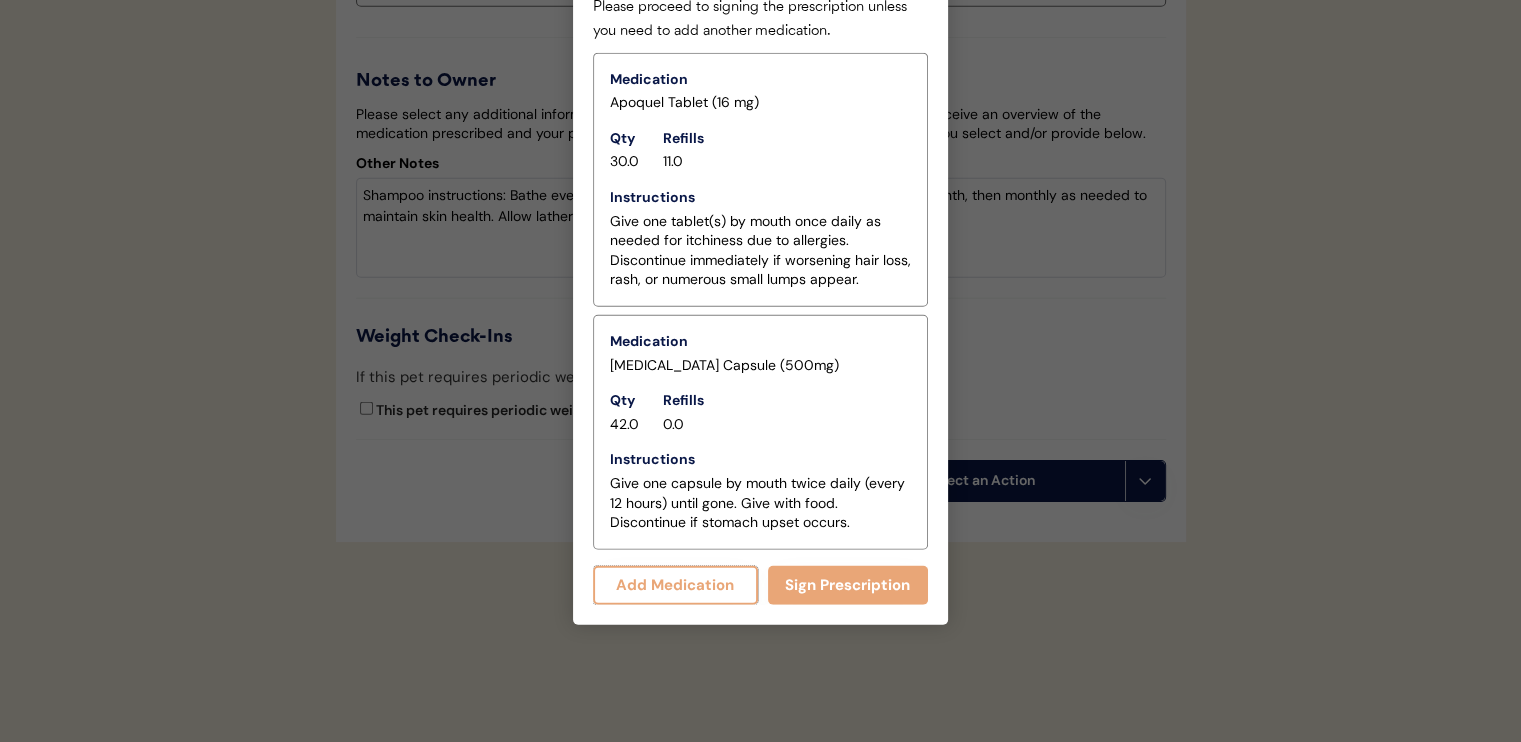 click on "Add Medication" at bounding box center (675, 585) 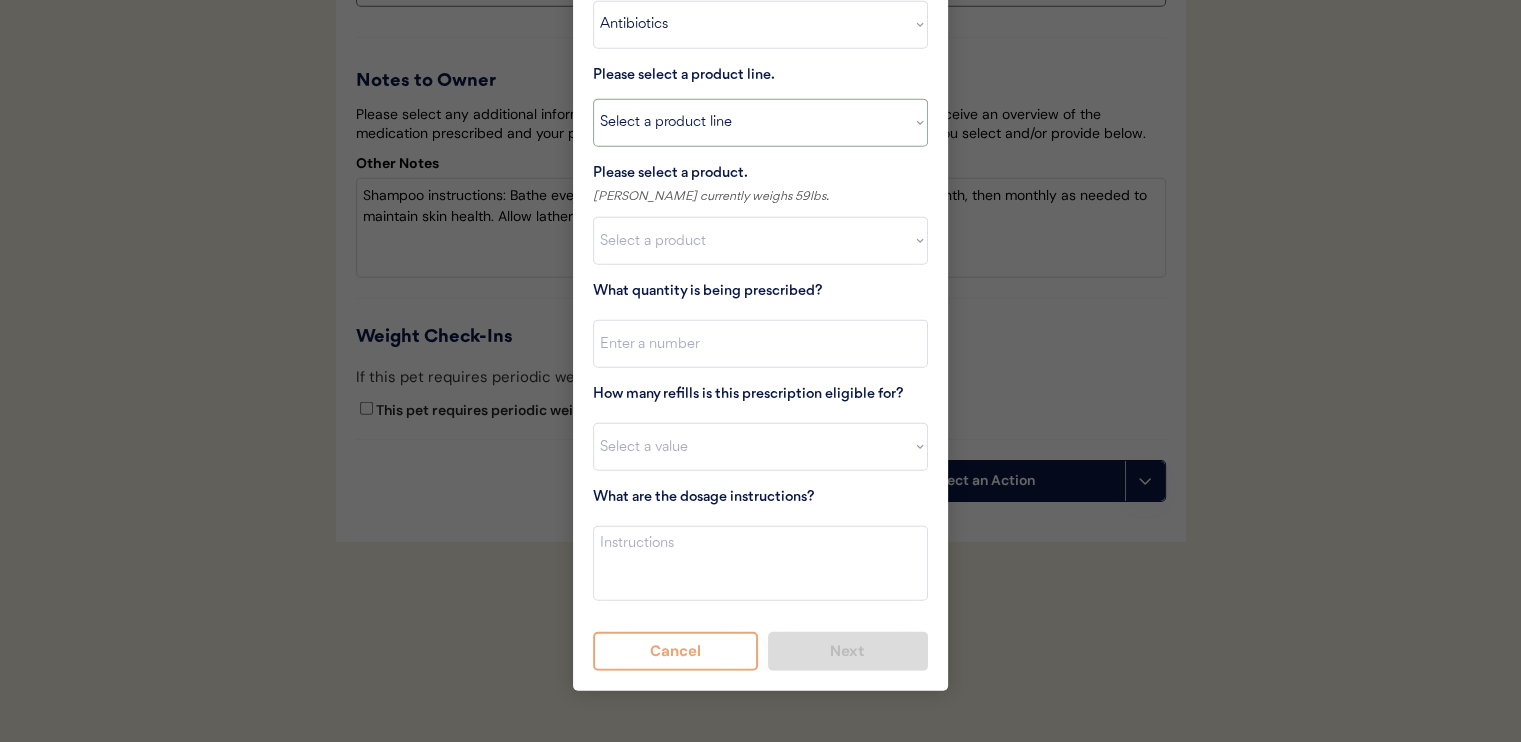 click on "Select a product line Cephalexin Cephalexin Suspension Doxycycline Ketoconazole" at bounding box center [760, 123] 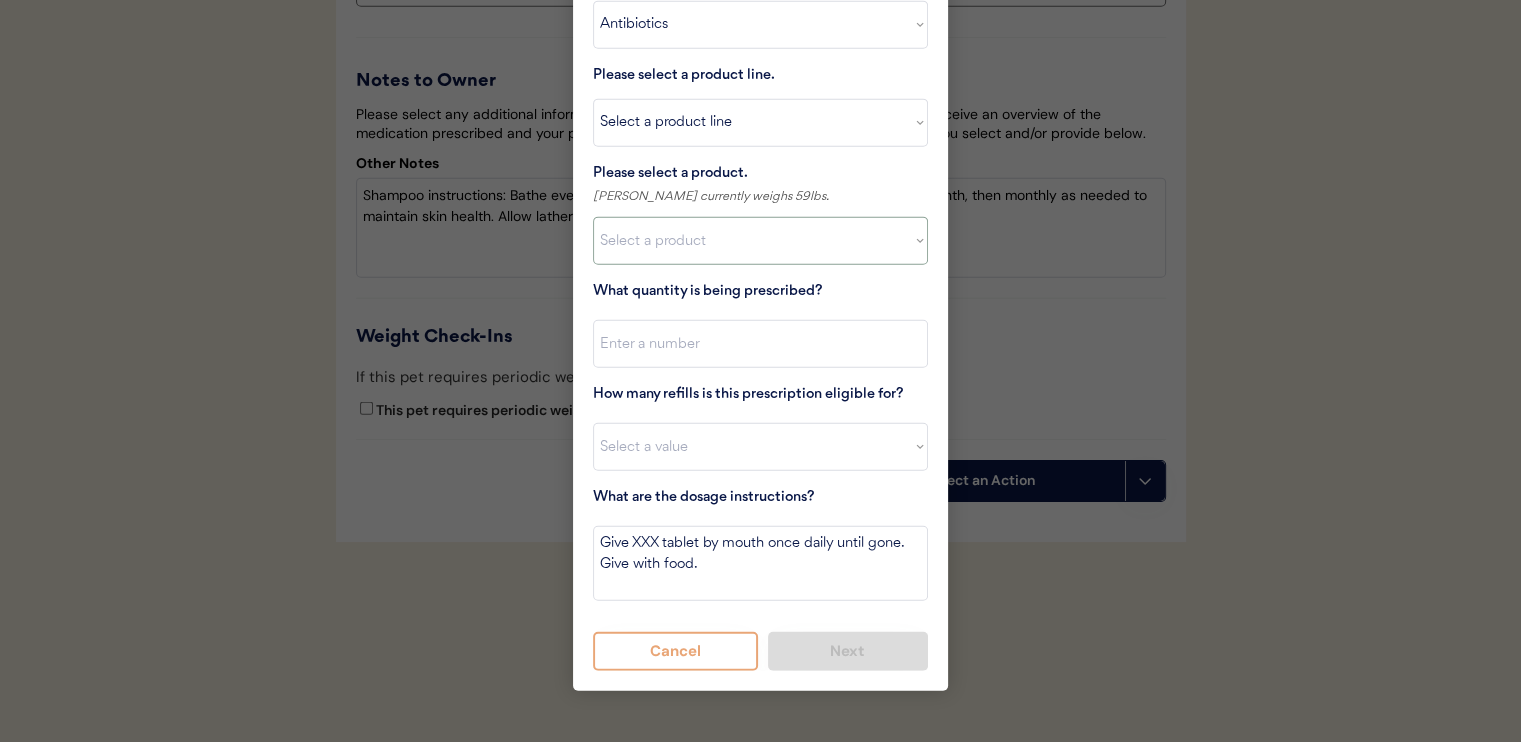 click on "Select a product Ketoconazole (200mg)" at bounding box center (760, 241) 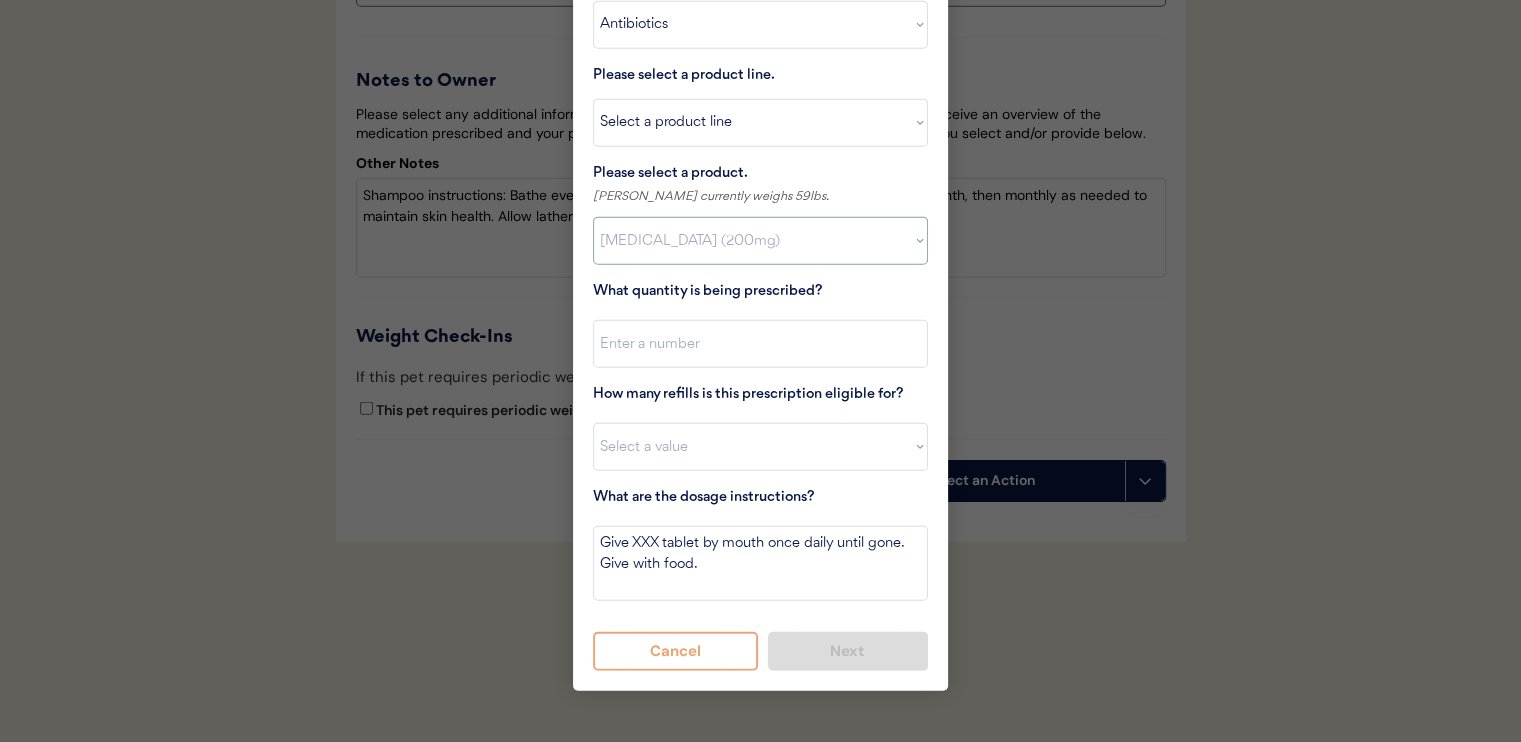 click on "Select a product Ketoconazole (200mg)" at bounding box center (760, 241) 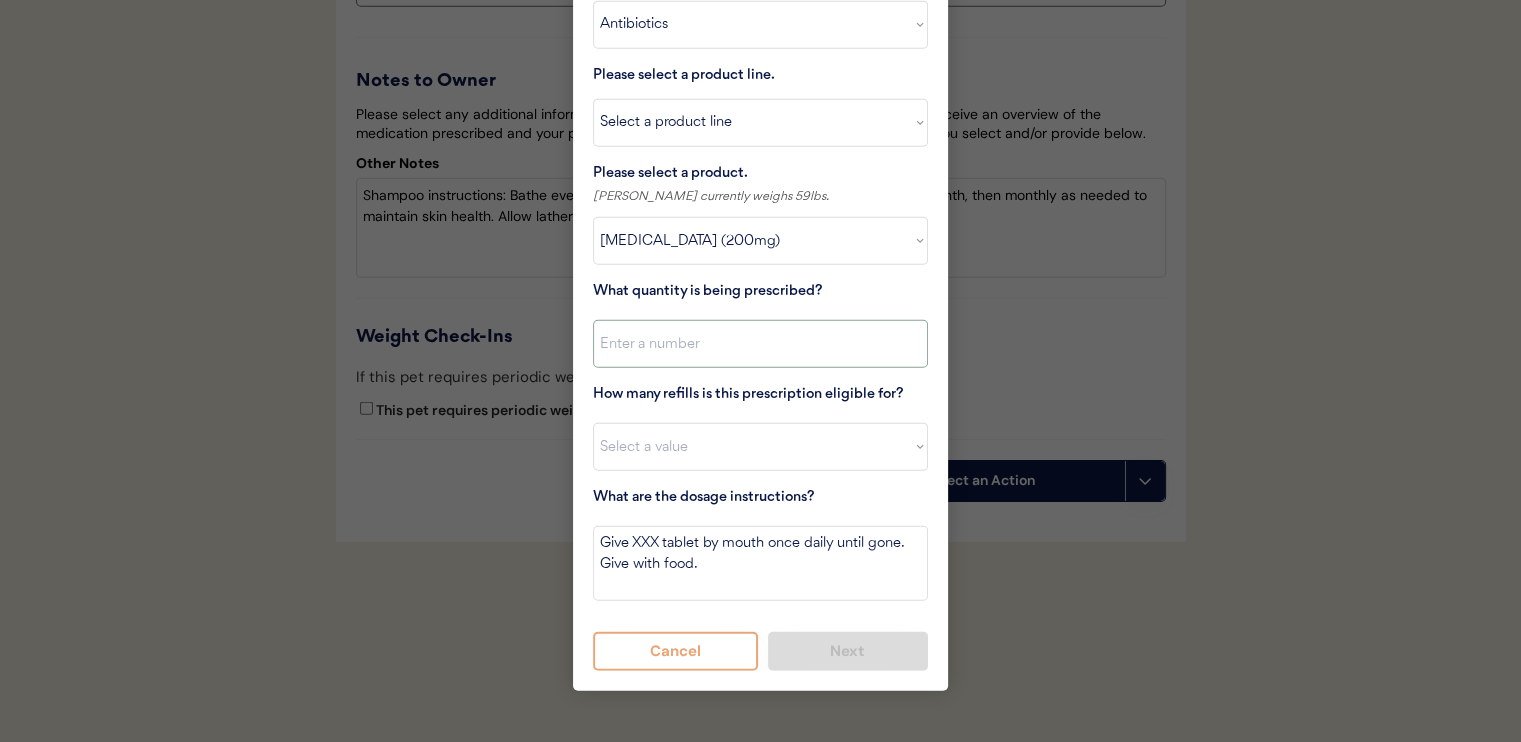 click at bounding box center (760, 344) 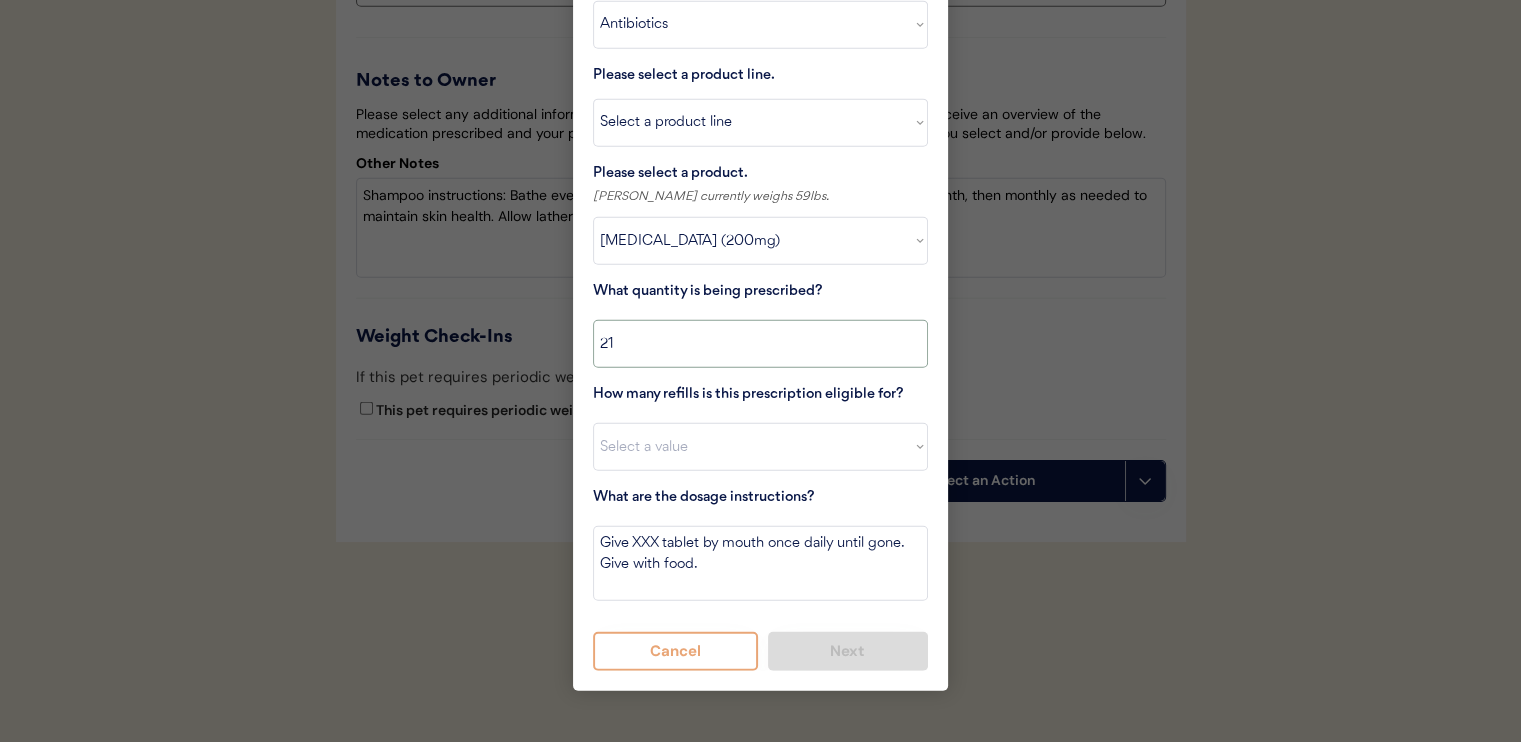 type on "21" 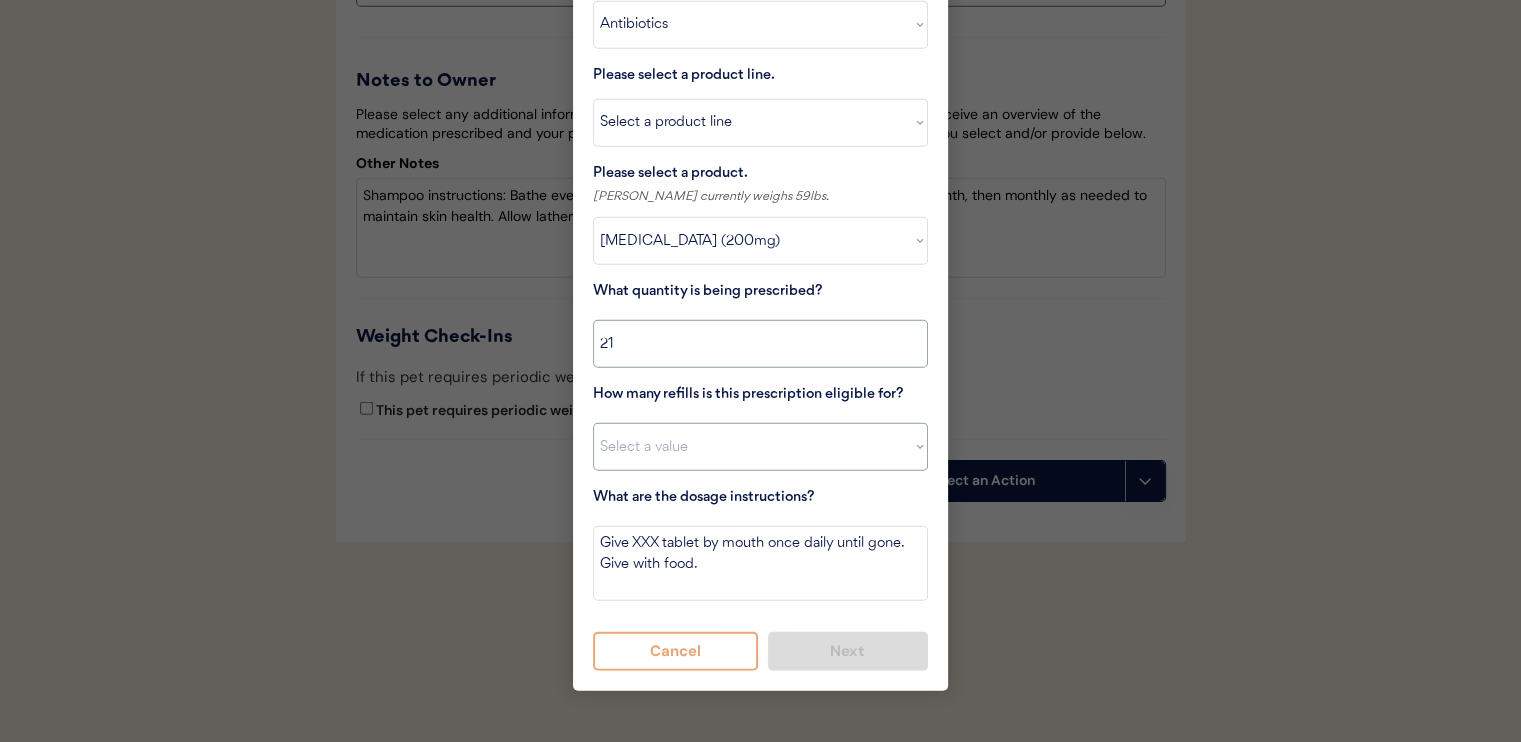 select on "0" 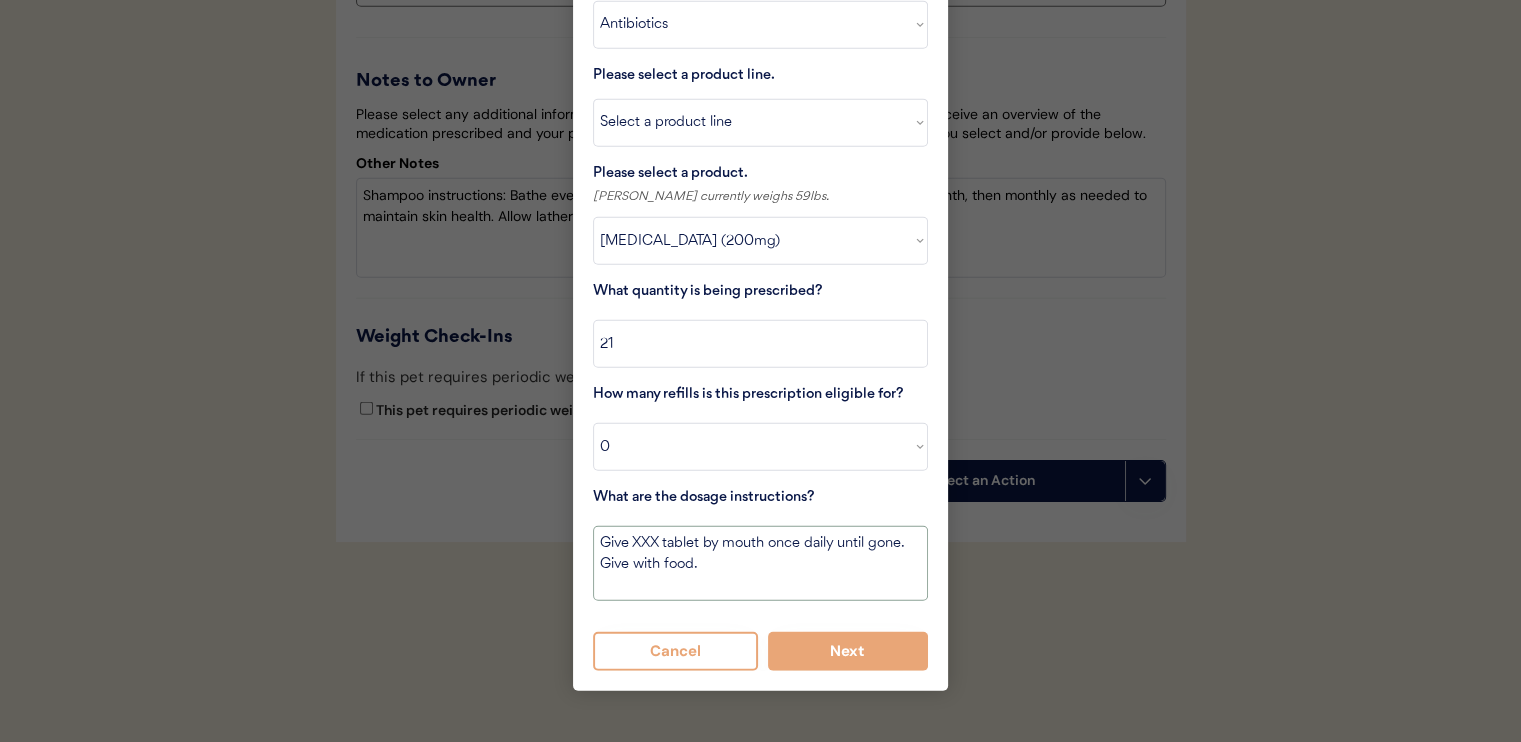 click on "Give XXX tablet by mouth once daily until gone. Give with food." at bounding box center (760, 563) 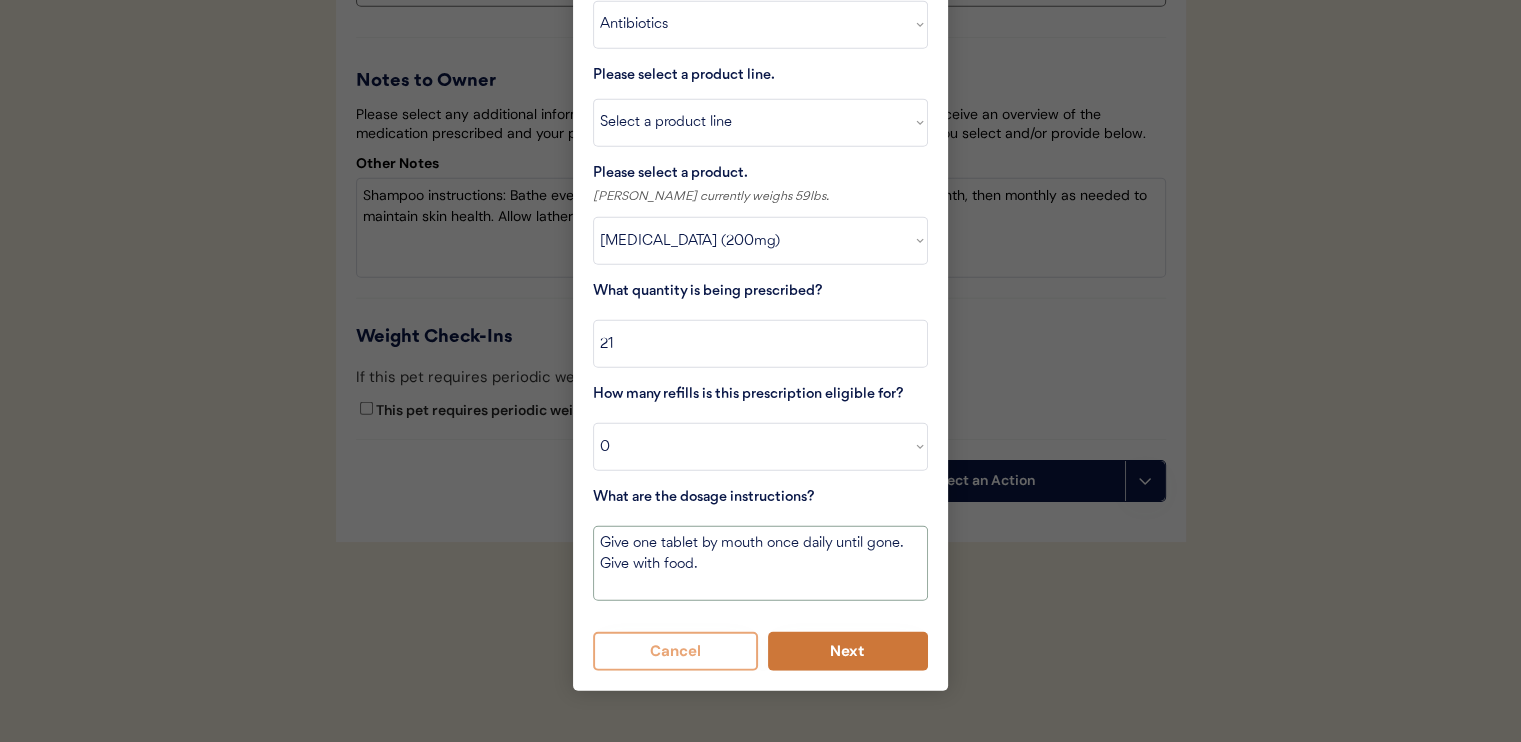 type on "Give one tablet by mouth once daily until gone. Give with food." 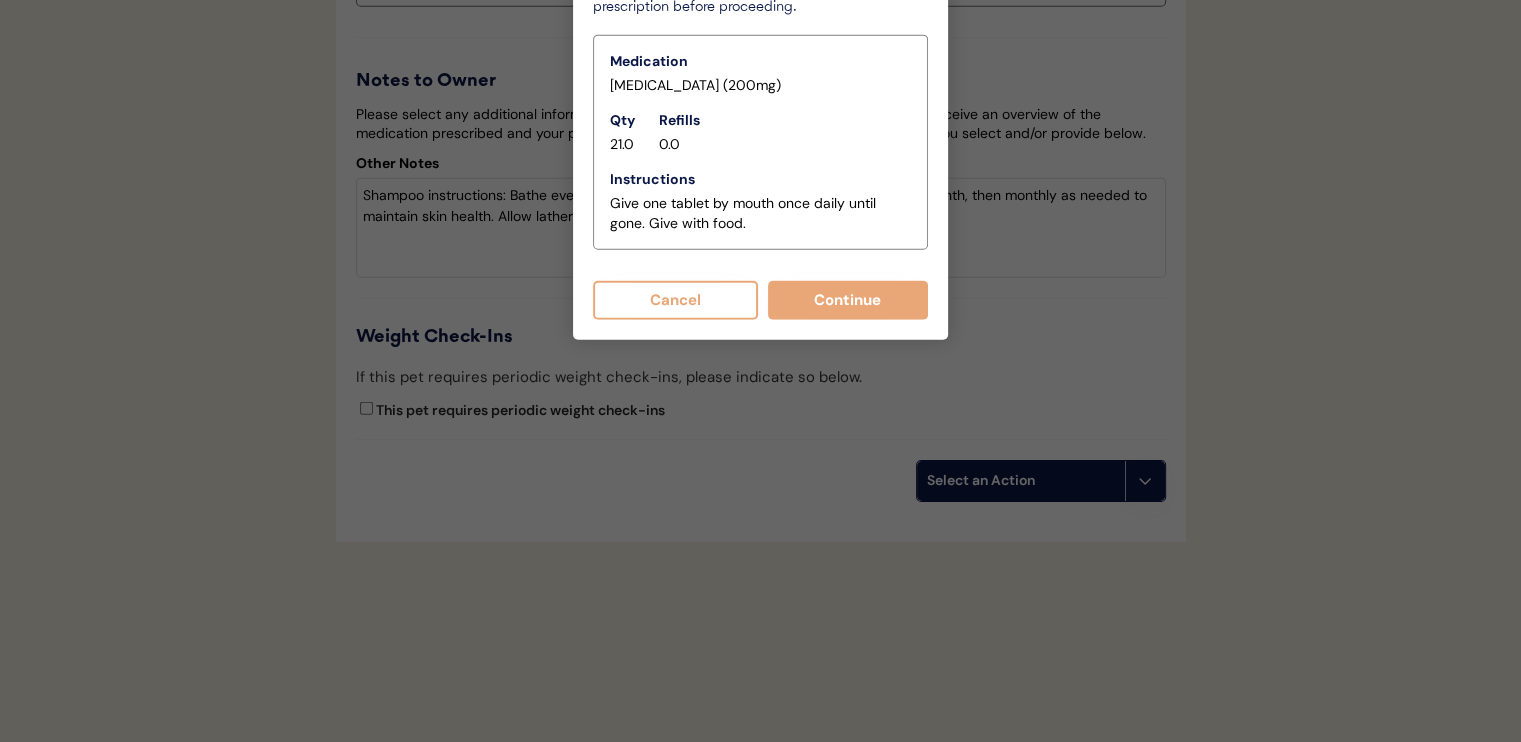 click on "Continue" at bounding box center (848, 300) 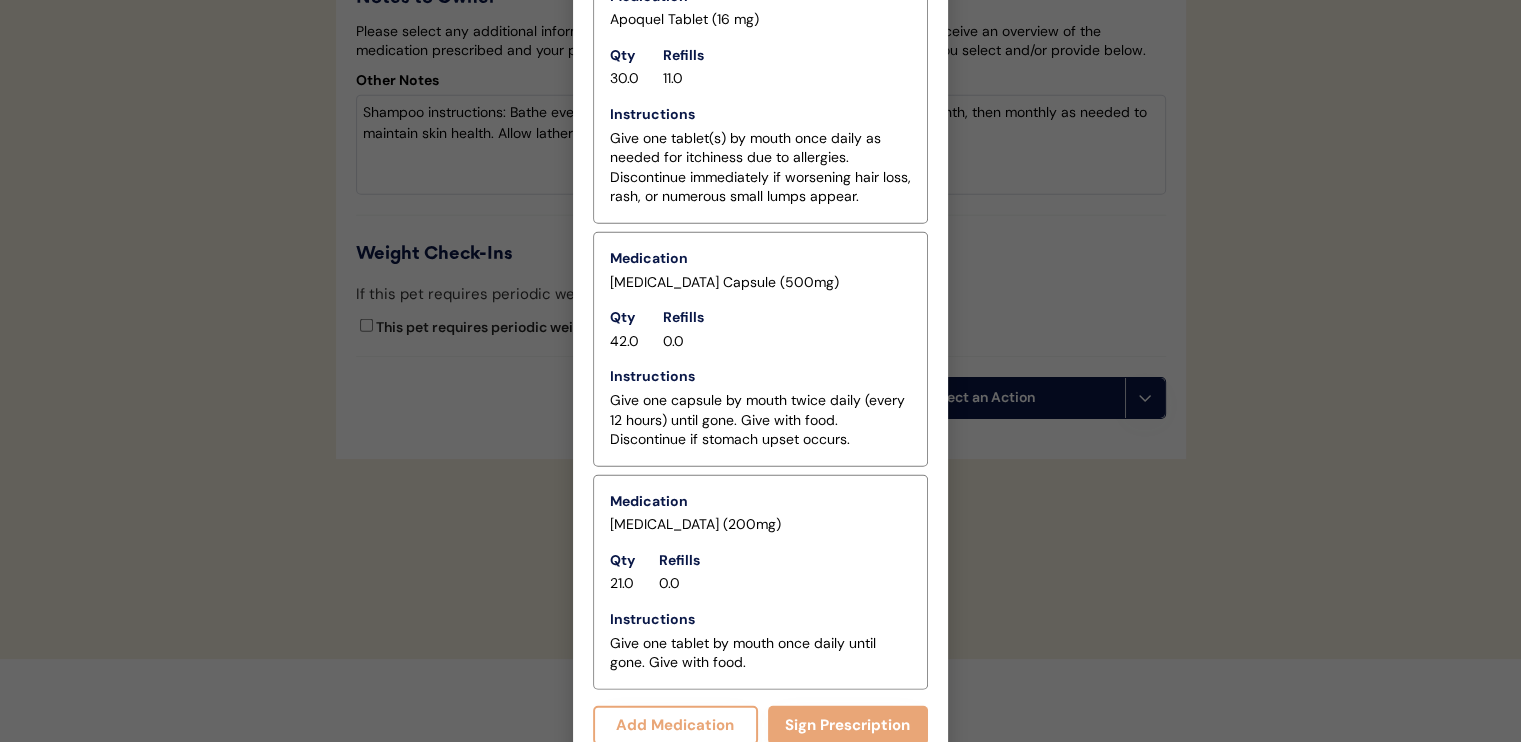 scroll, scrollTop: 4909, scrollLeft: 0, axis: vertical 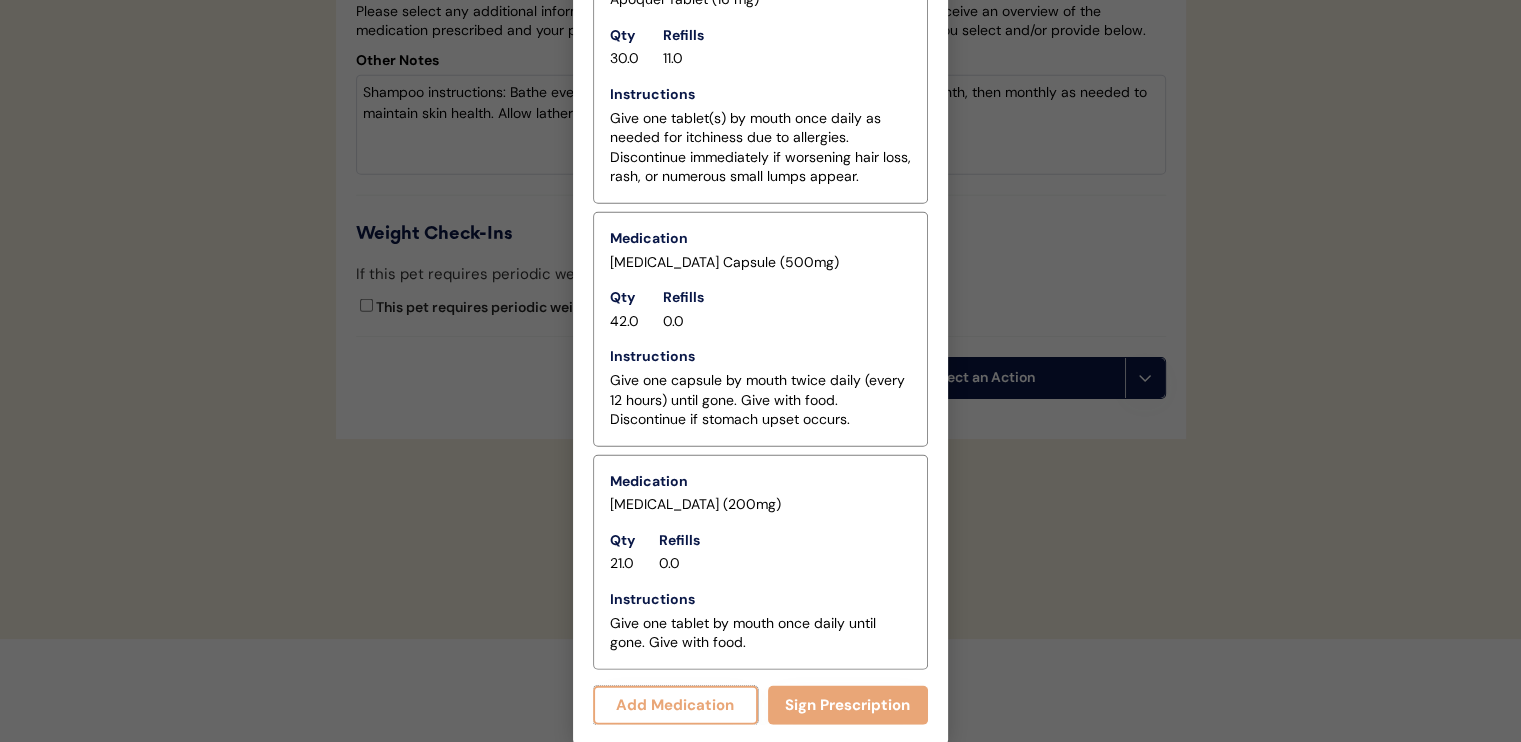 click on "Add Medication" at bounding box center (675, 705) 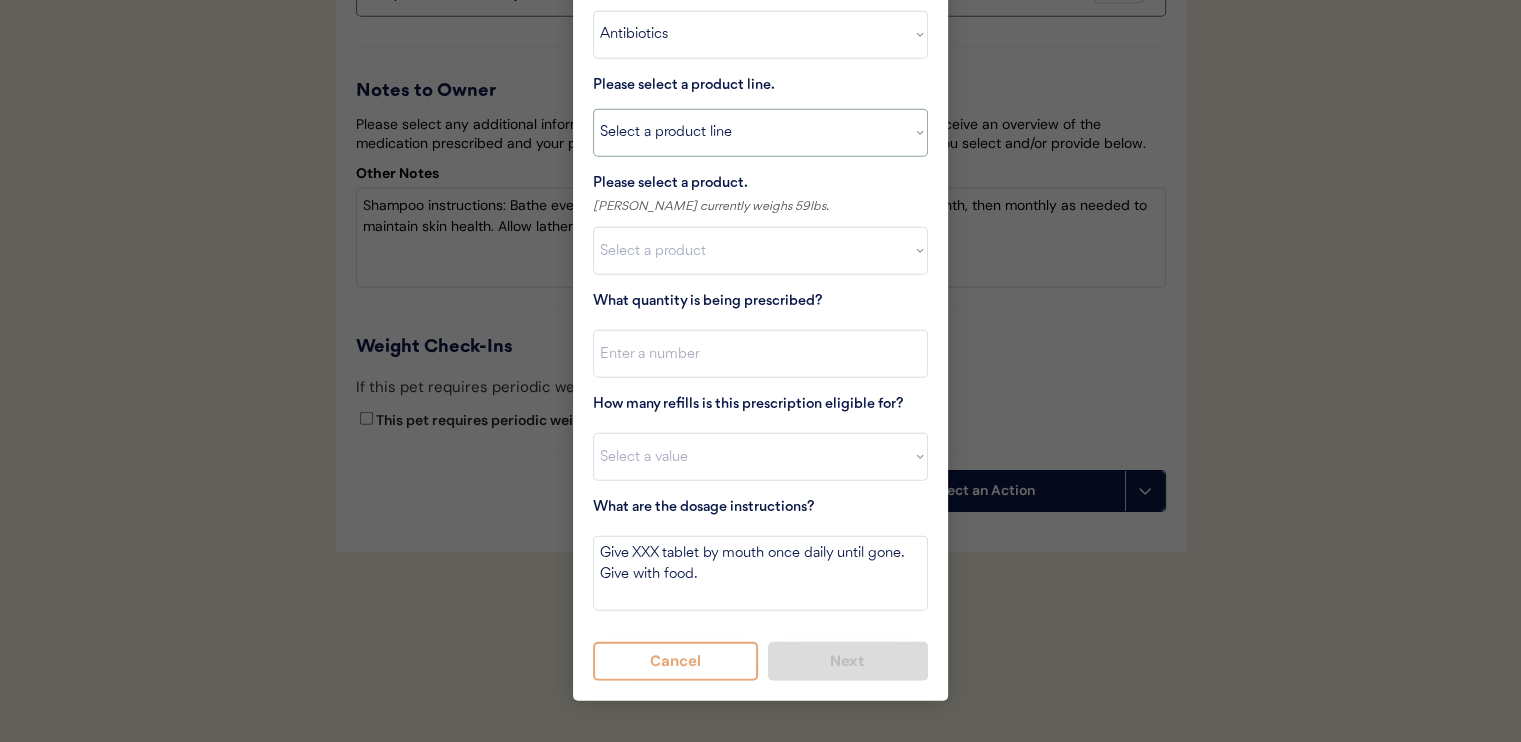 scroll, scrollTop: 4752, scrollLeft: 0, axis: vertical 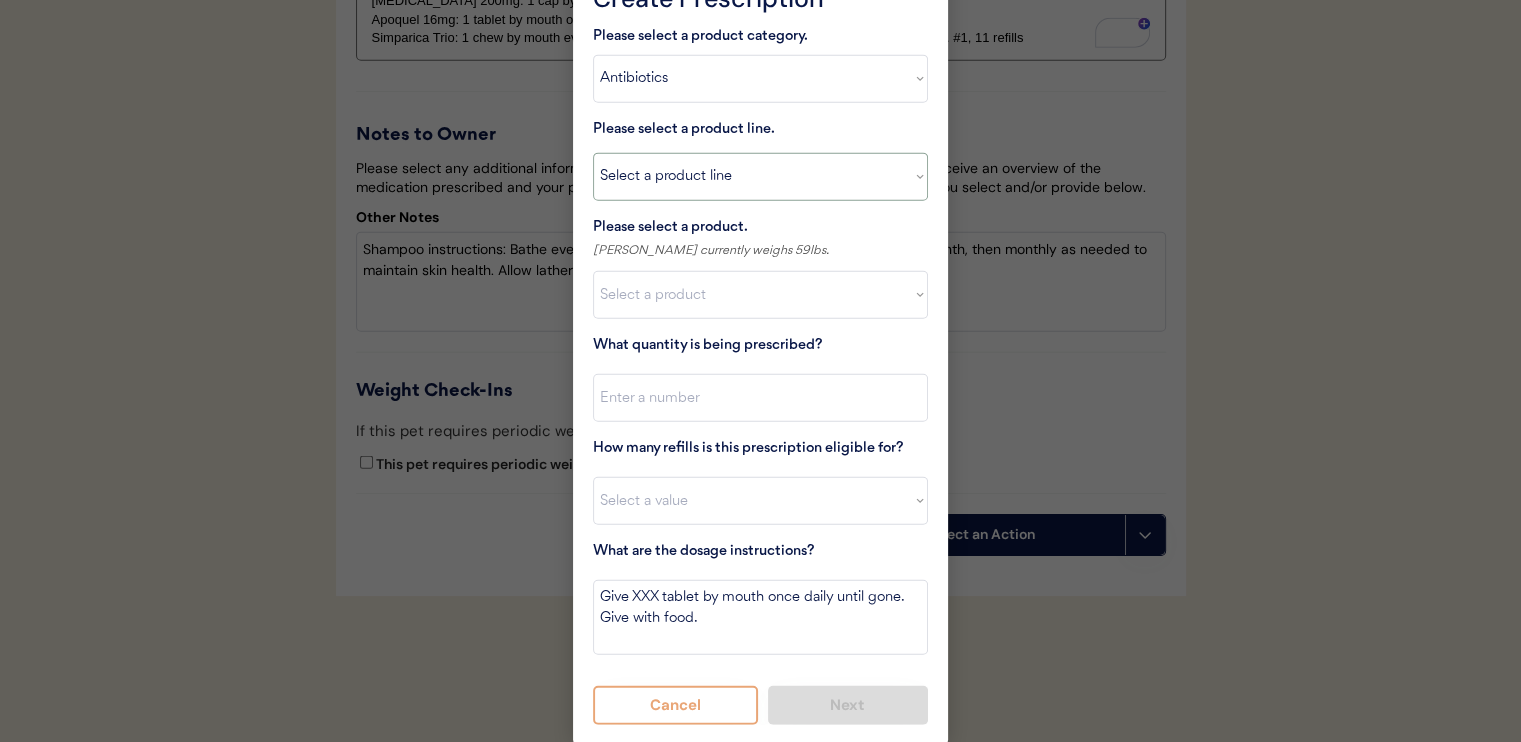 click on "Select a product category Allergies Antibiotics Anxiety Combo Parasite Prevention Flea & Tick Heartworm" at bounding box center (760, 79) 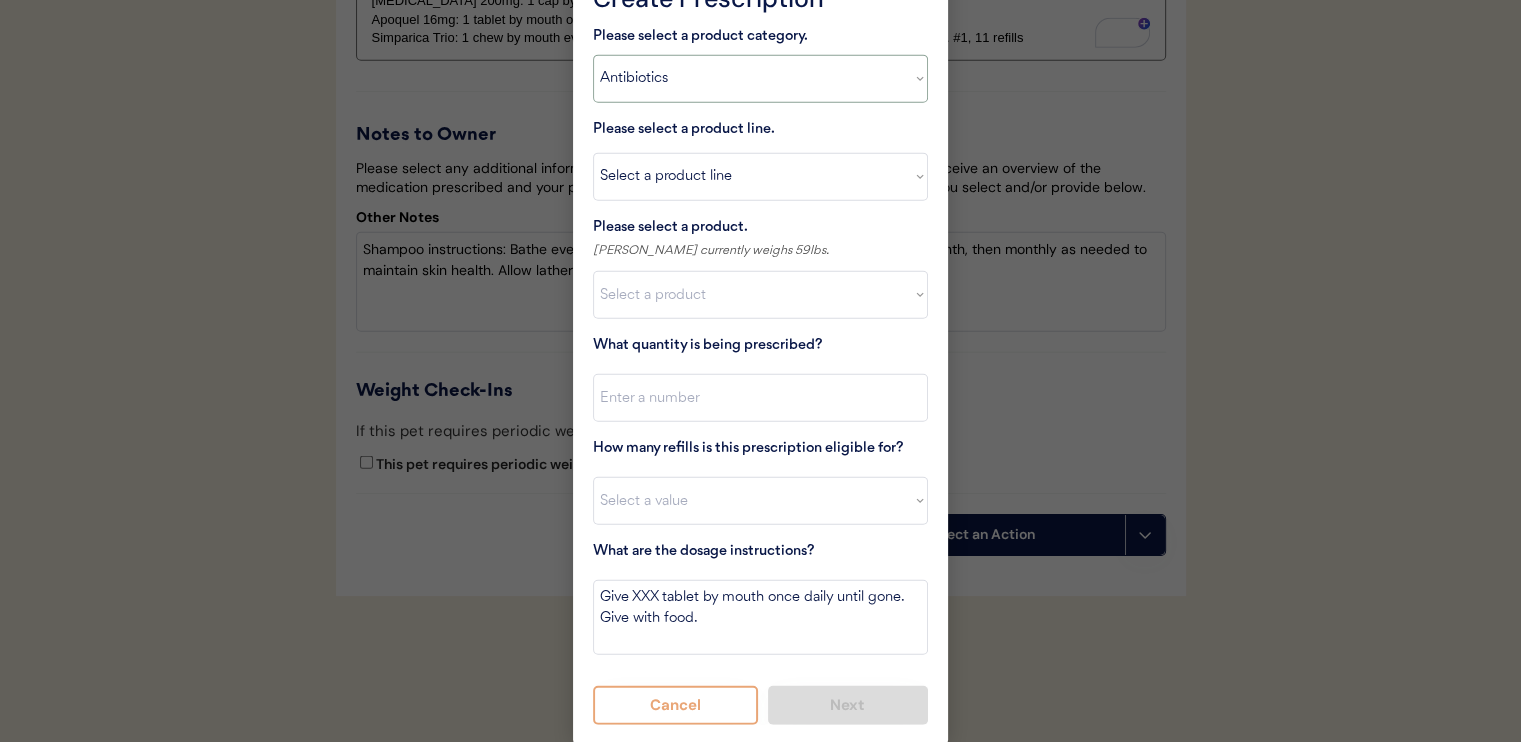 select on ""combo_parasite_prevention"" 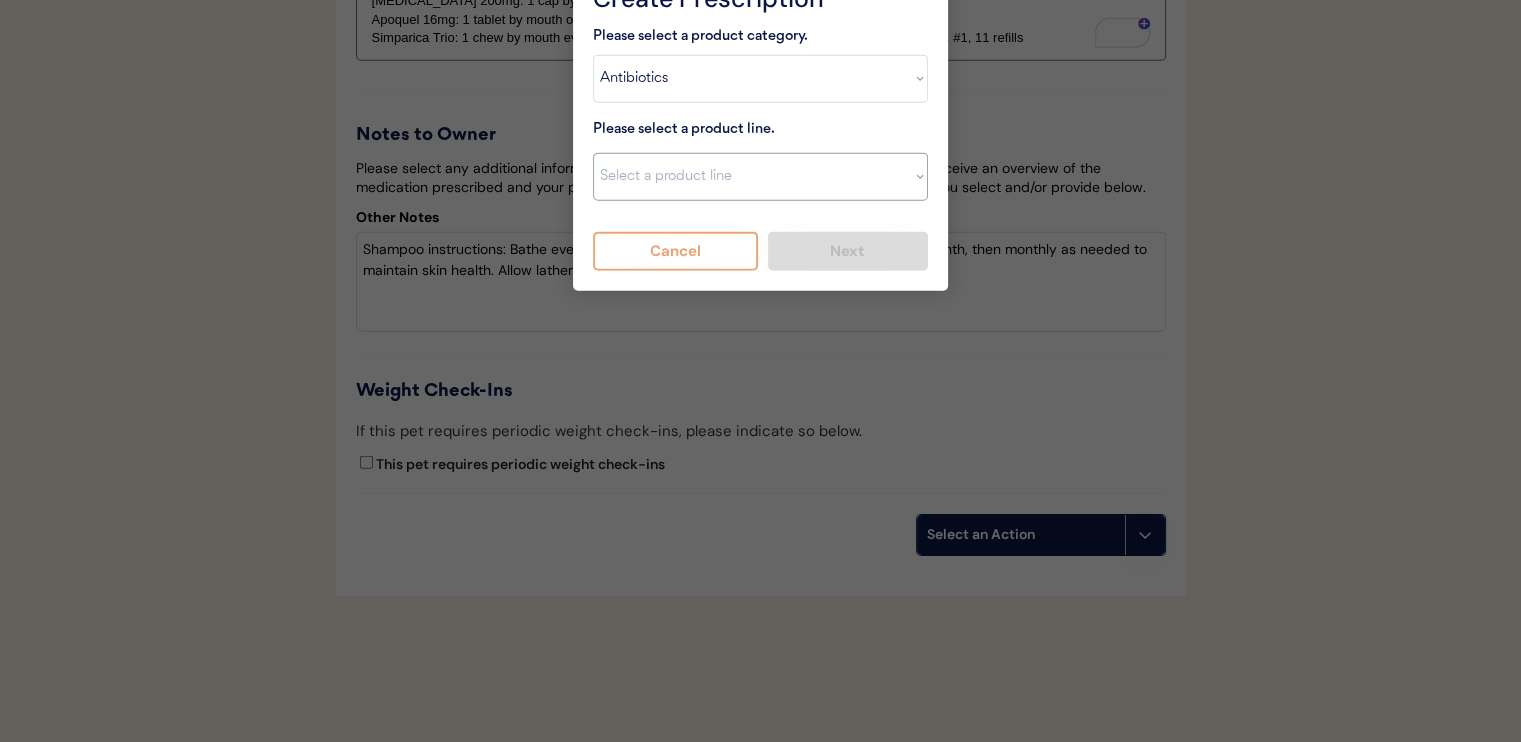 click on "Select a product line Advantage Multi for Dogs Credelio Quattro NexGard Plus NexGard Plus (3 Month) NexGard Plus (6 Month) Revolution for Dogs Sentinel Spectrum (3 Month) Simparica Trio Simparica Trio (12 Month) Simparica Trio (3 Month) Simparica Trio (6 Month) Trifexis" at bounding box center [760, 177] 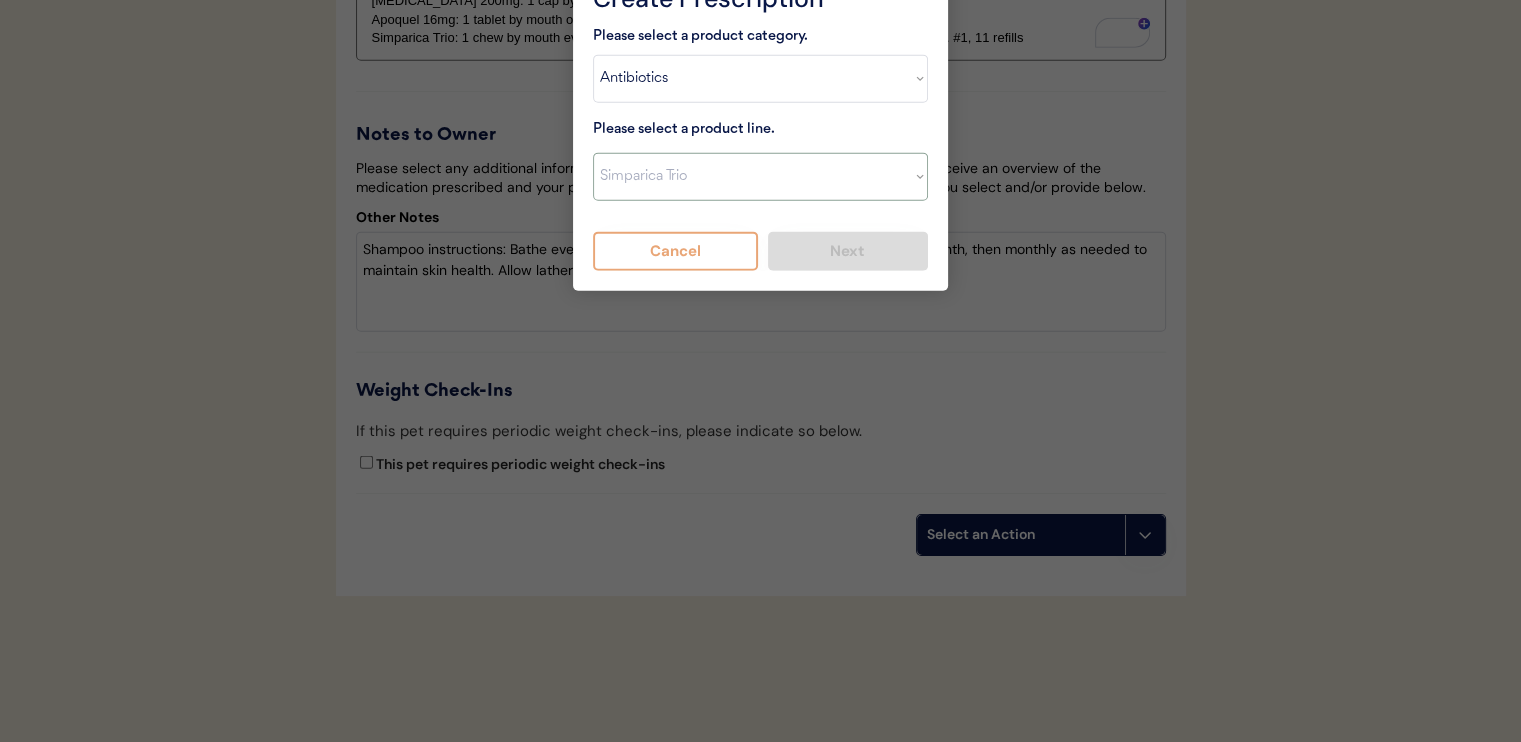 click on "Select a product line Advantage Multi for Dogs Credelio Quattro NexGard Plus NexGard Plus (3 Month) NexGard Plus (6 Month) Revolution for Dogs Sentinel Spectrum (3 Month) Simparica Trio Simparica Trio (12 Month) Simparica Trio (3 Month) Simparica Trio (6 Month) Trifexis" at bounding box center (760, 177) 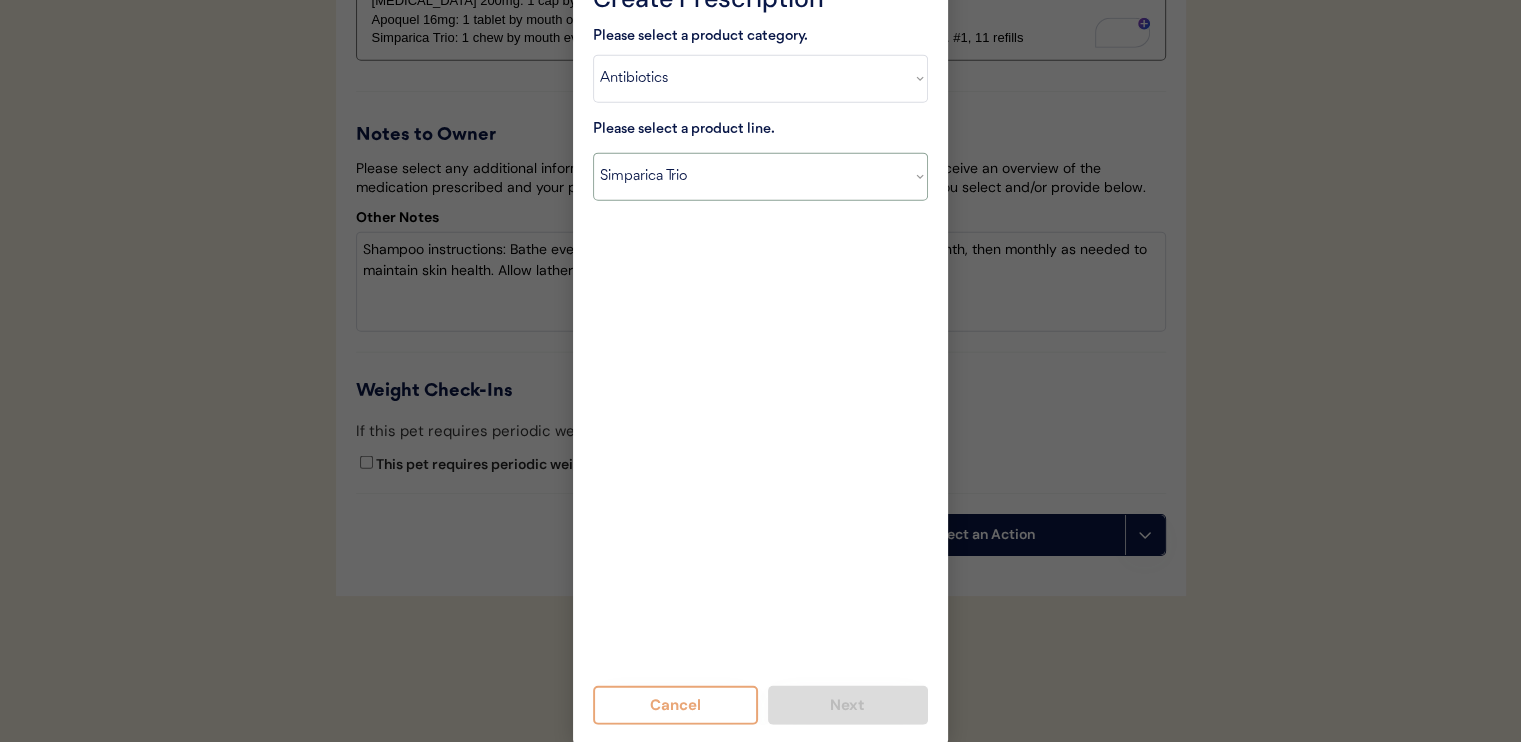 type on "Give one chew by mouth every 30 days year round to control internal and external parasites." 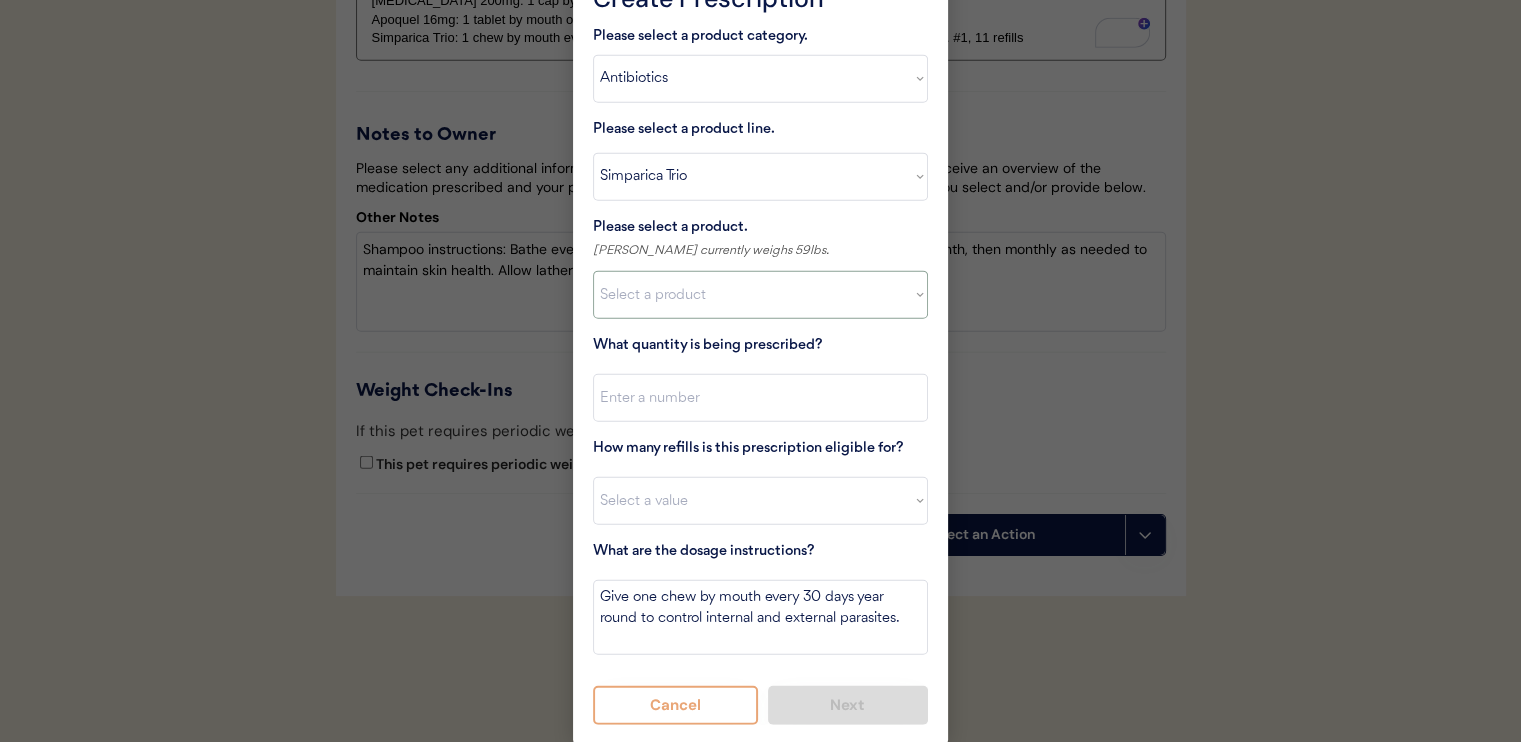 click on "Select a product Simparica Trio, 2.8 - 5.5lbs Simparica Trio, 5.6 - 11lbs Simparica Trio, 11.1 - 22lbs Simparica Trio, 22.1 - 44lbs Simparica Trio, 44.1 - 88lbs Simparica Trio, 88.1 - 132lbs" at bounding box center [760, 295] 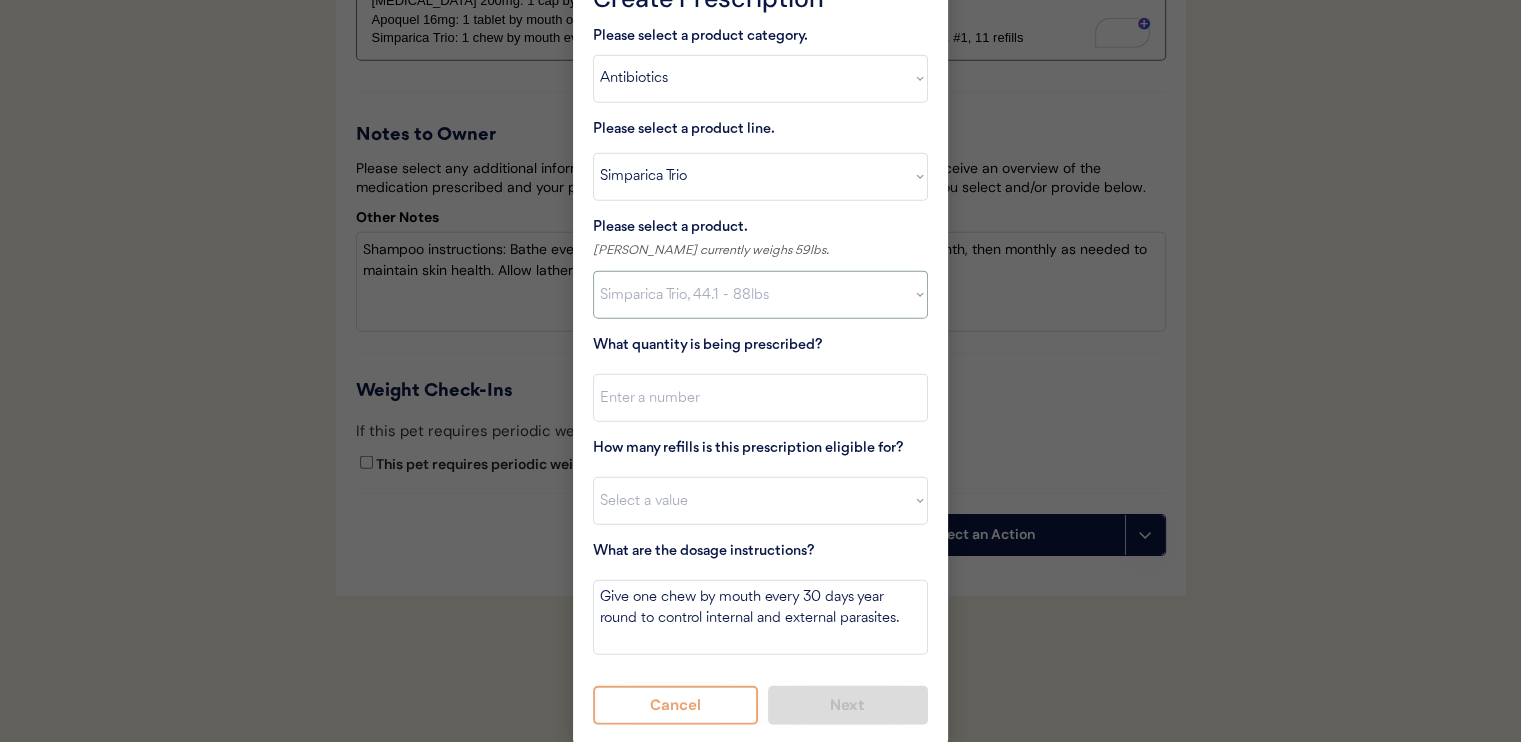 click on "Select a product Simparica Trio, 2.8 - 5.5lbs Simparica Trio, 5.6 - 11lbs Simparica Trio, 11.1 - 22lbs Simparica Trio, 22.1 - 44lbs Simparica Trio, 44.1 - 88lbs Simparica Trio, 88.1 - 132lbs" at bounding box center (760, 295) 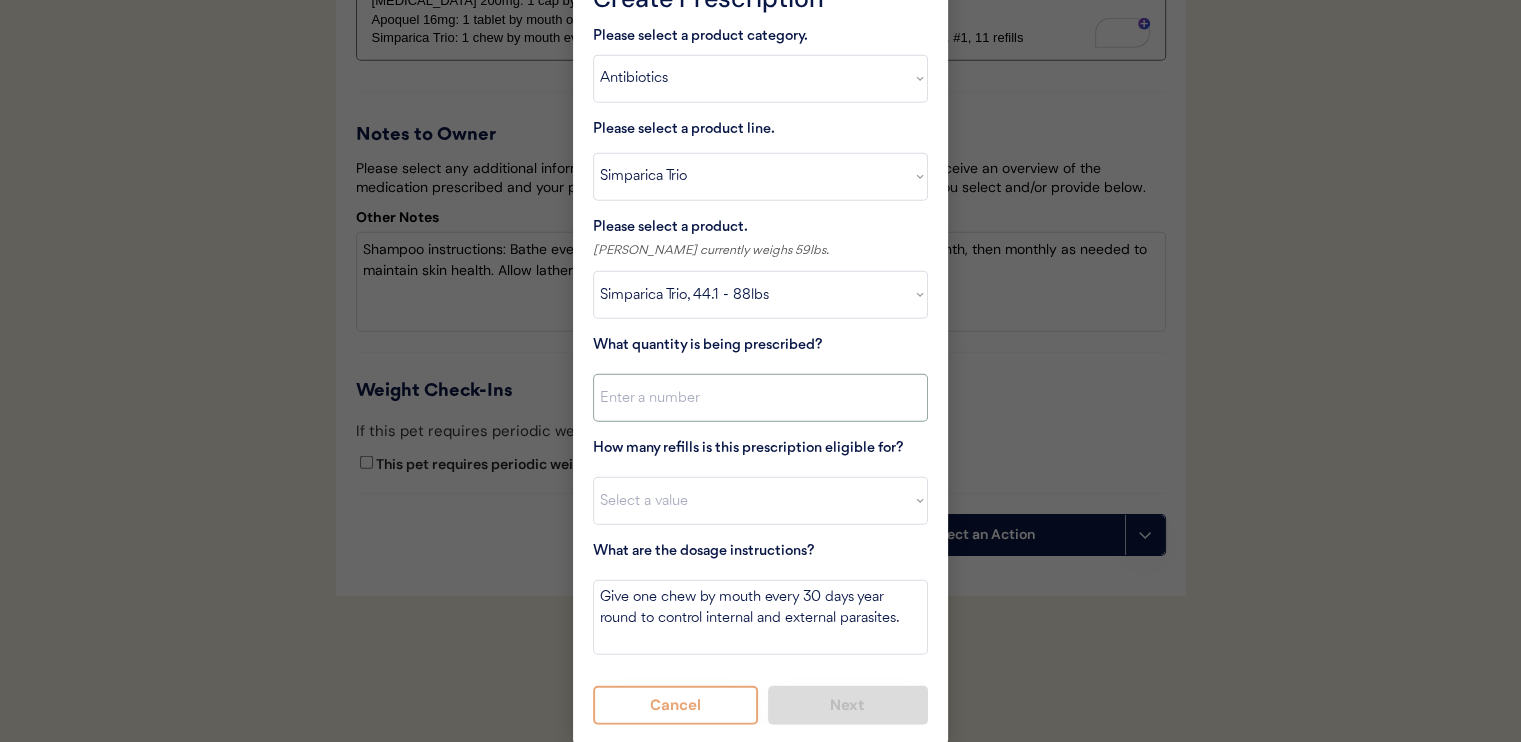 click at bounding box center (760, 398) 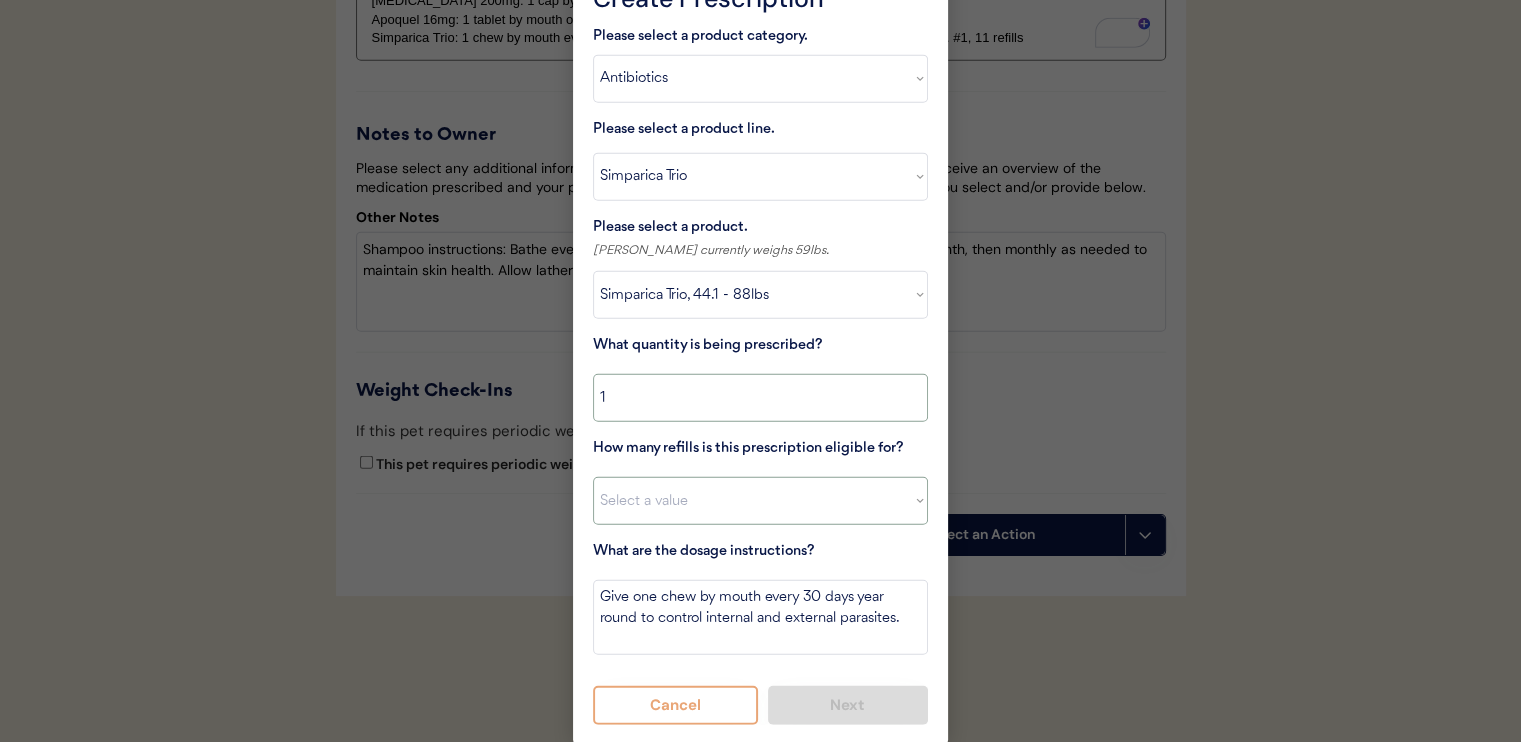 type on "1" 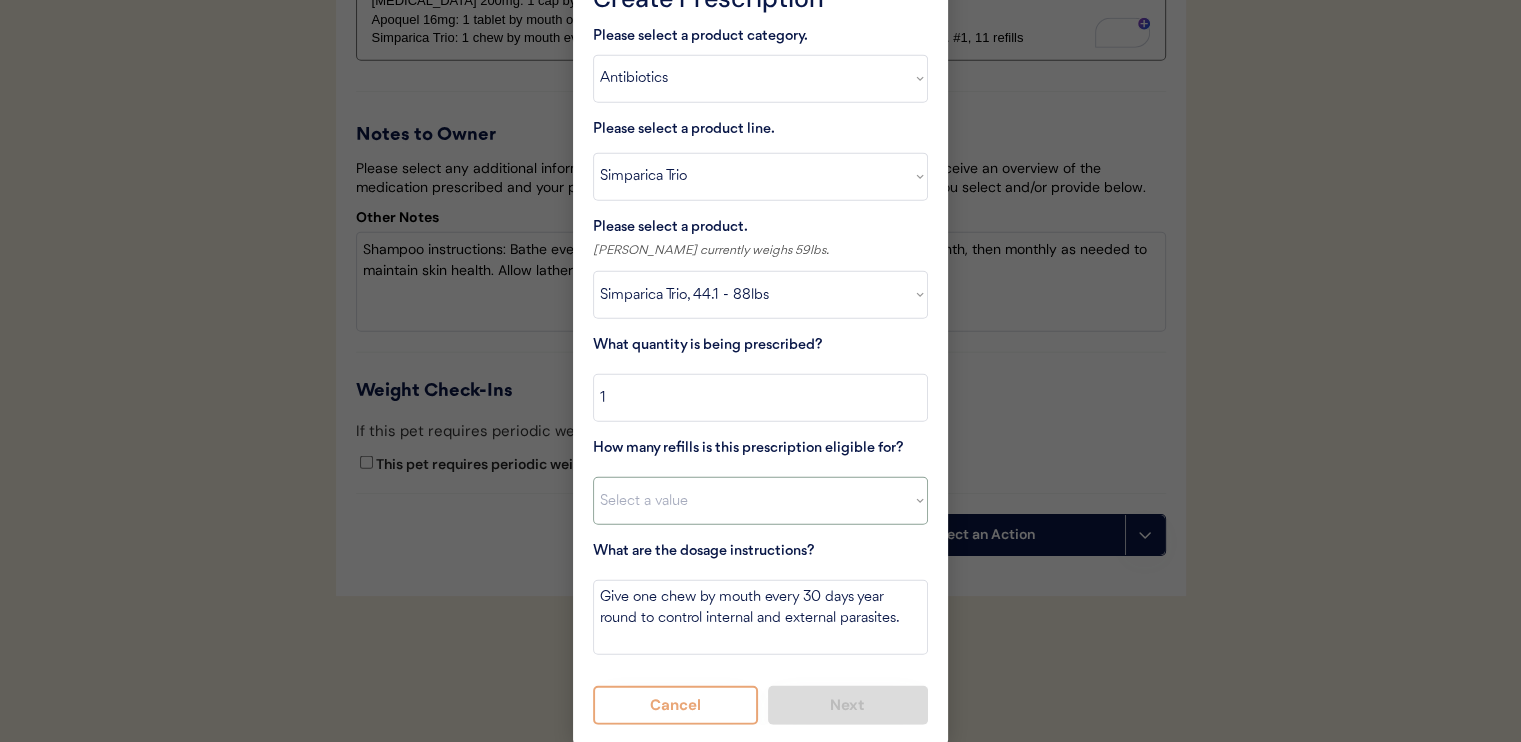 select on "11" 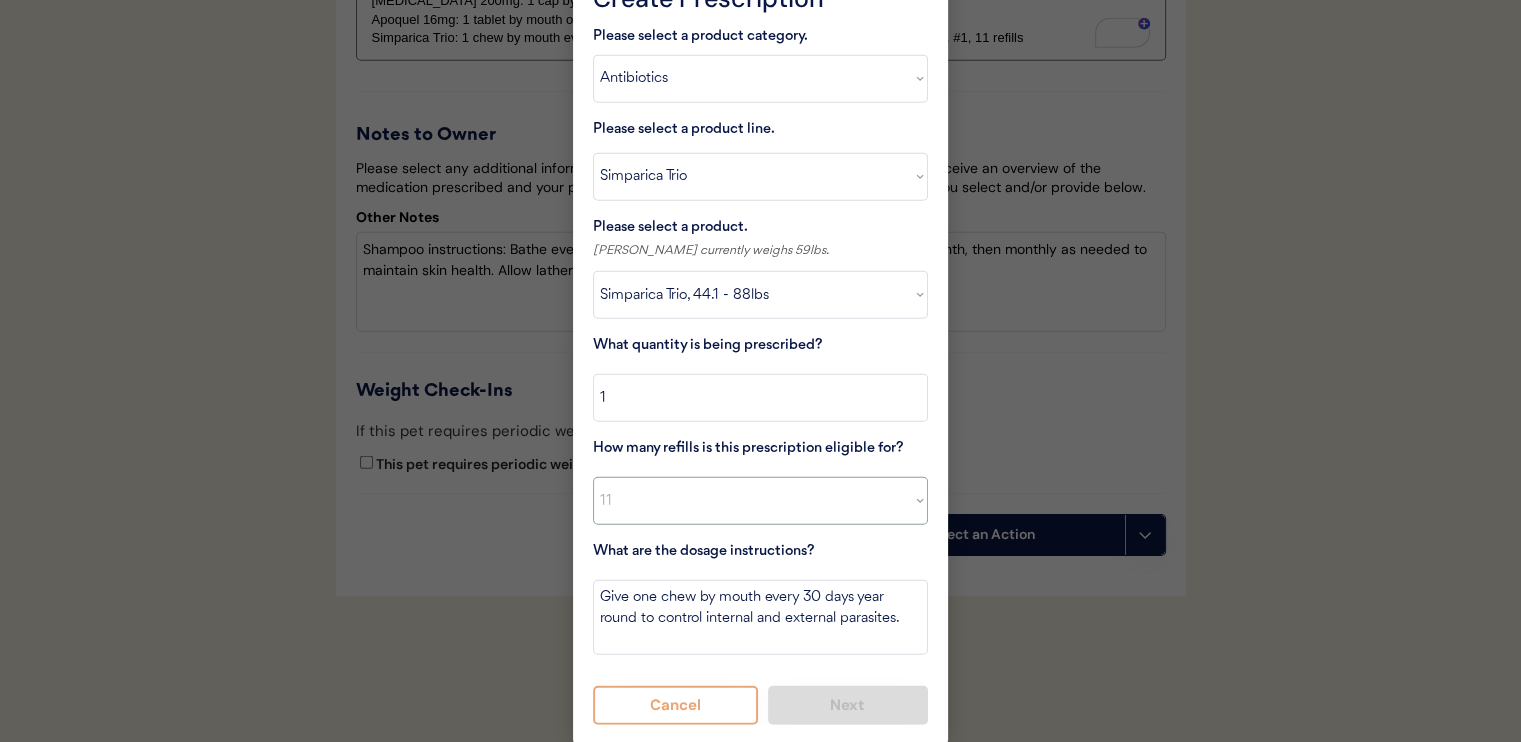 click on "Select a value 0 1 2 3 4 5 6 7 8 10 11" at bounding box center [760, 501] 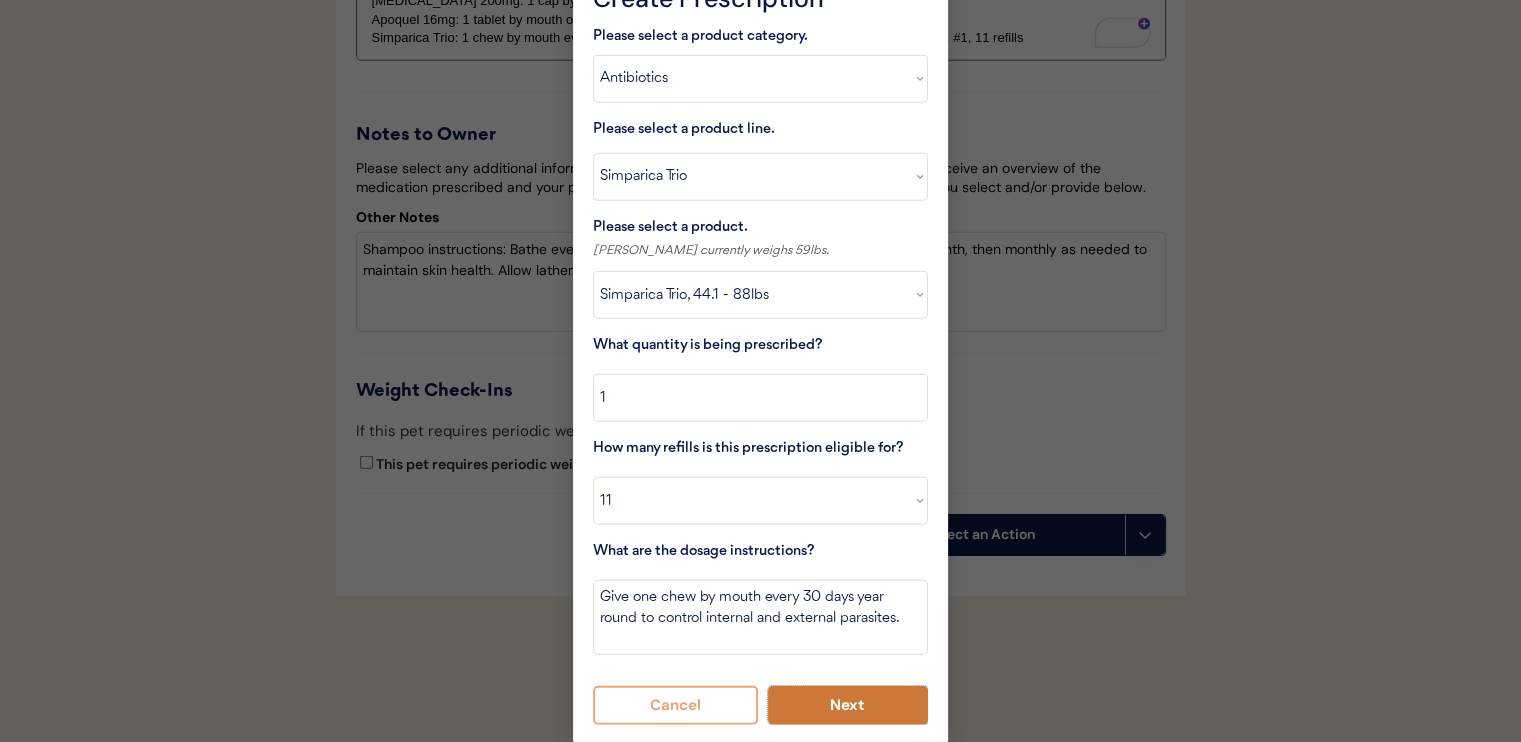 click on "Next" at bounding box center [848, 705] 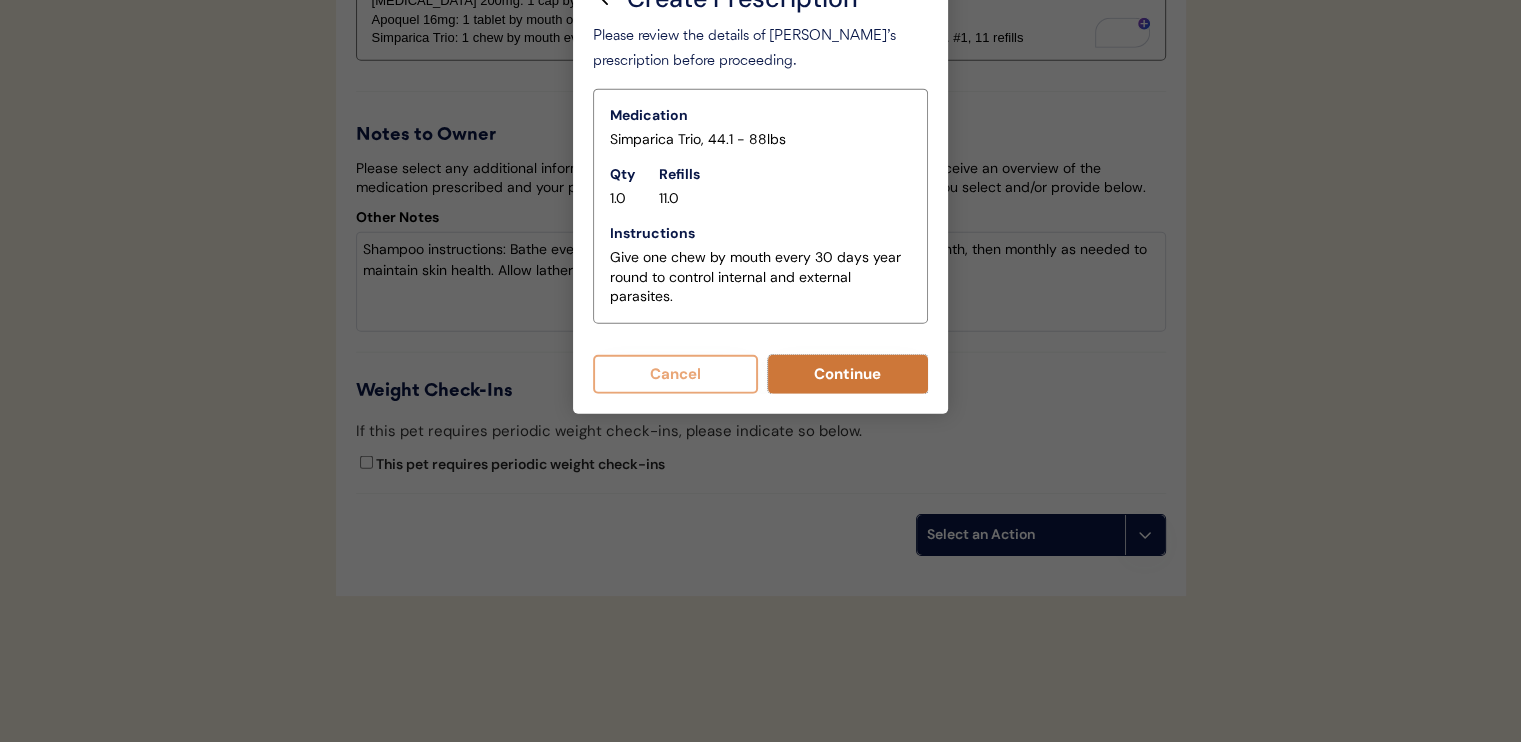 click on "Continue" at bounding box center [848, 374] 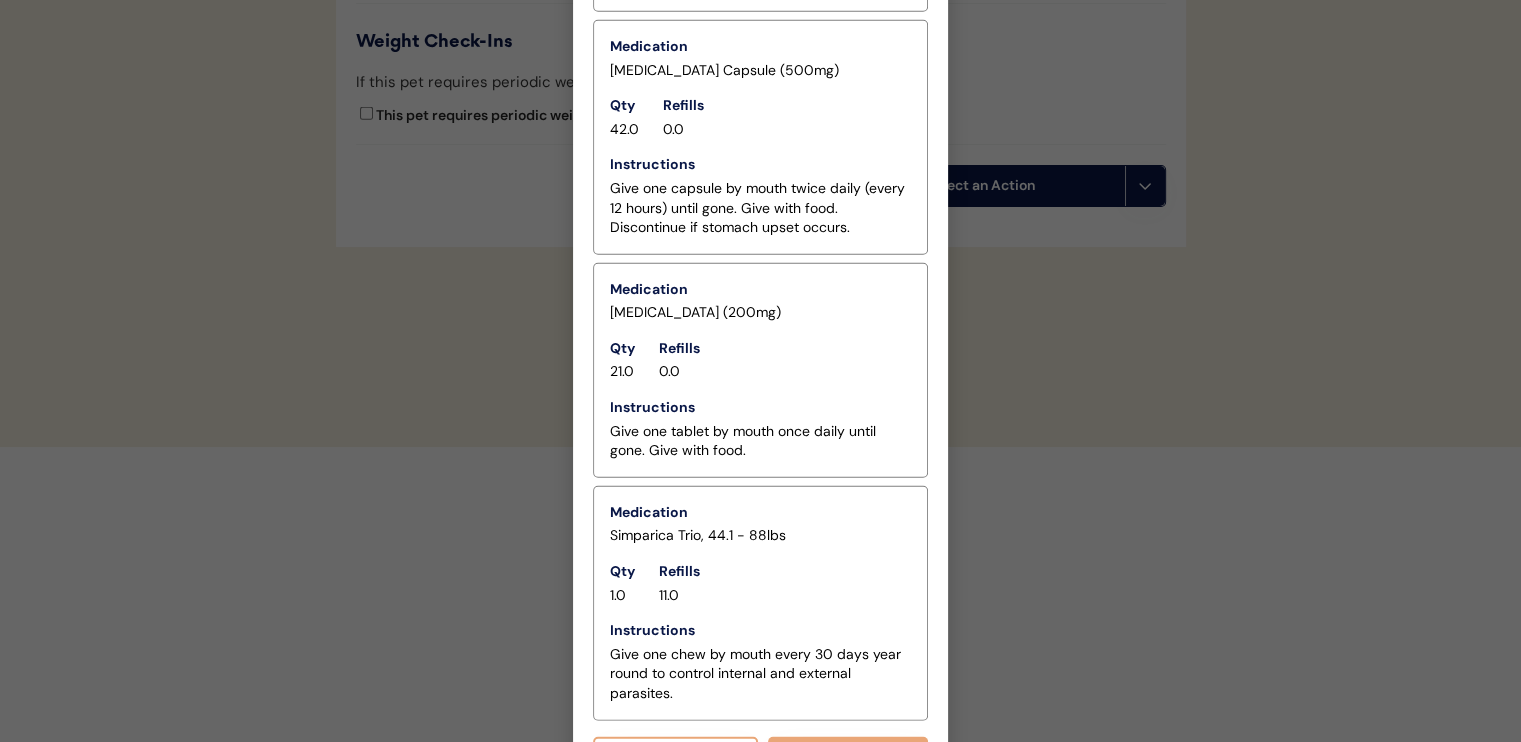 scroll, scrollTop: 5152, scrollLeft: 0, axis: vertical 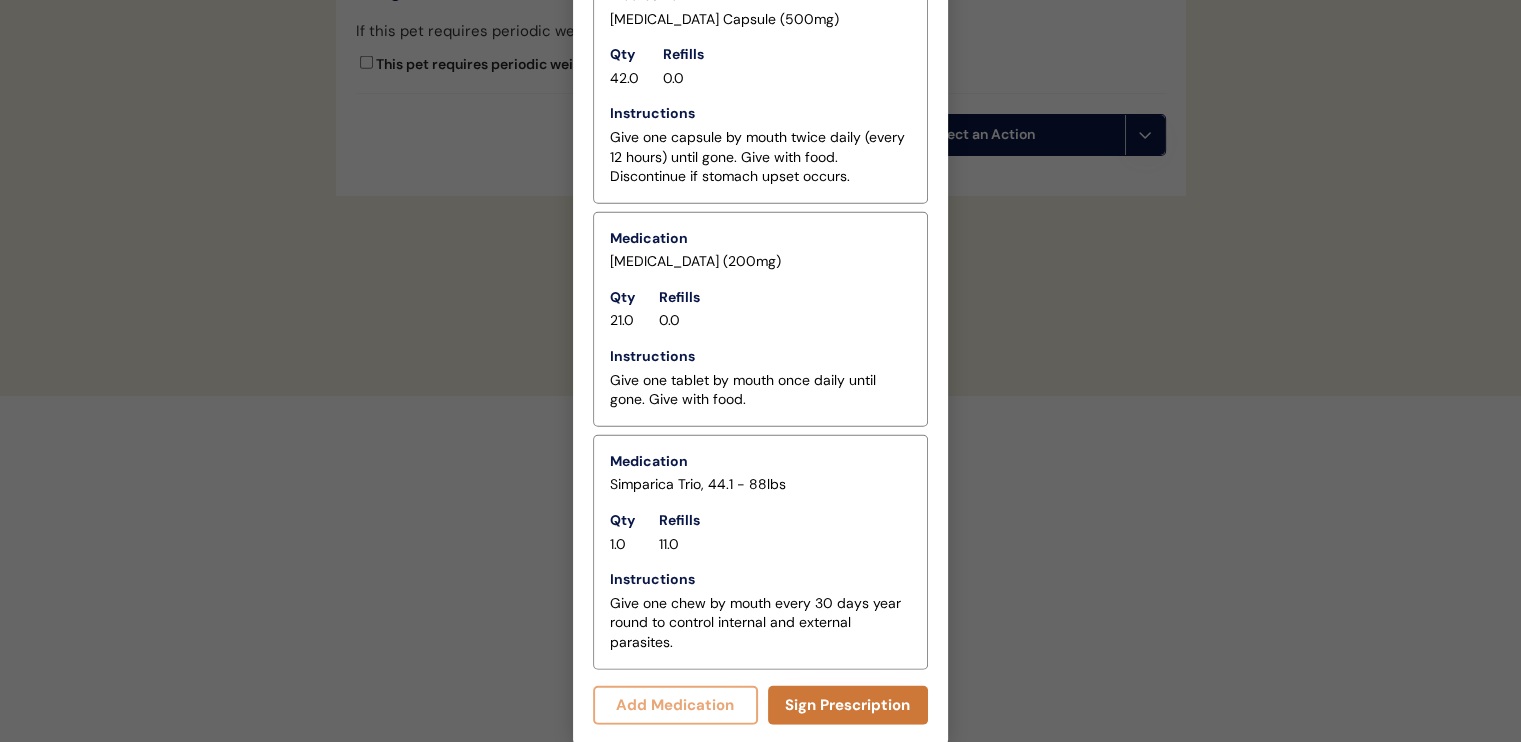 click on "Sign Prescription" at bounding box center (848, 705) 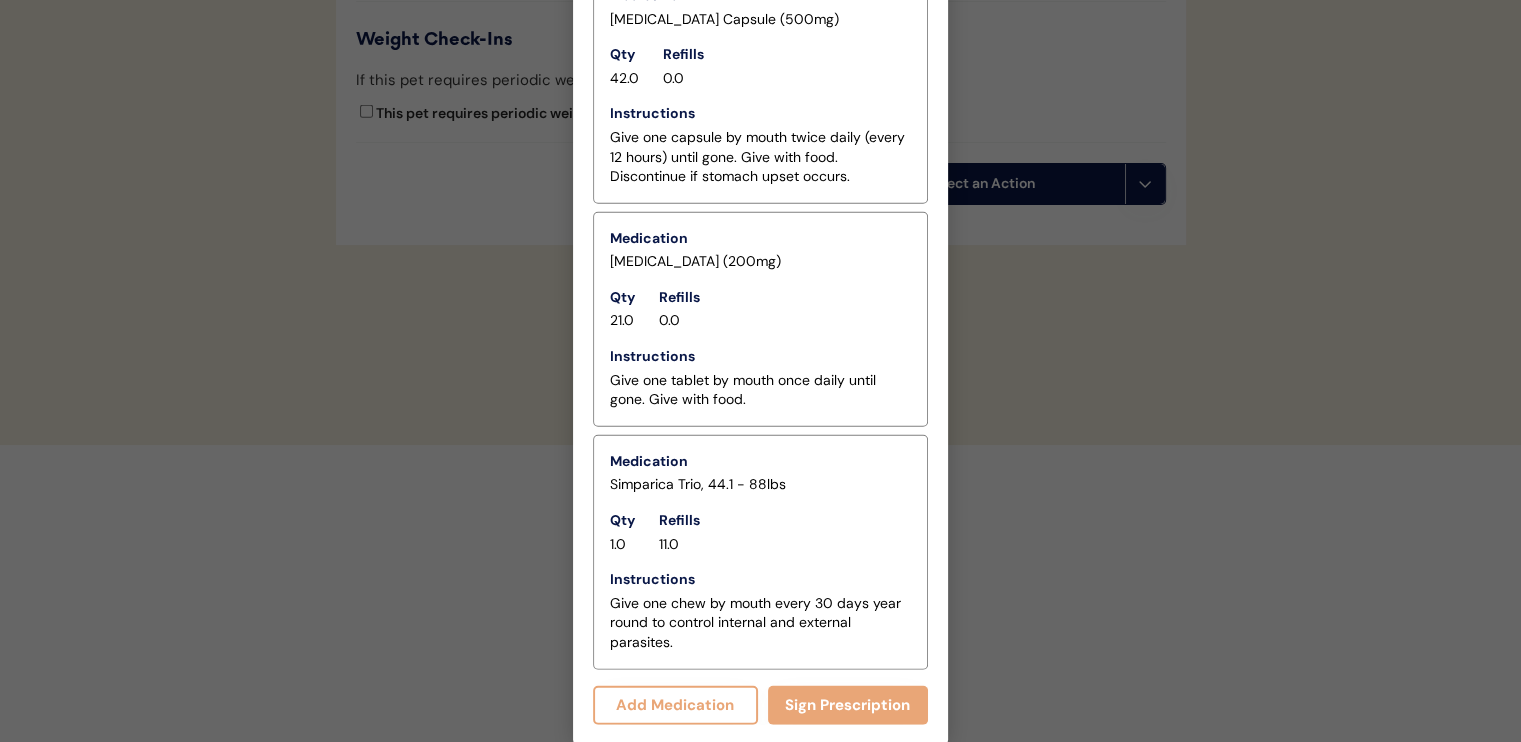 scroll, scrollTop: 4612, scrollLeft: 0, axis: vertical 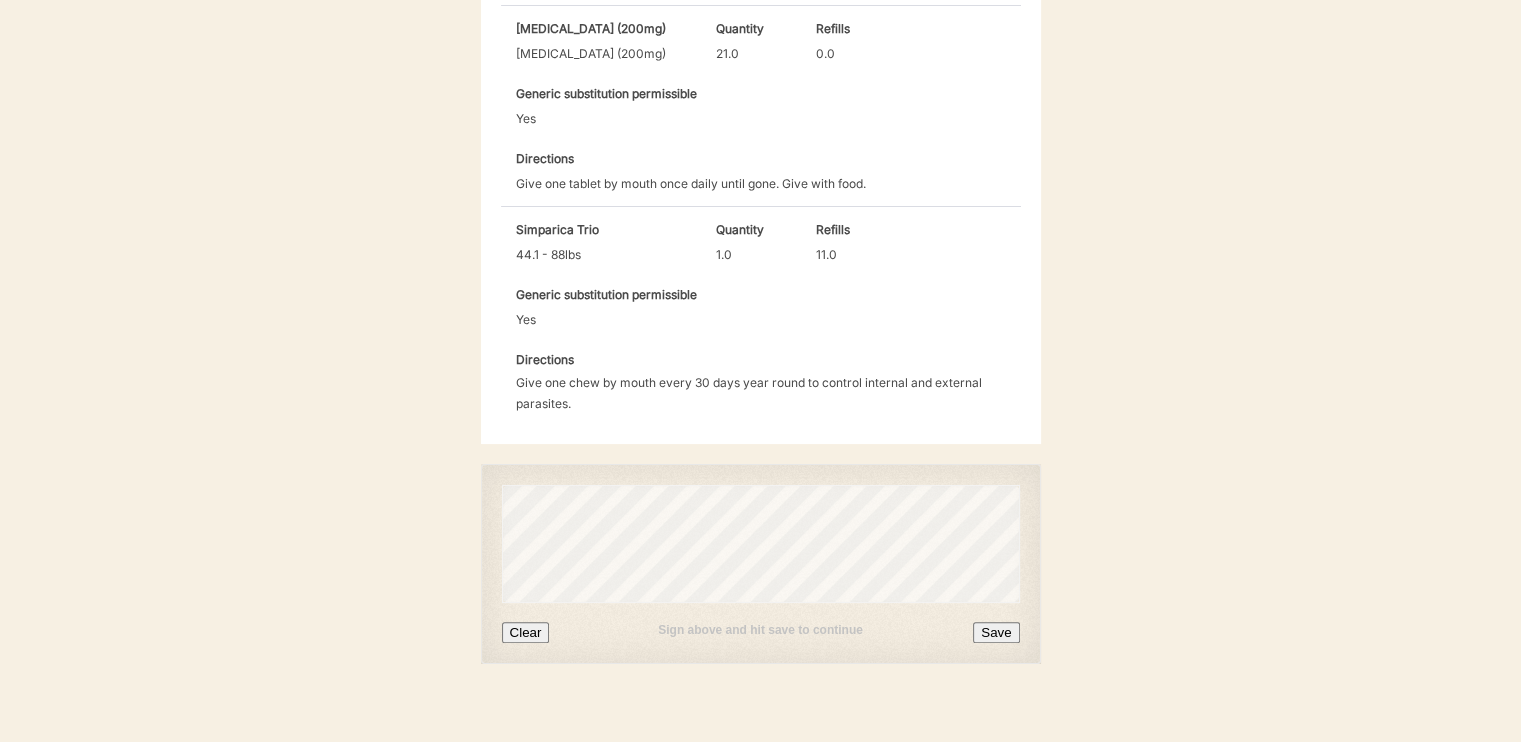 click on "Save" at bounding box center (996, 632) 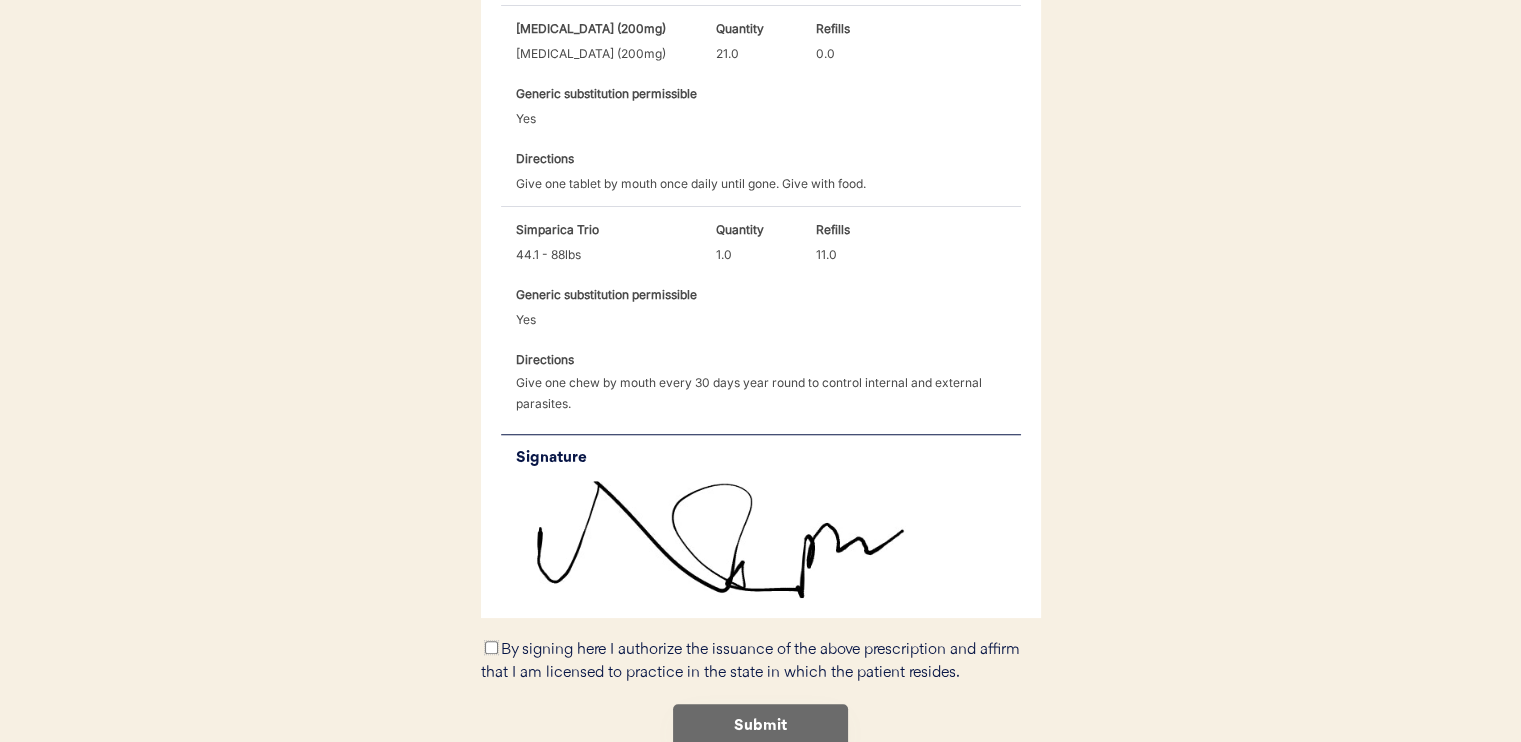 click on "By signing here I authorize the issuance of the above prescription and affirm that I am licensed to practice in the state in which the patient resides." at bounding box center [491, 647] 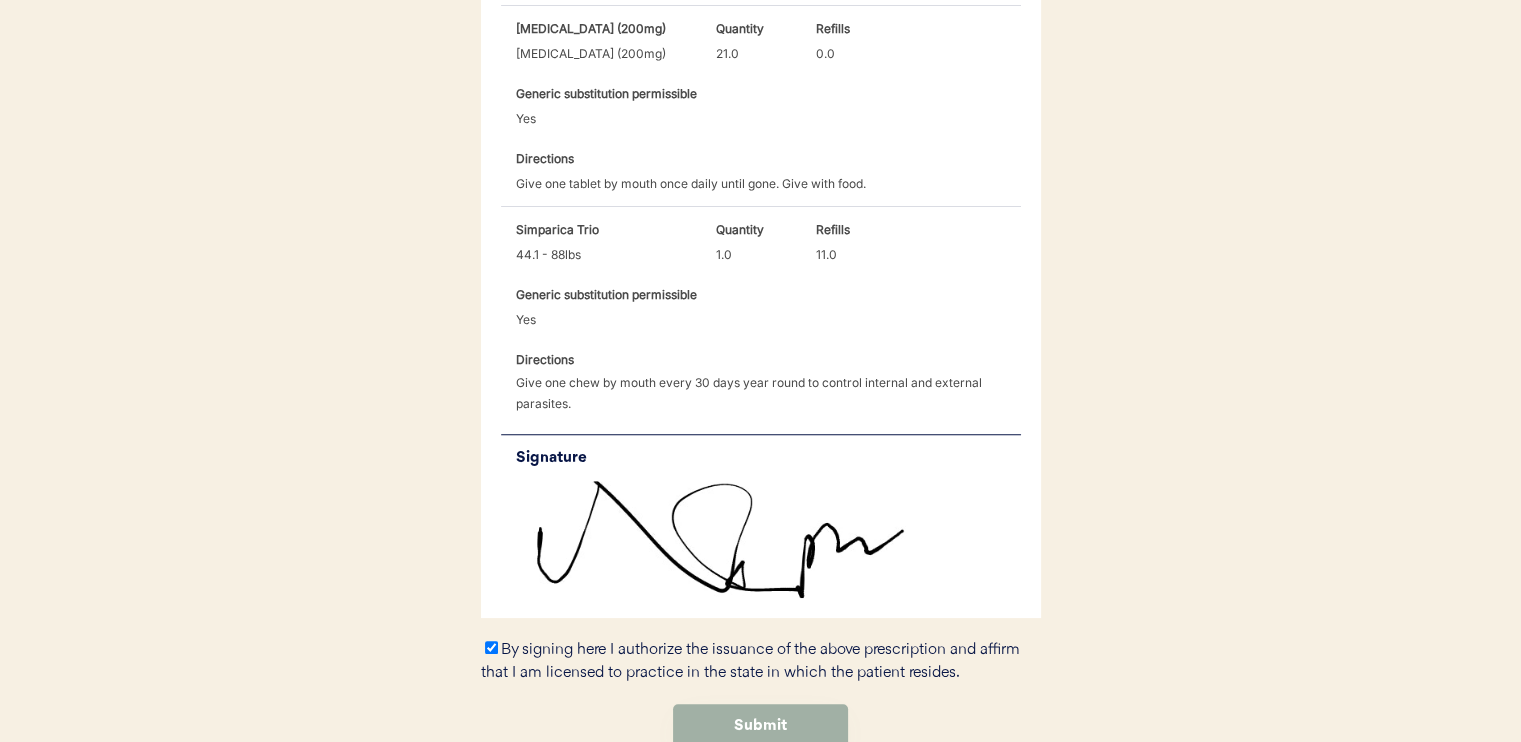 click on "Submit" at bounding box center [760, 726] 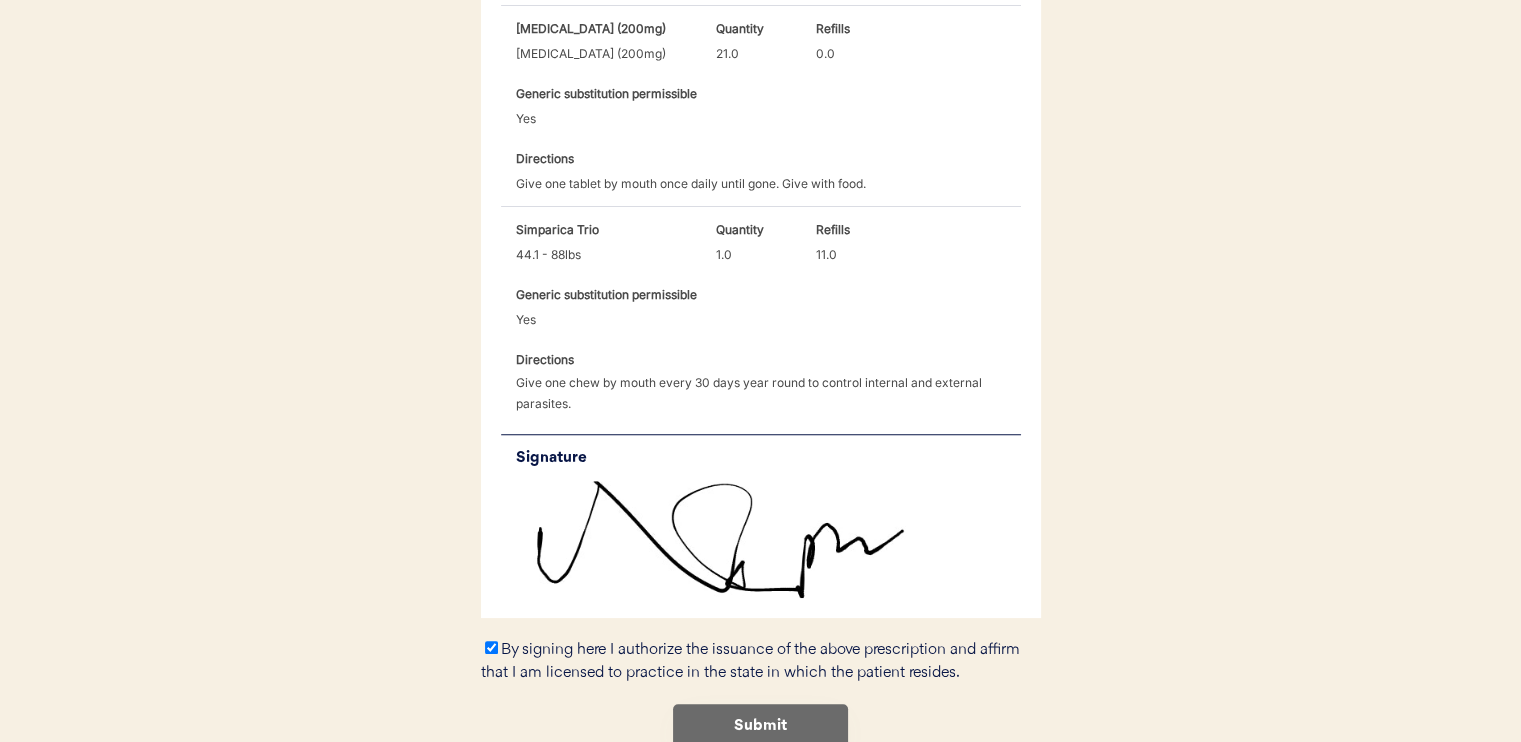 scroll, scrollTop: 0, scrollLeft: 0, axis: both 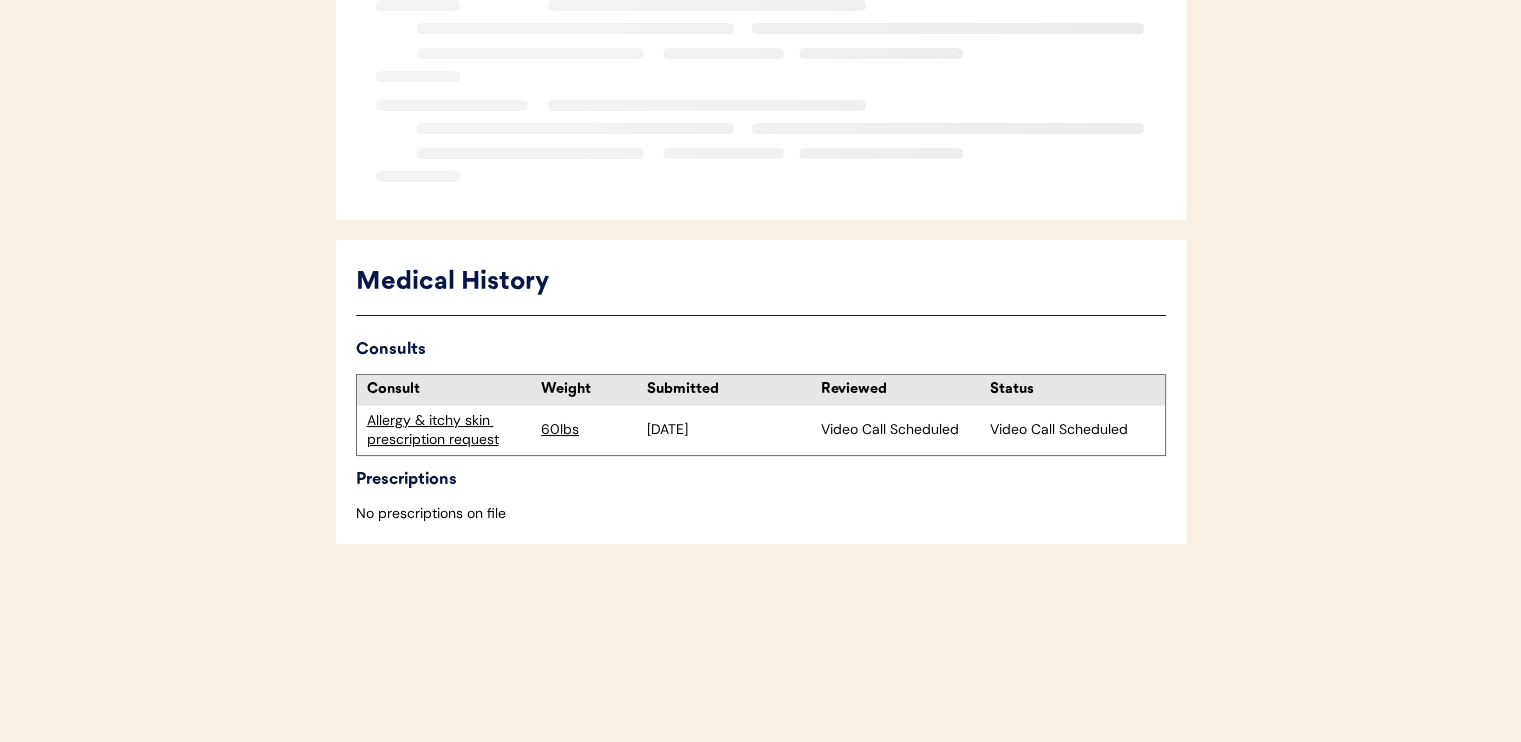 click on "Allergy & itchy skin prescription request" at bounding box center (449, 430) 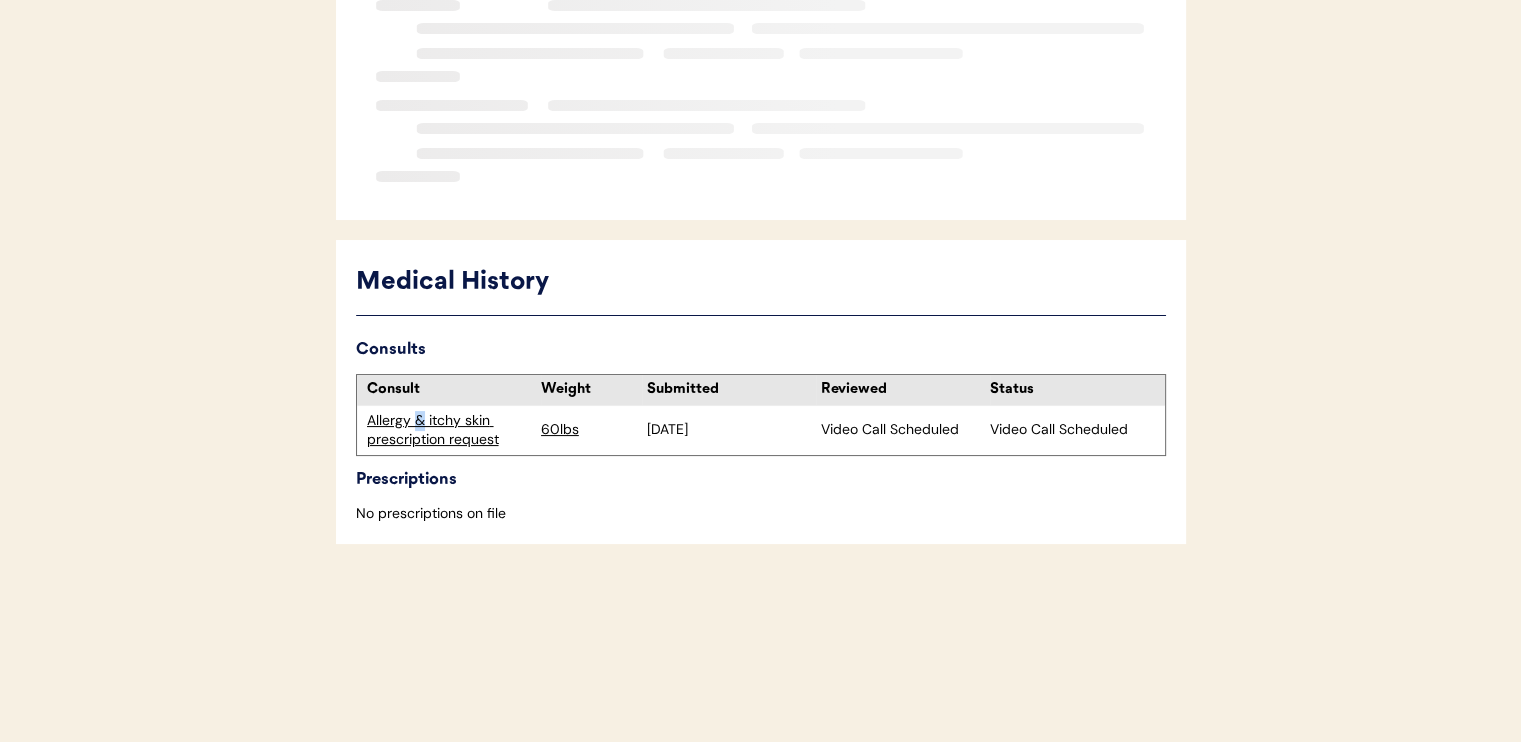 click on "Allergy & itchy skin prescription request" at bounding box center [449, 430] 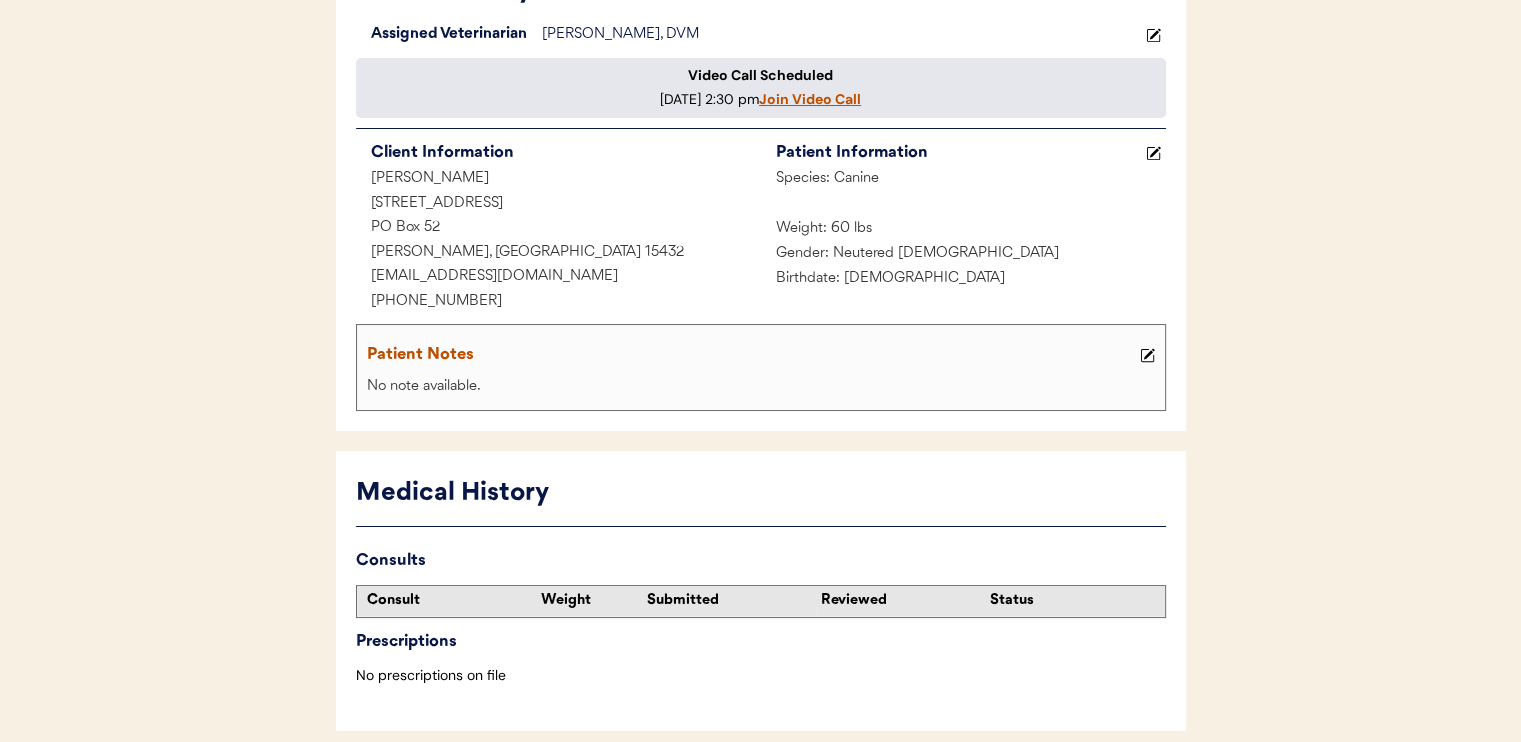 scroll, scrollTop: 8, scrollLeft: 0, axis: vertical 